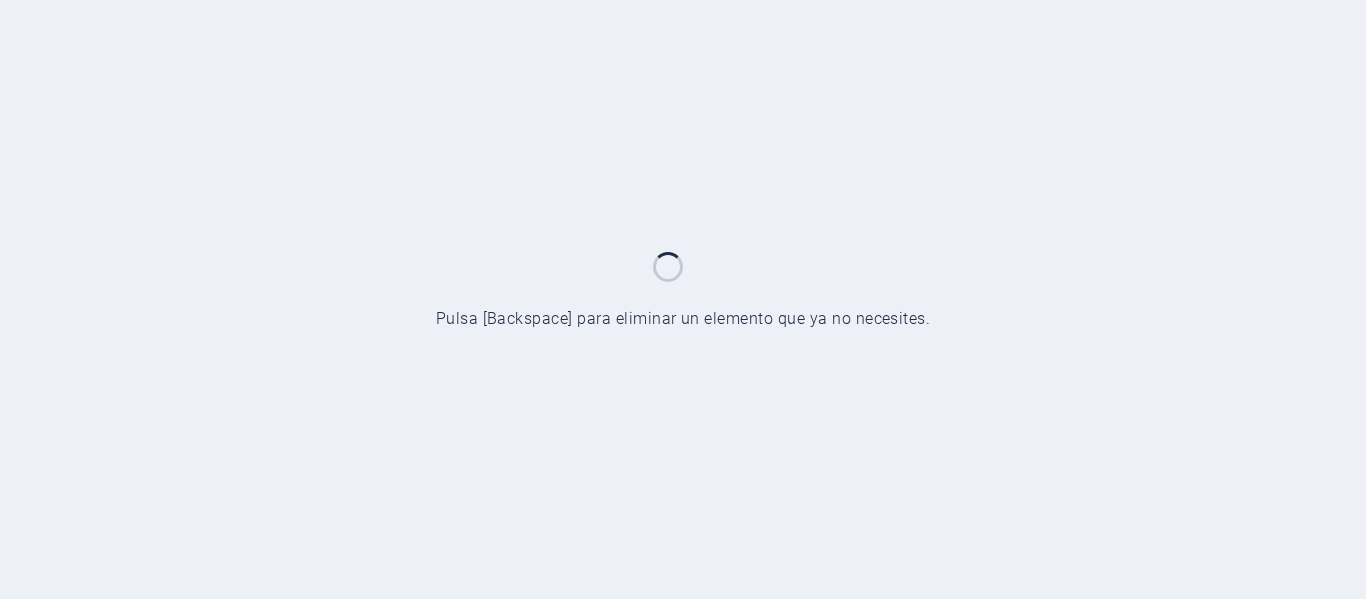 scroll, scrollTop: 0, scrollLeft: 0, axis: both 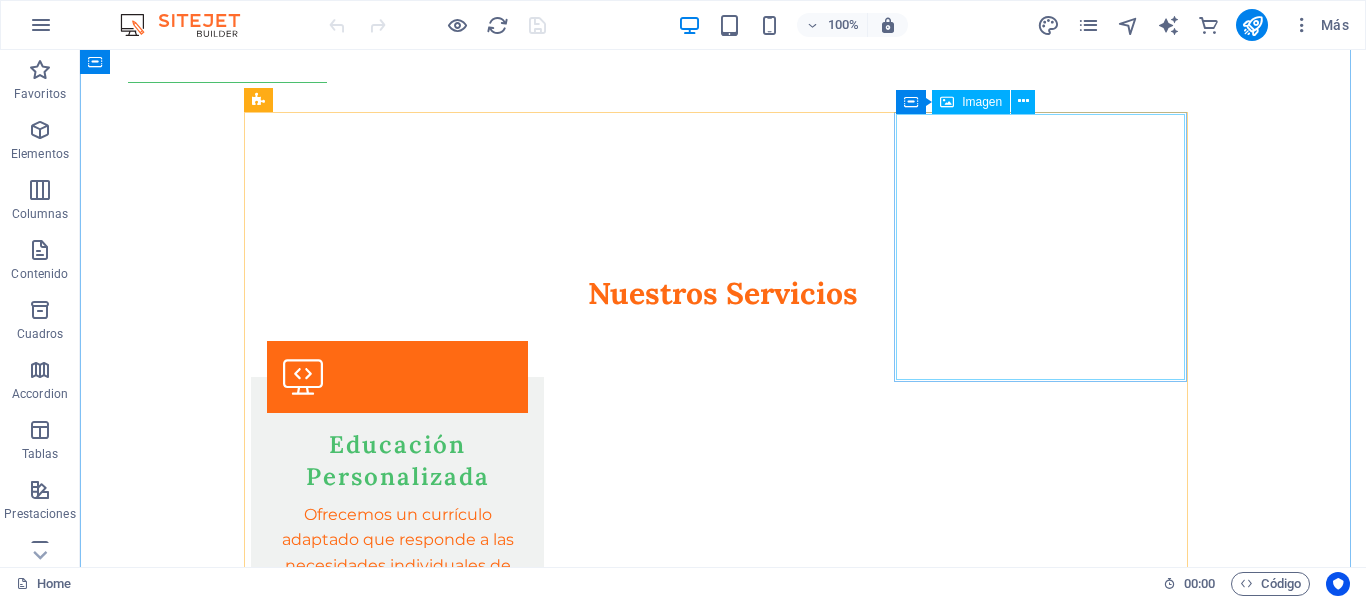 click on "Imagen" at bounding box center (982, 102) 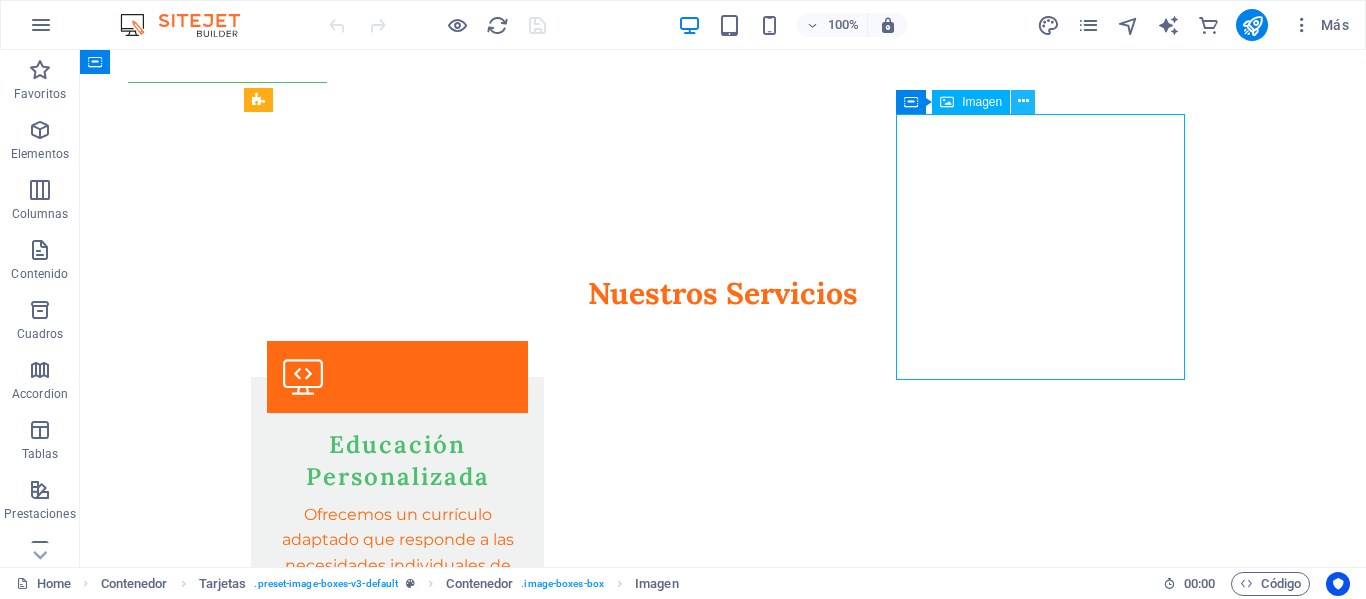 click at bounding box center (1023, 101) 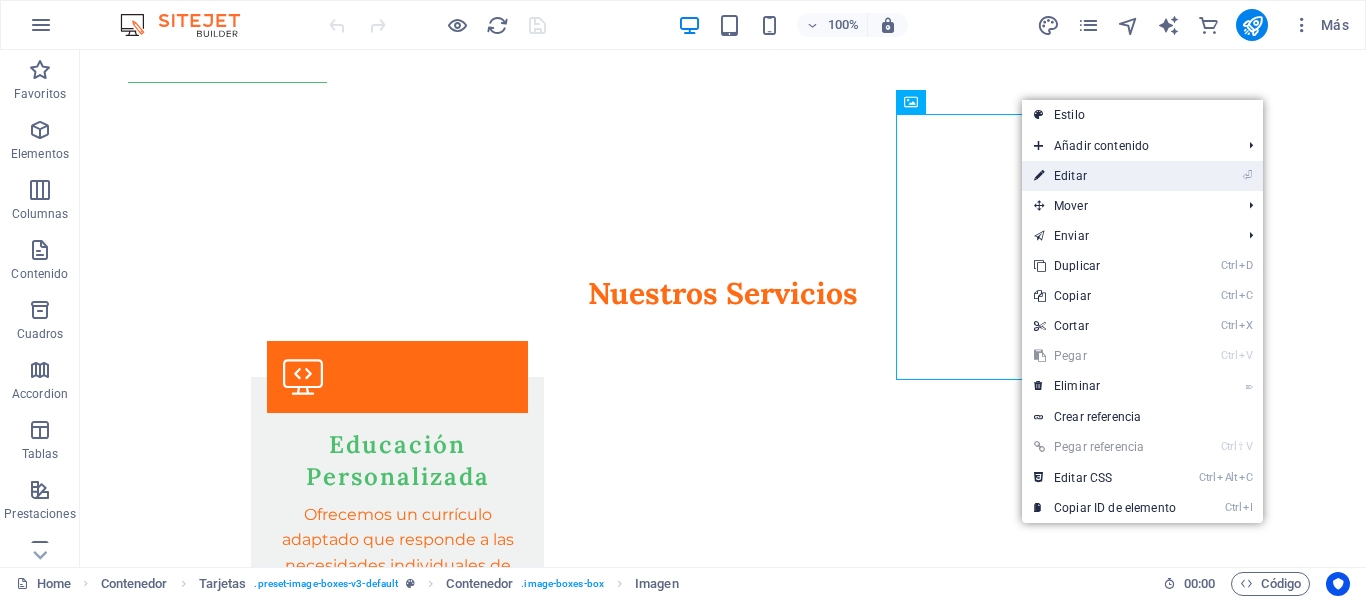 click on "⏎  Editar" at bounding box center [1105, 176] 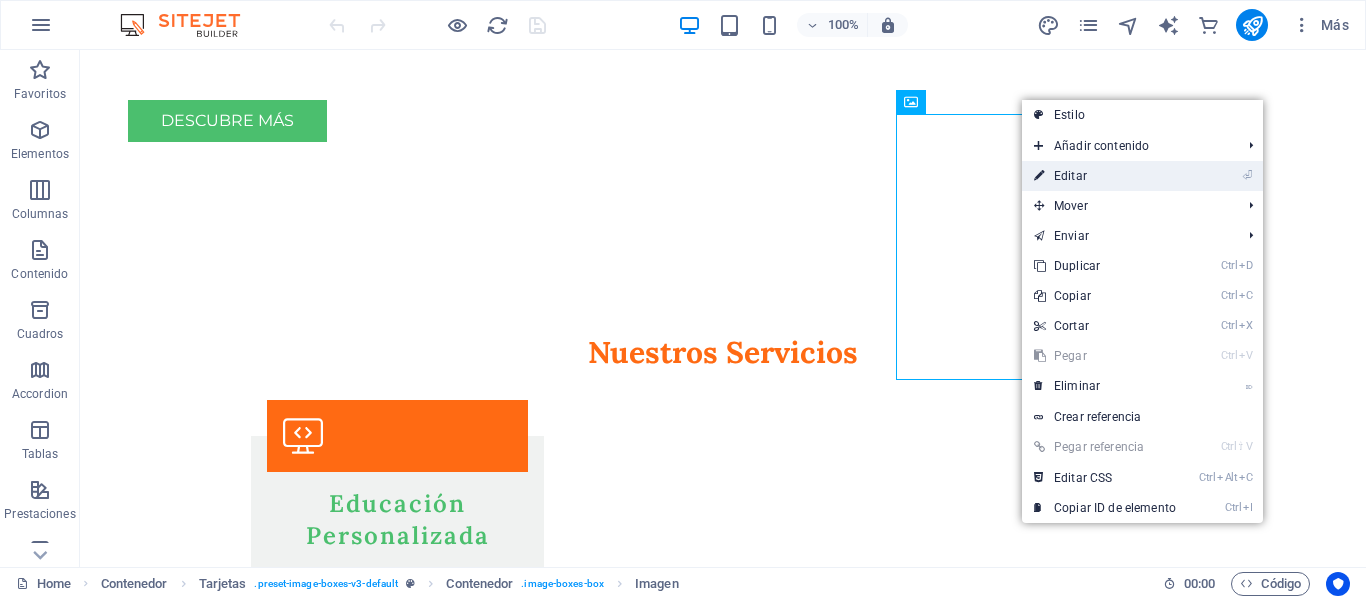 select on "vw" 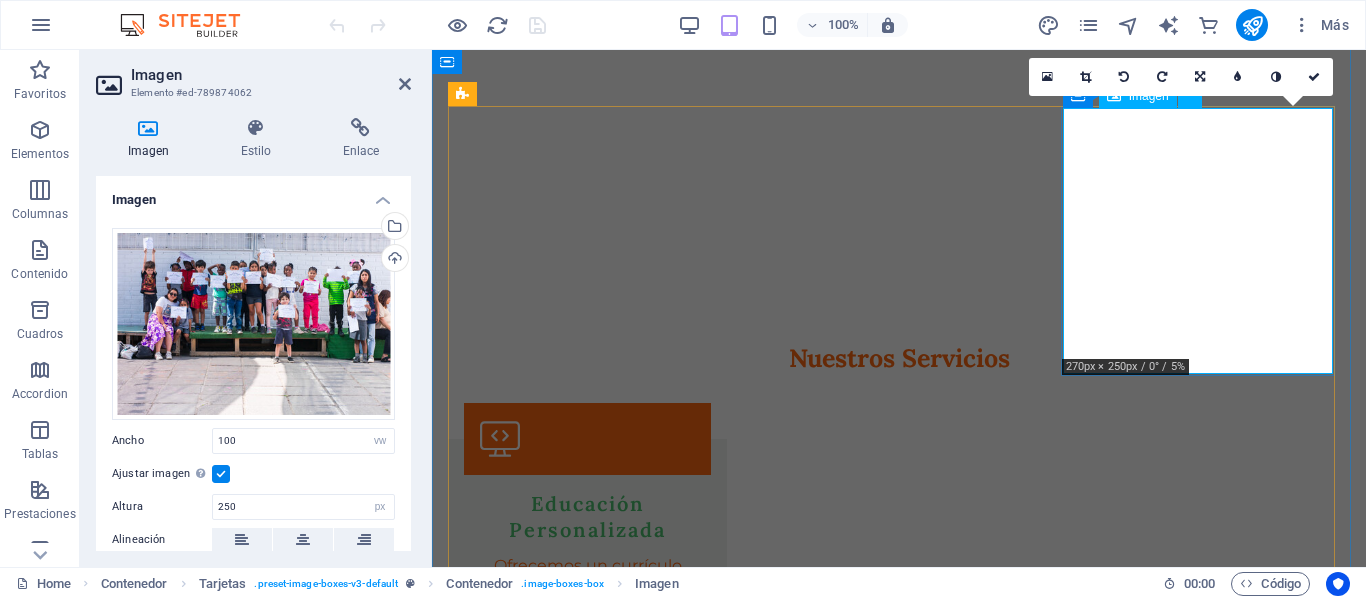 scroll, scrollTop: 2678, scrollLeft: 0, axis: vertical 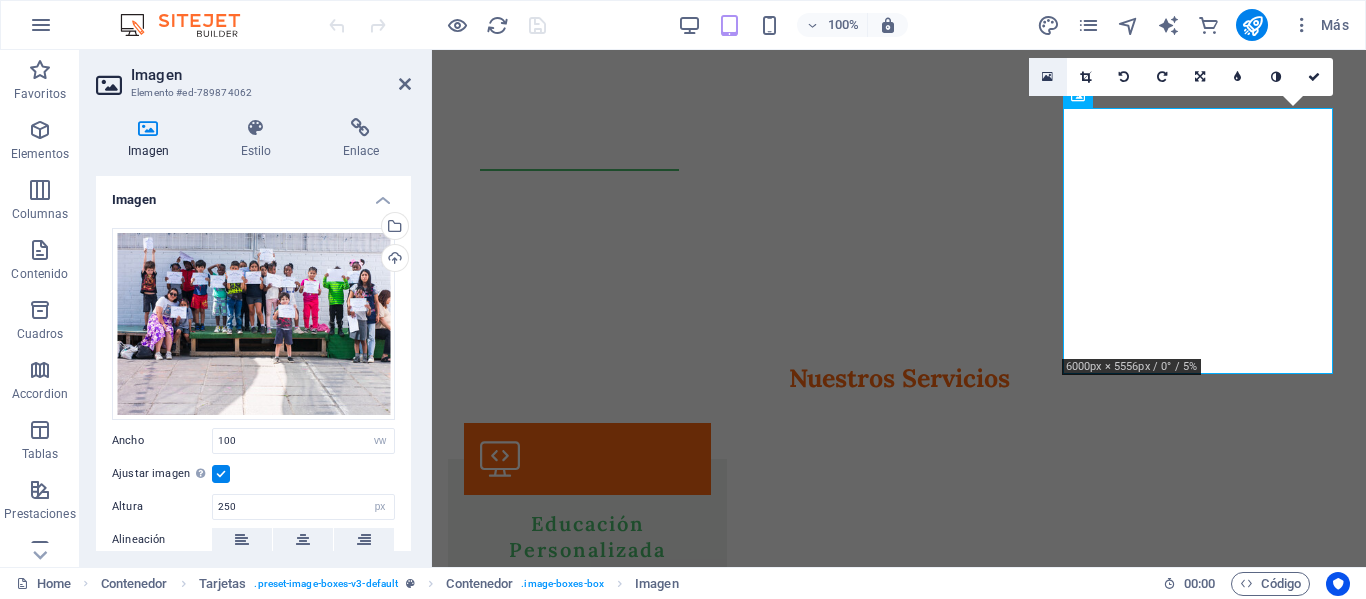 click at bounding box center (1047, 77) 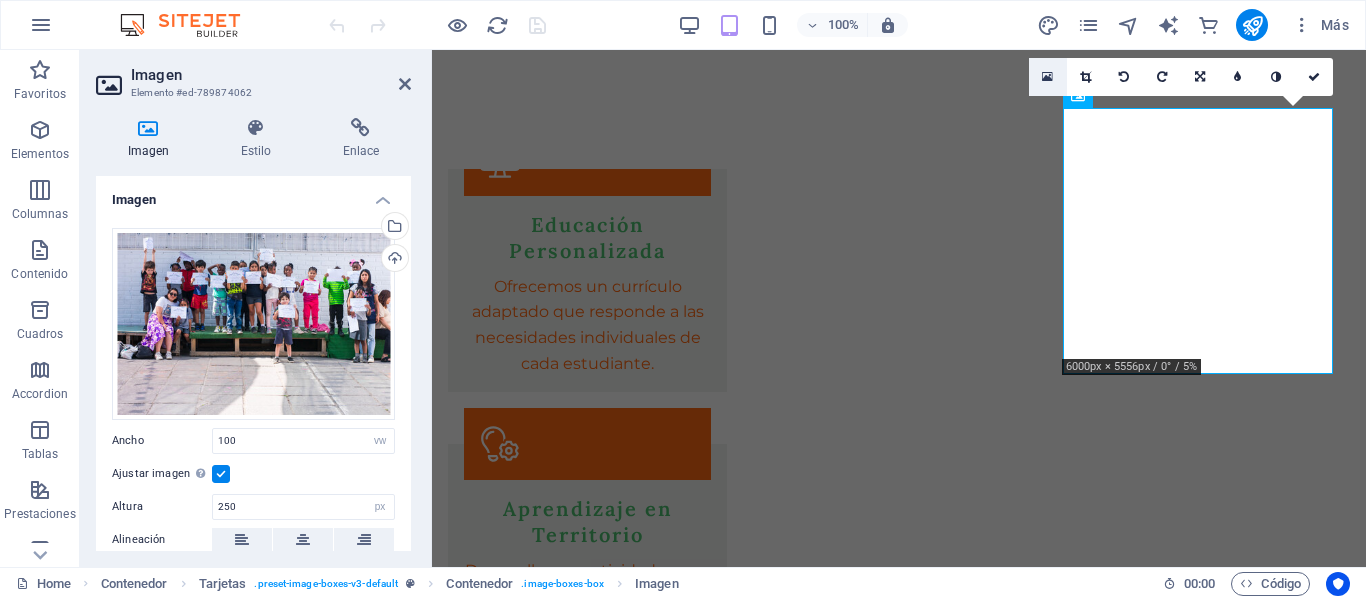 scroll, scrollTop: 3779, scrollLeft: 0, axis: vertical 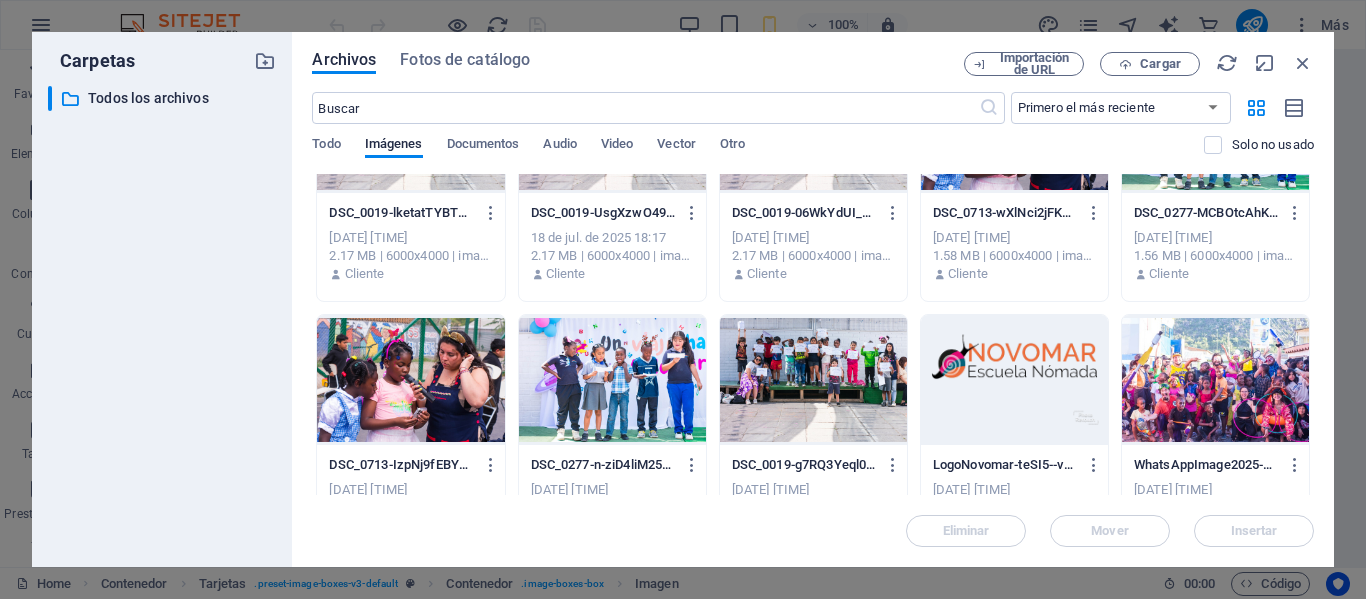 click at bounding box center (612, 380) 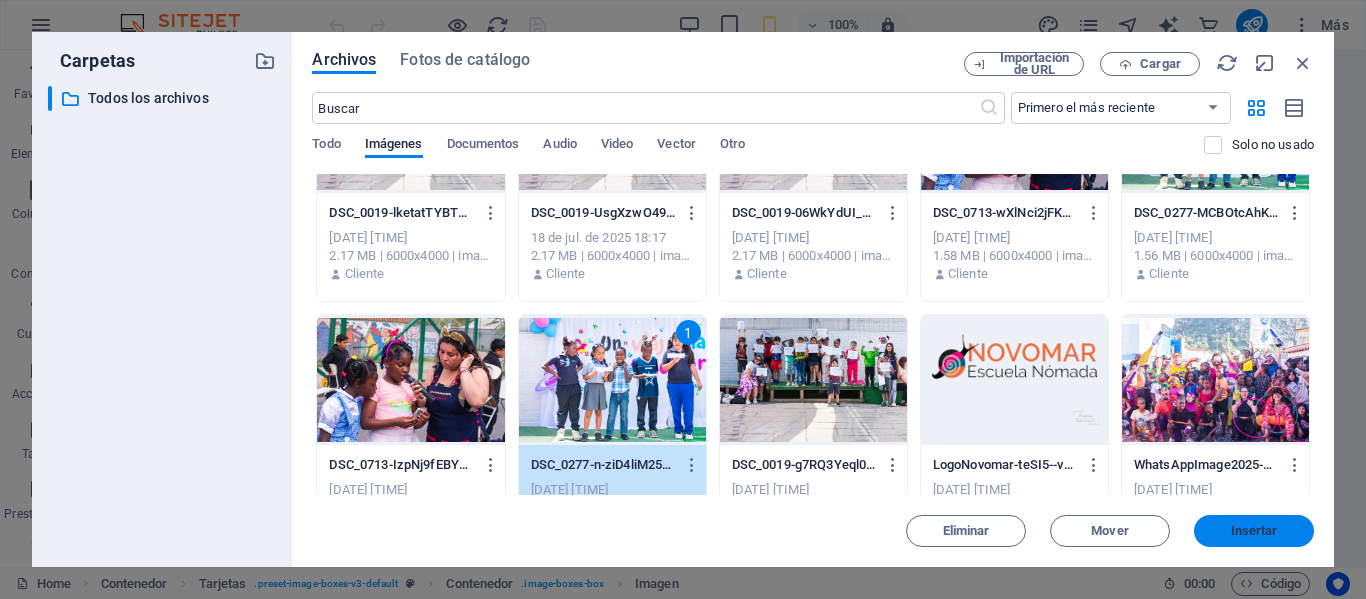 click on "Insertar" at bounding box center [1254, 531] 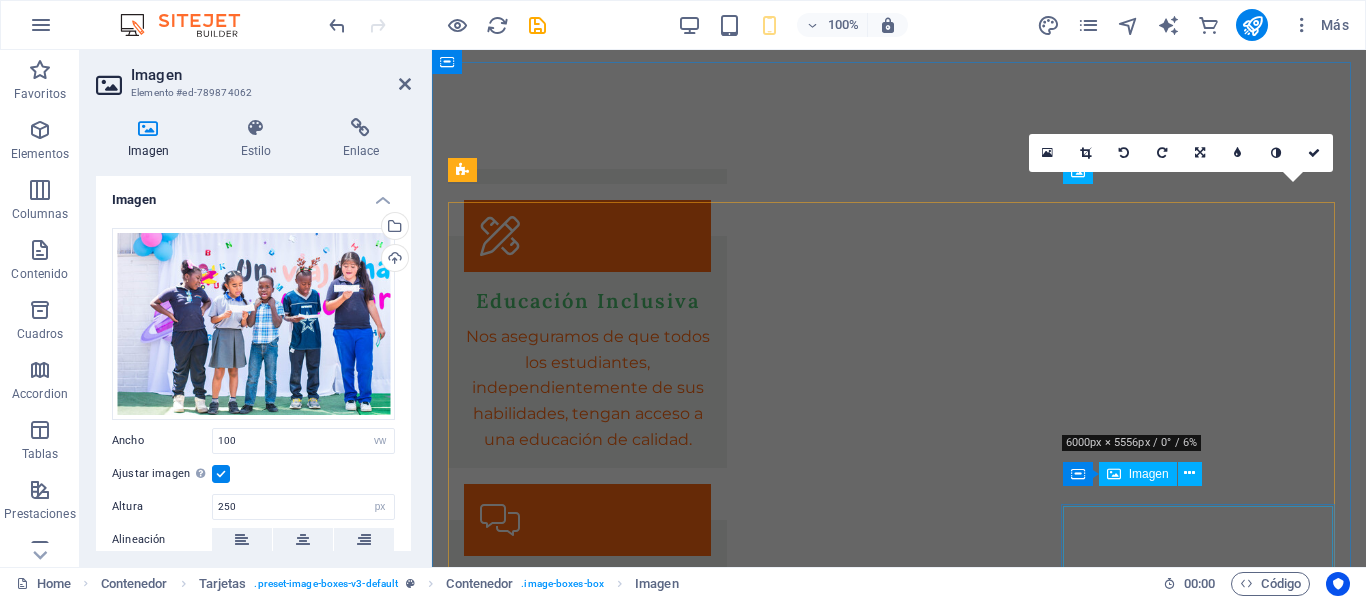 scroll, scrollTop: 2602, scrollLeft: 0, axis: vertical 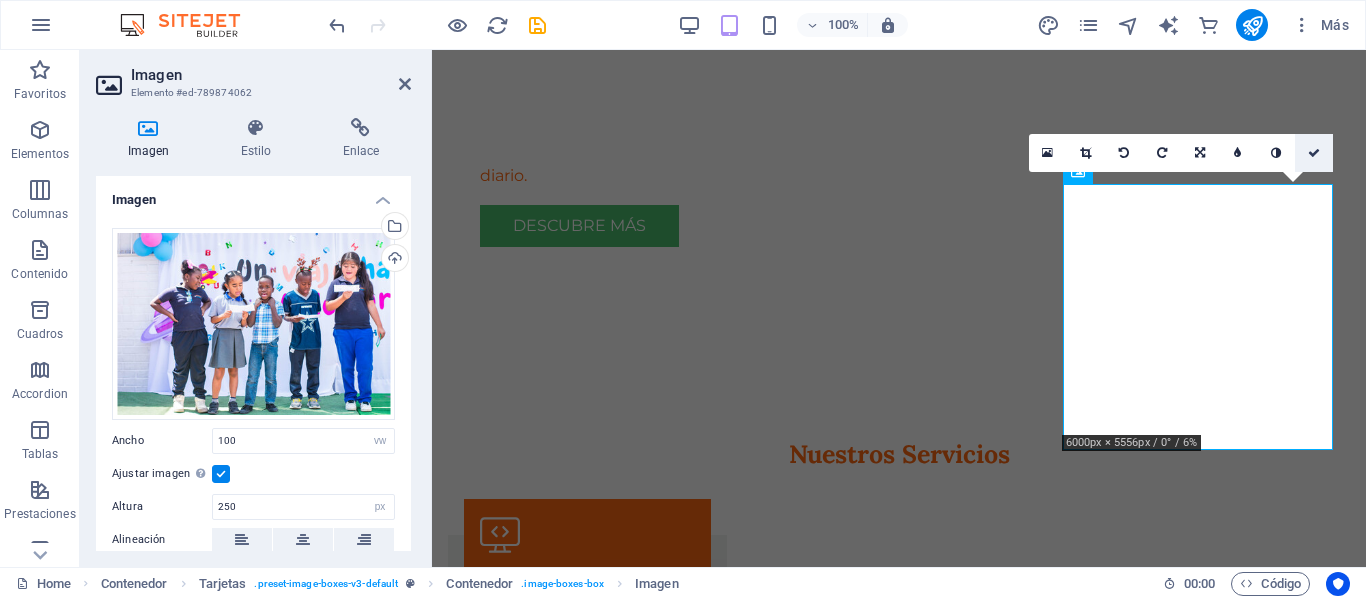 click at bounding box center (1314, 153) 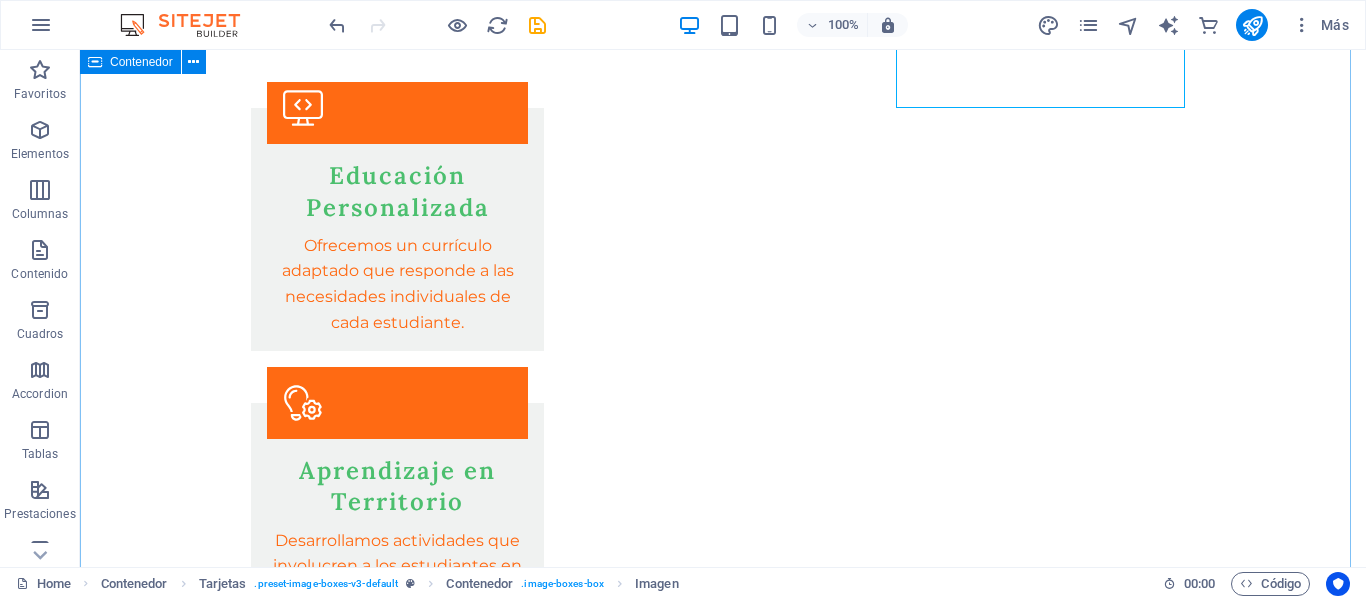 scroll, scrollTop: 2899, scrollLeft: 0, axis: vertical 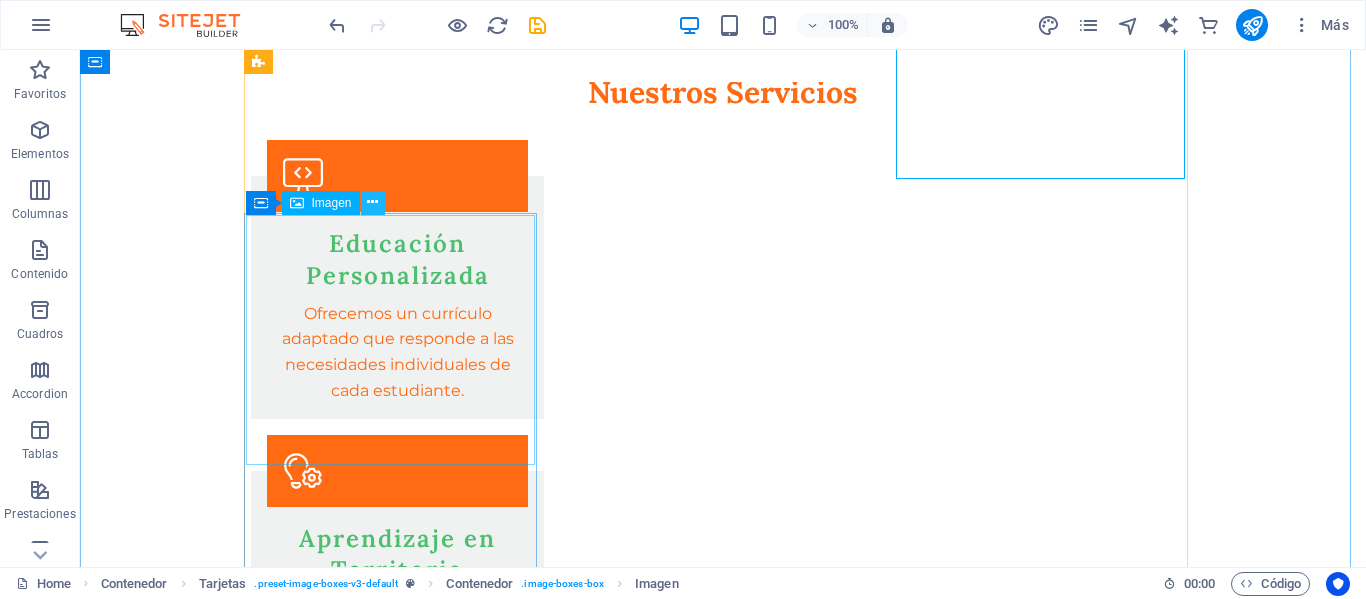 click at bounding box center [372, 202] 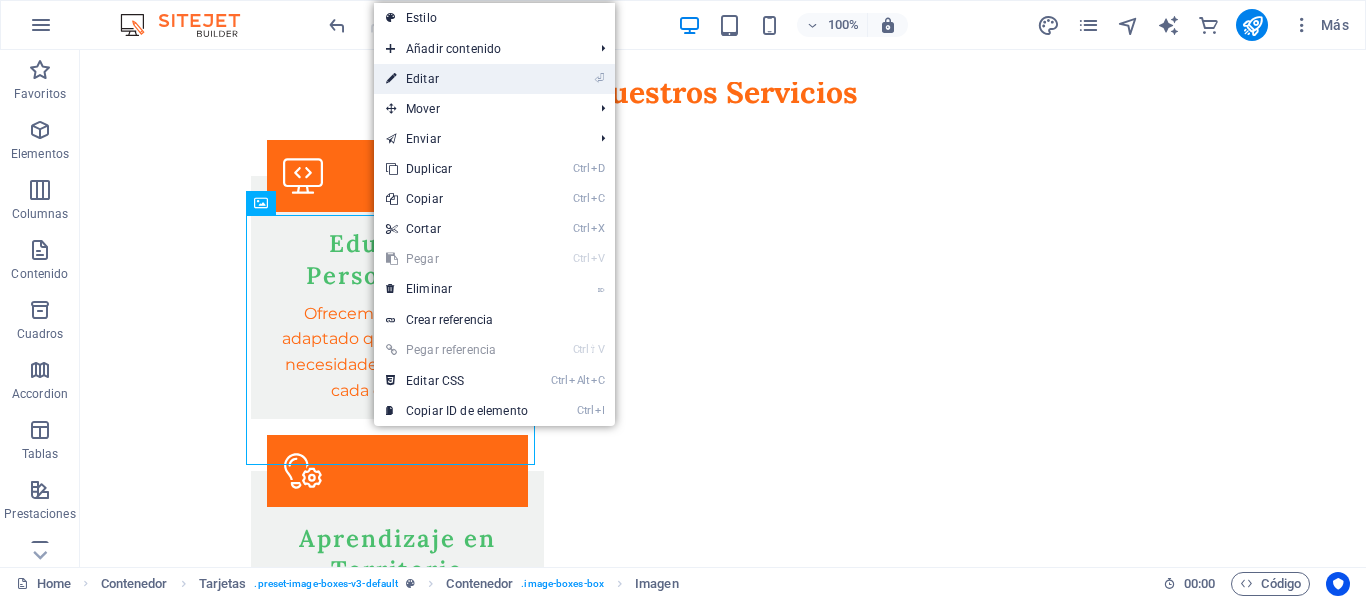 click on "⏎  Editar" at bounding box center [457, 79] 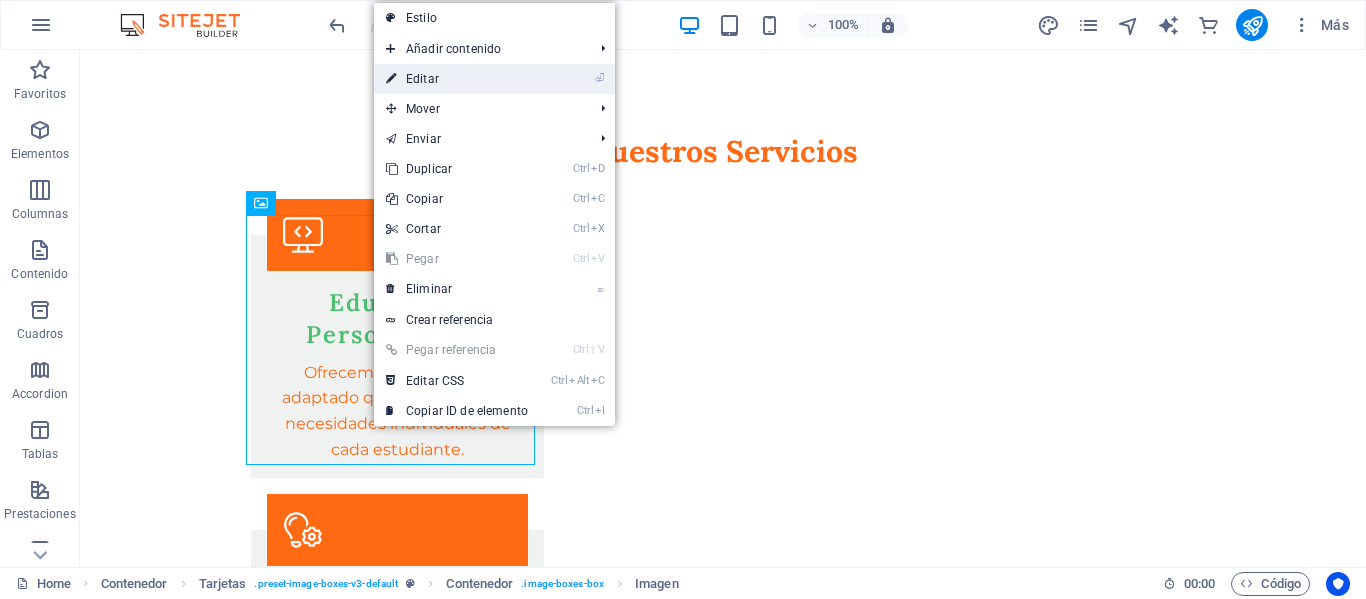 select on "vw" 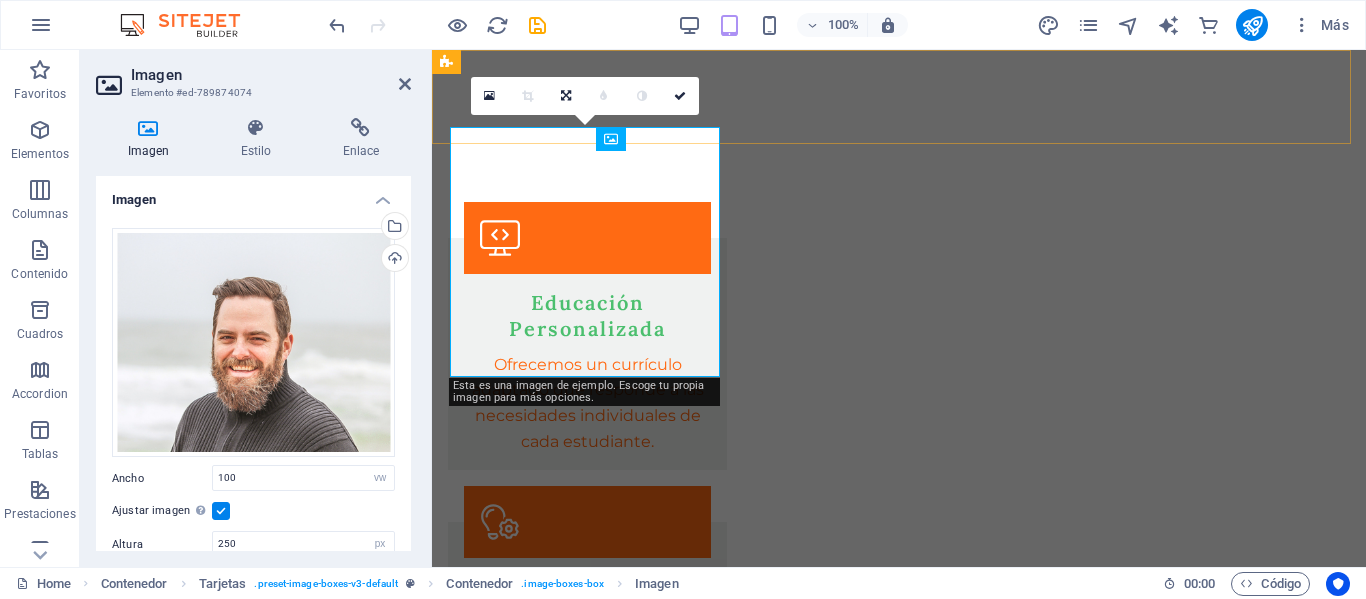 scroll, scrollTop: 2961, scrollLeft: 0, axis: vertical 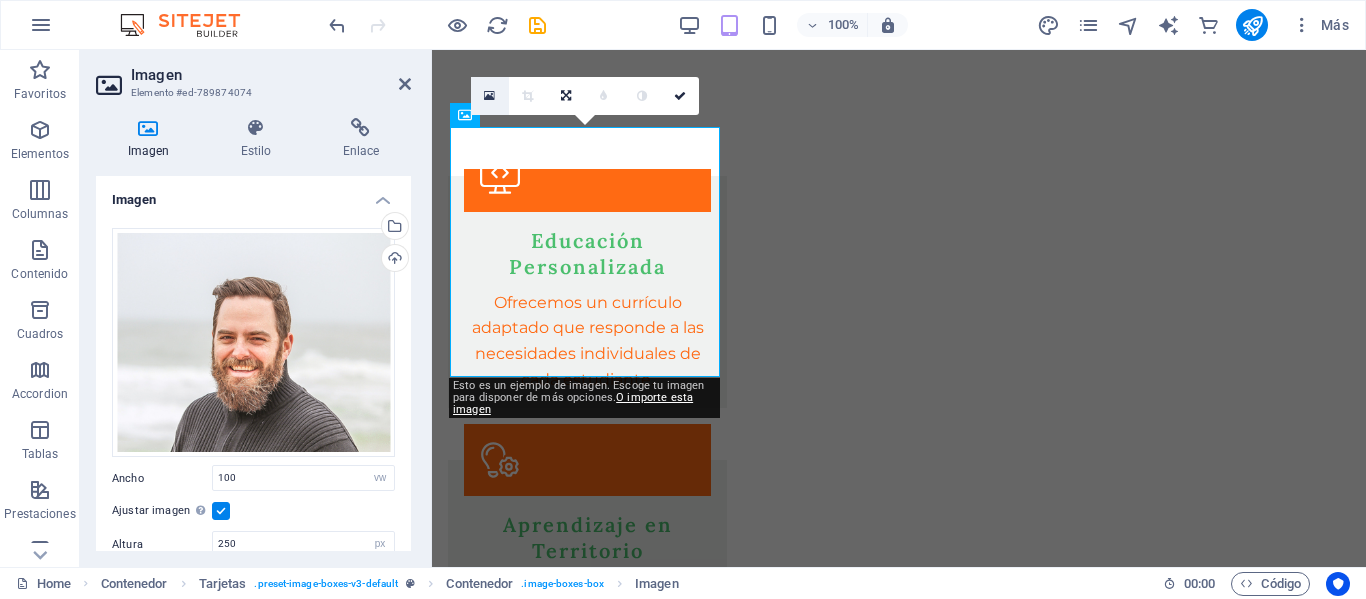 click at bounding box center (489, 96) 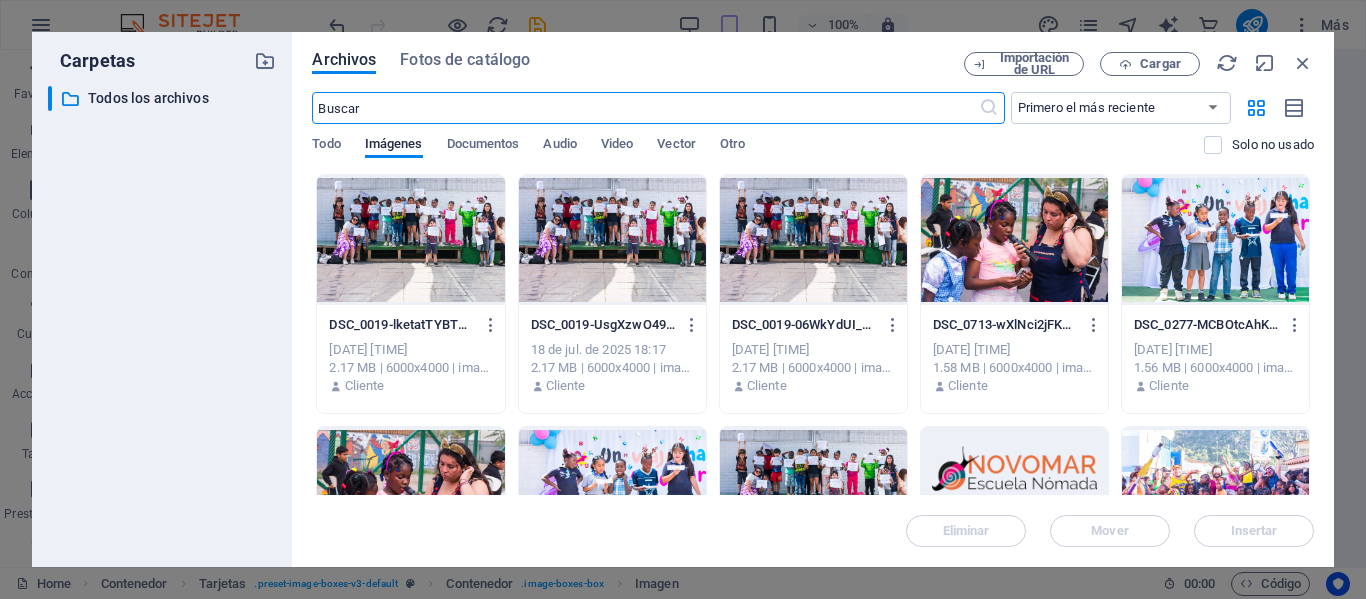scroll, scrollTop: 4081, scrollLeft: 0, axis: vertical 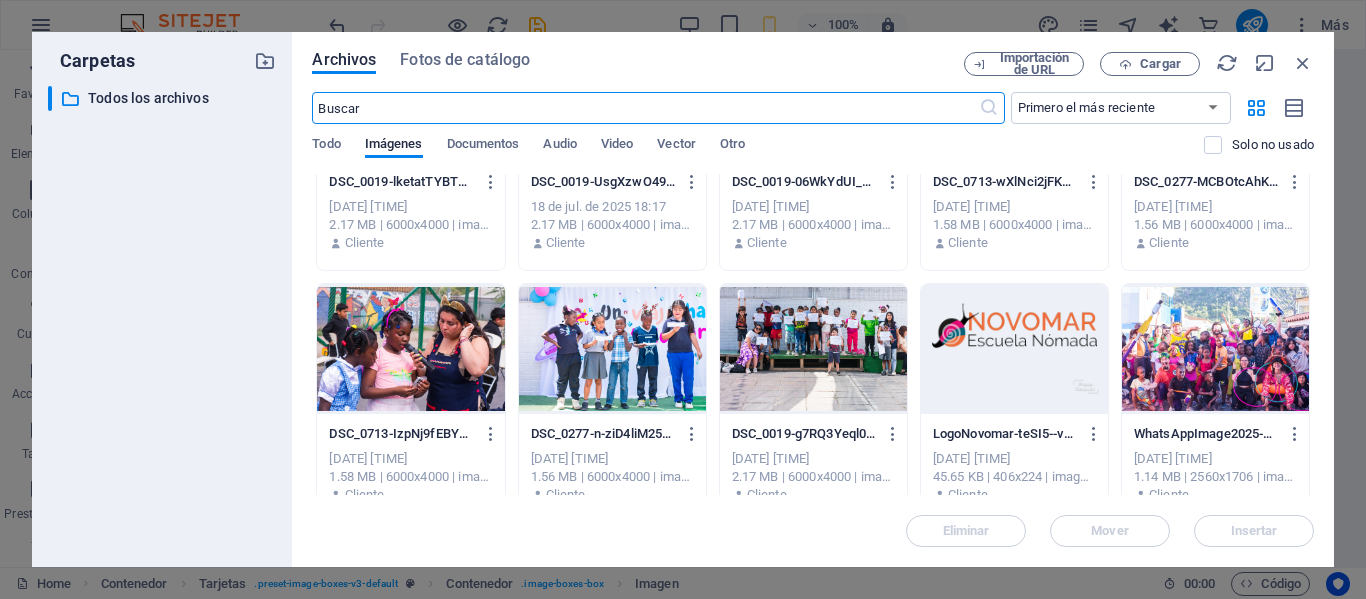 click at bounding box center [1014, 349] 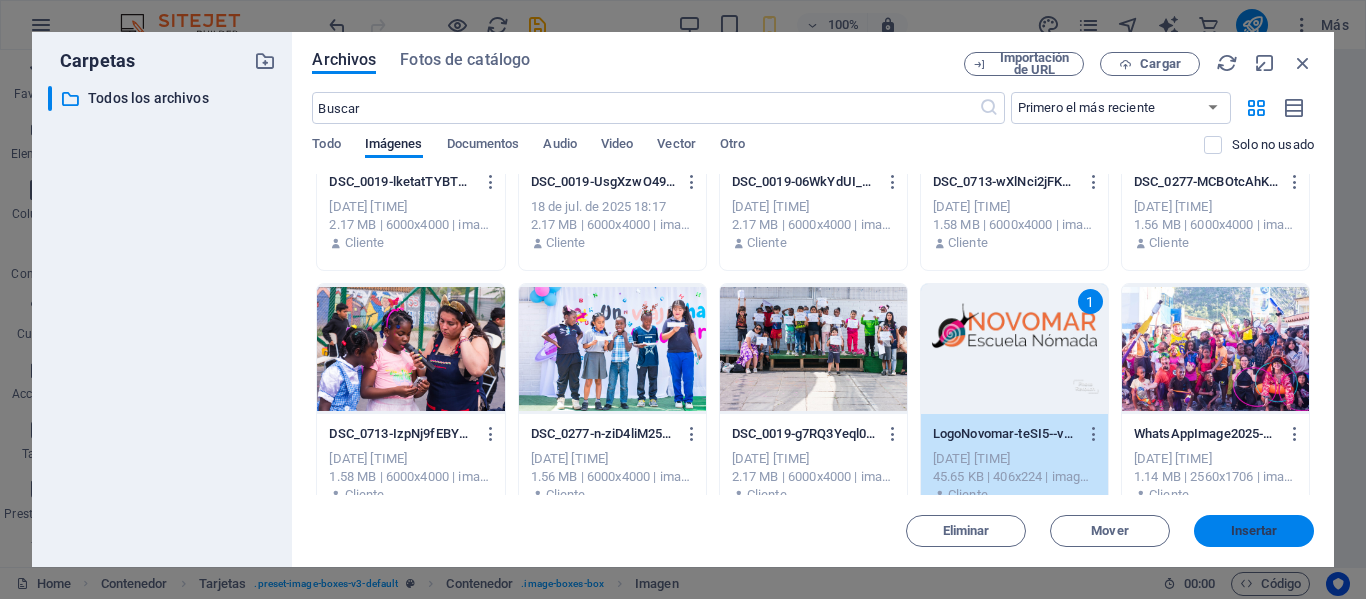 click on "Insertar" at bounding box center (1254, 531) 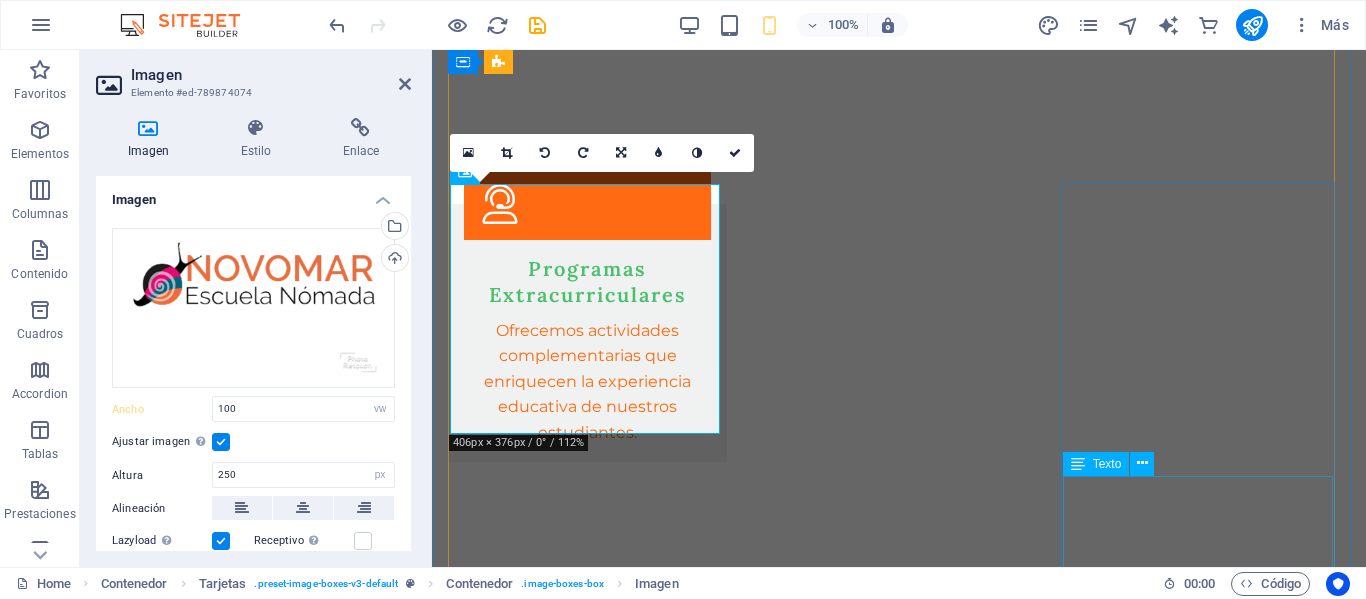 scroll, scrollTop: 2904, scrollLeft: 0, axis: vertical 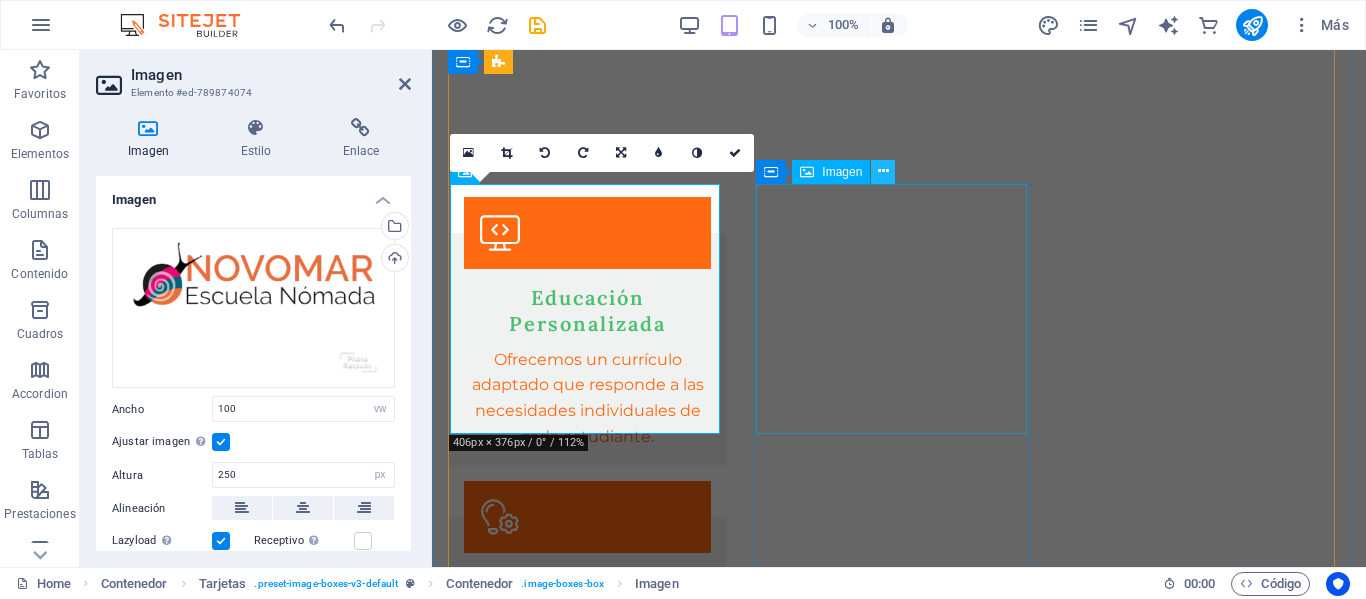 click at bounding box center (883, 171) 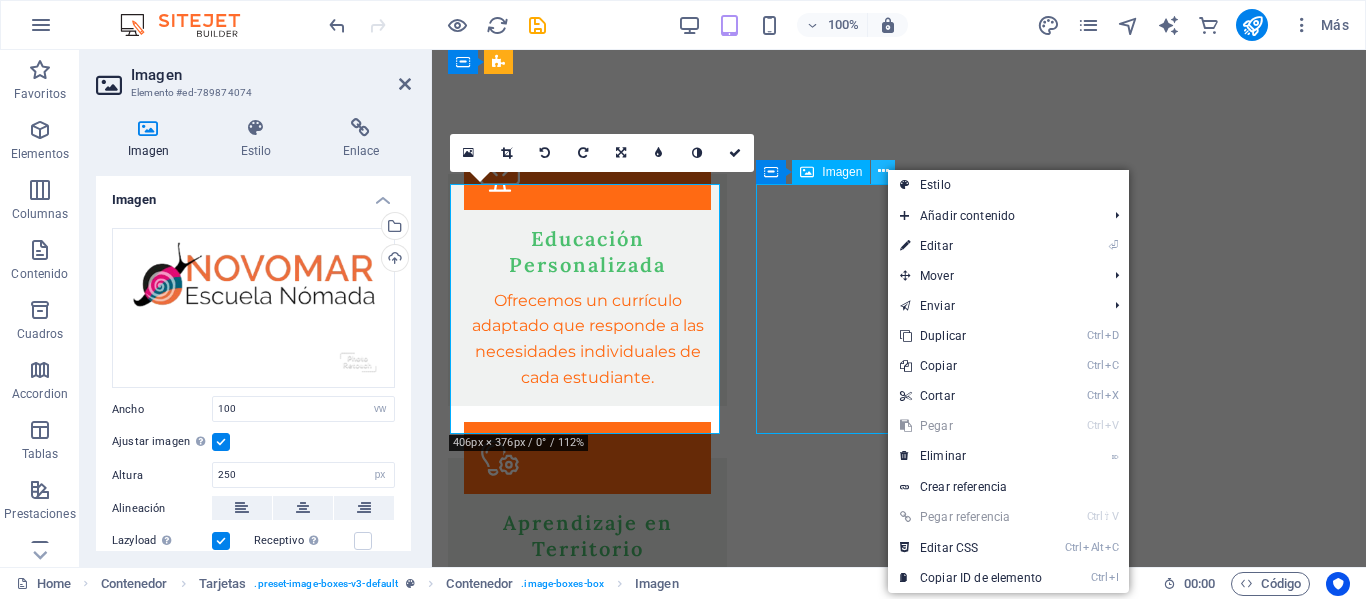scroll, scrollTop: 2842, scrollLeft: 0, axis: vertical 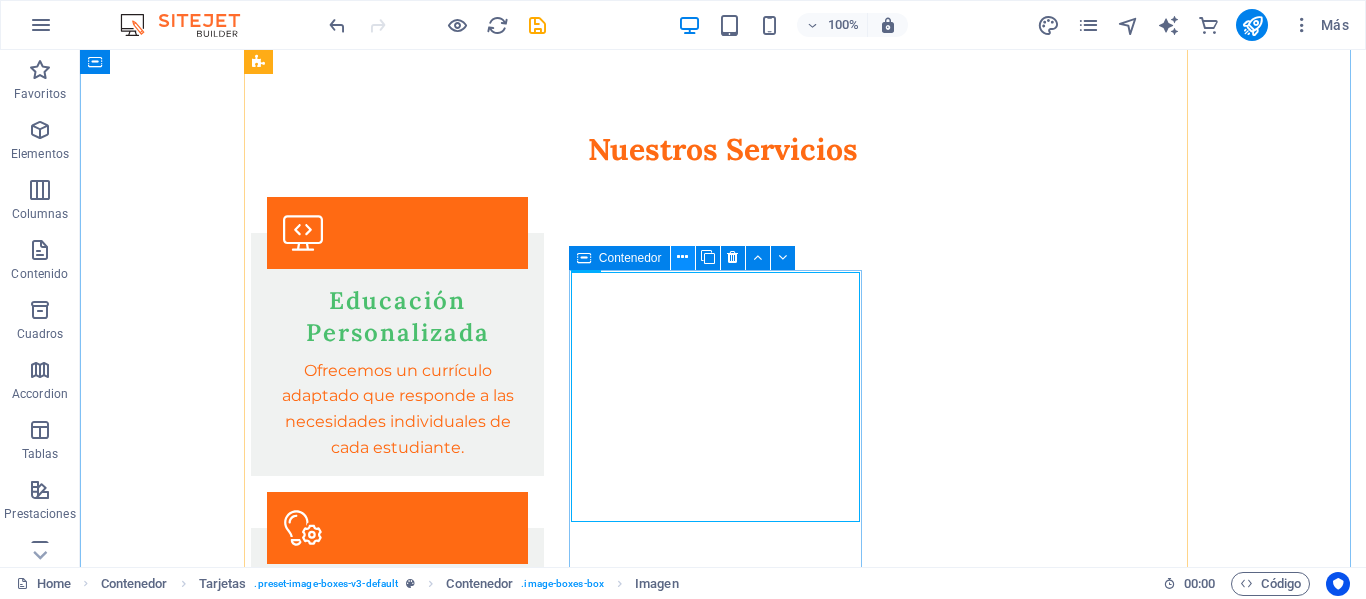 click at bounding box center [682, 257] 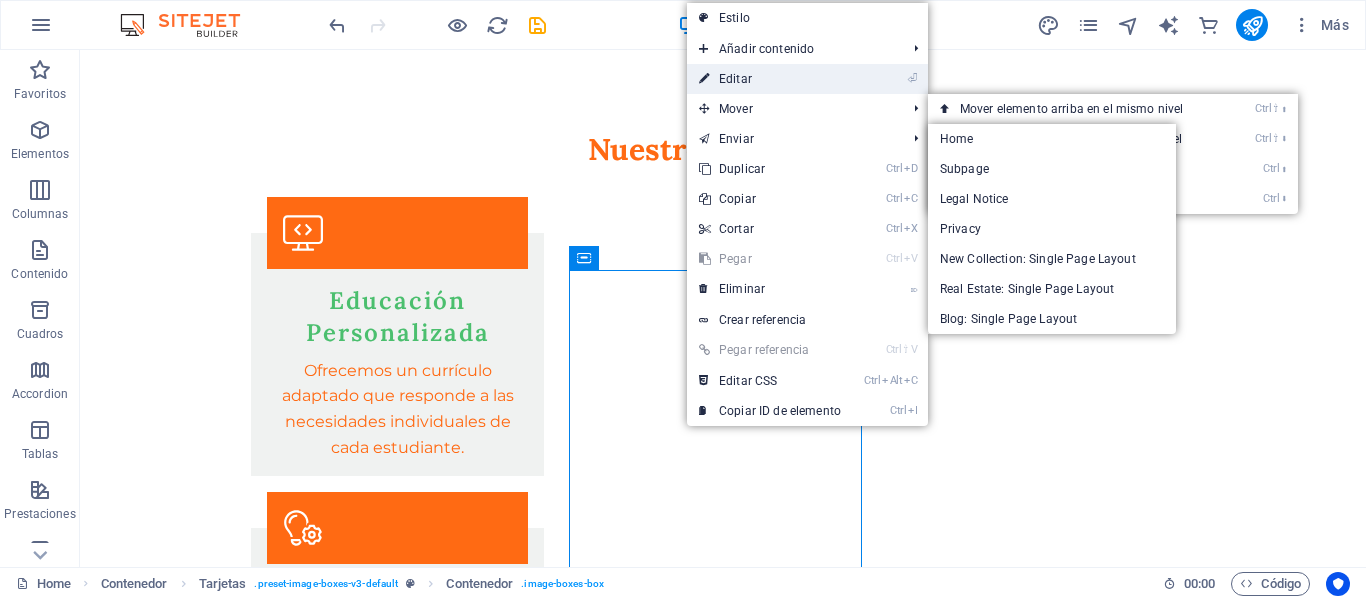 click on "⏎  Editar" at bounding box center (770, 79) 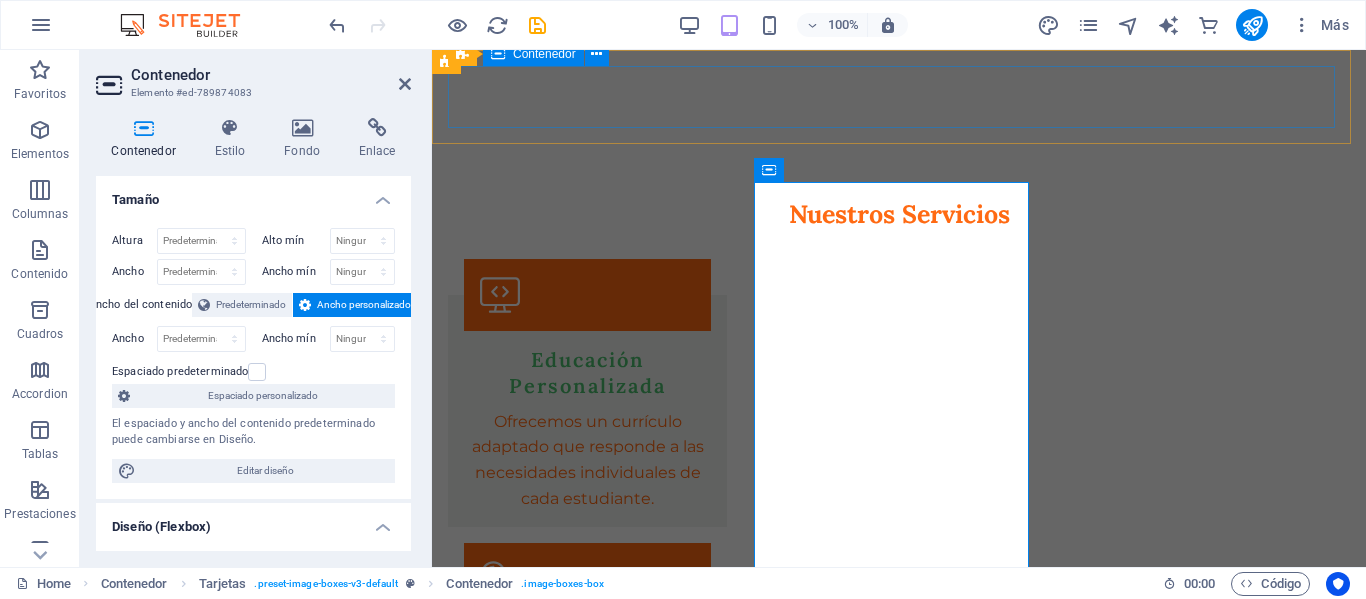 scroll, scrollTop: 2904, scrollLeft: 0, axis: vertical 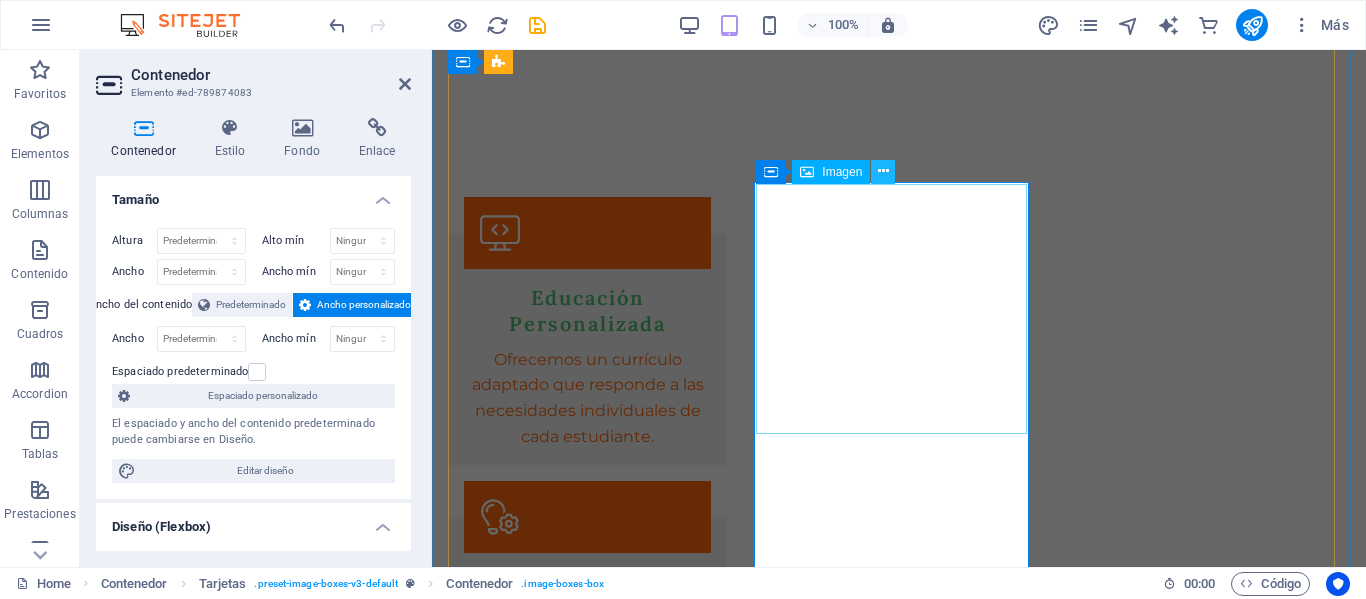 click at bounding box center (883, 171) 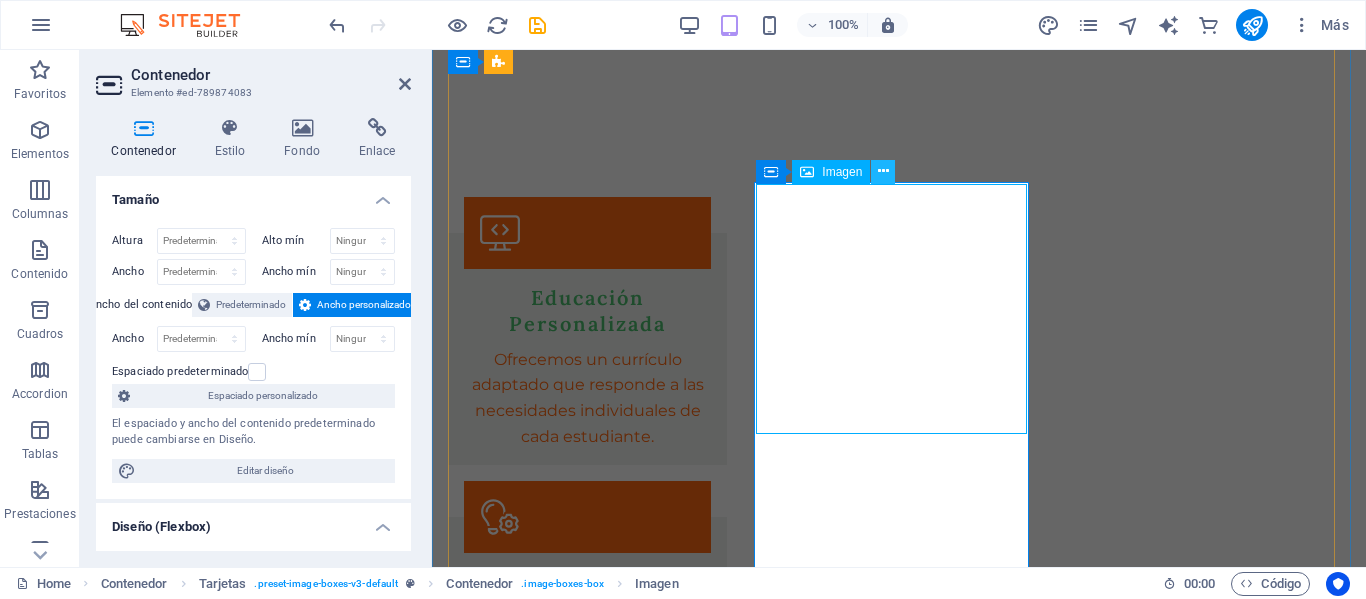 click at bounding box center (883, 171) 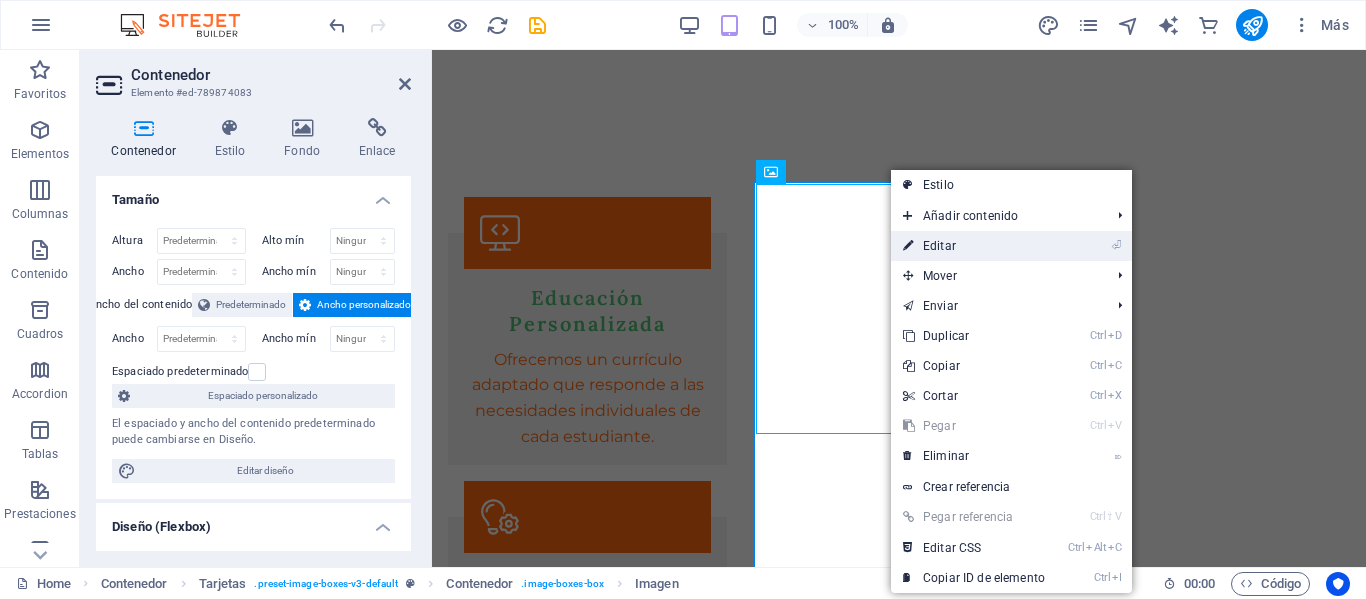 click on "⏎  Editar" at bounding box center (974, 246) 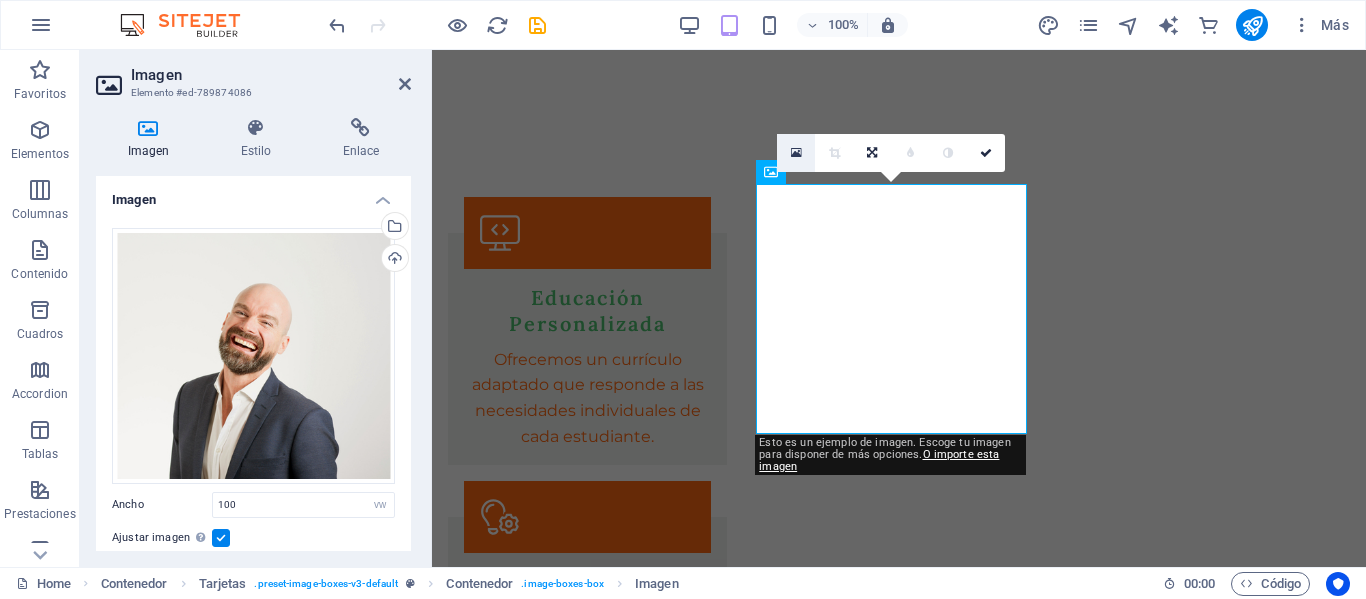 click at bounding box center [796, 153] 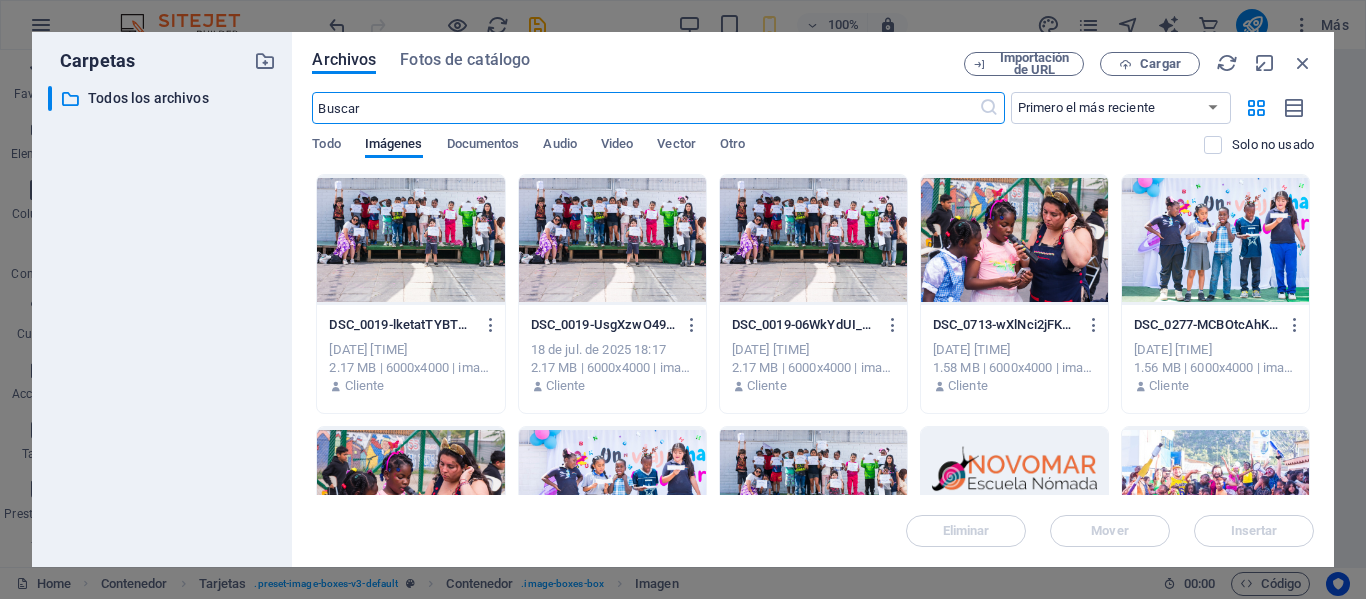 scroll, scrollTop: 4474, scrollLeft: 0, axis: vertical 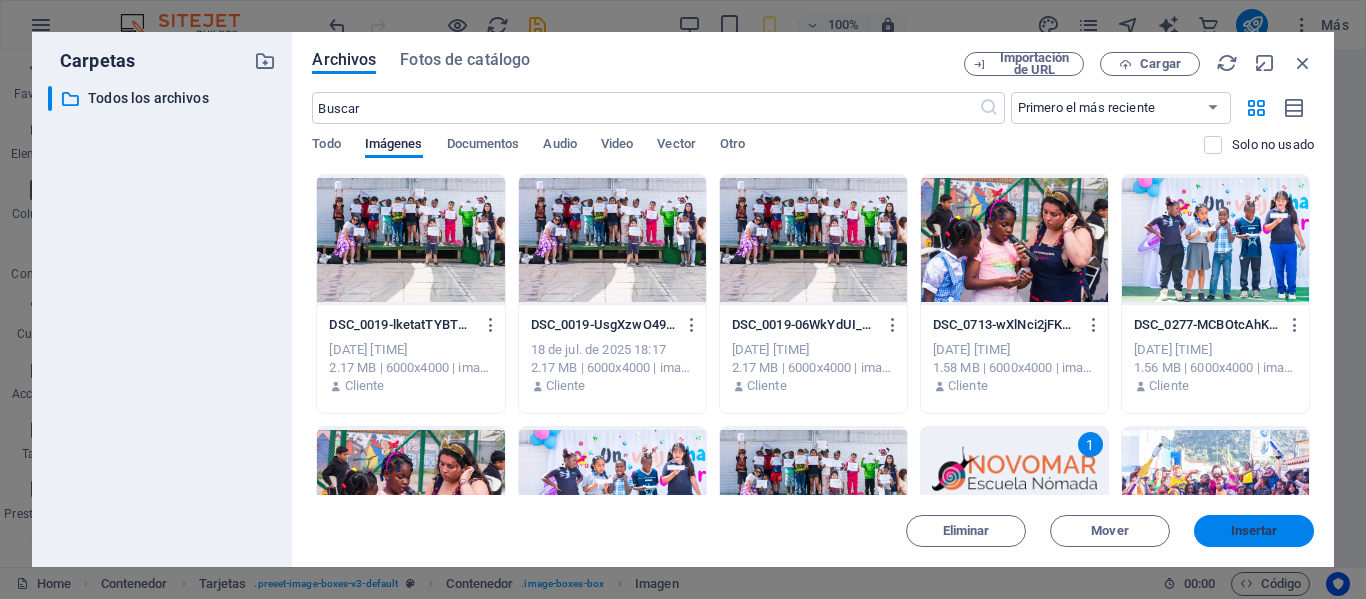 click on "Insertar" at bounding box center [1254, 531] 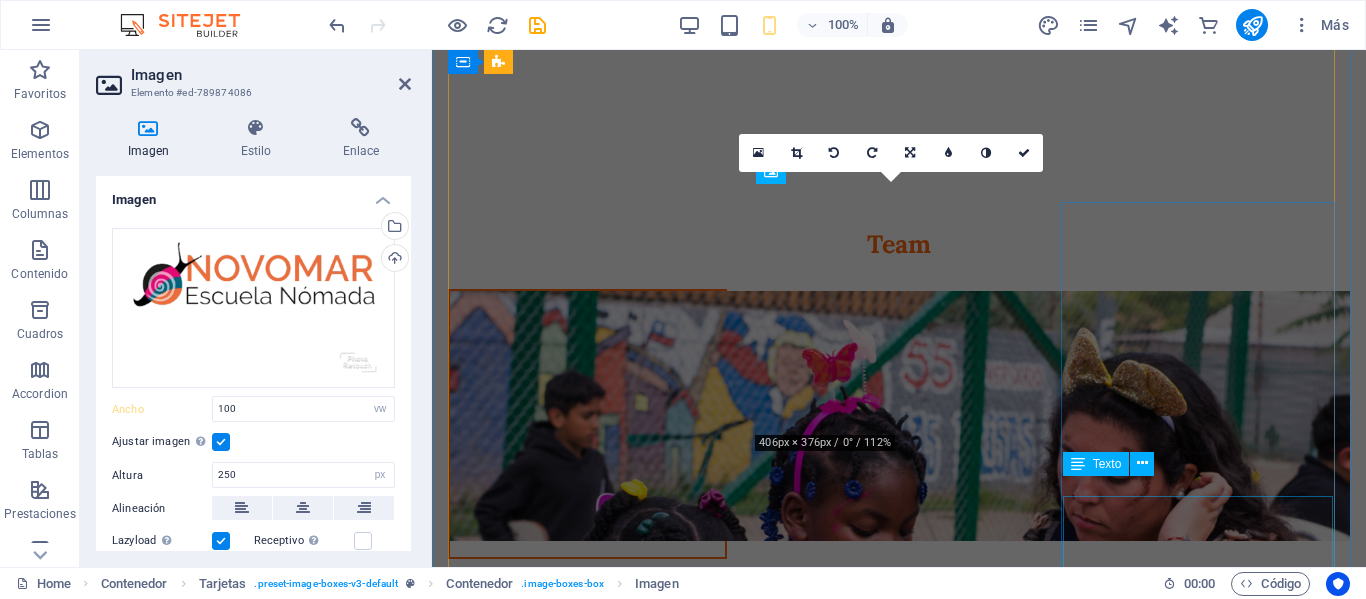 scroll, scrollTop: 2904, scrollLeft: 0, axis: vertical 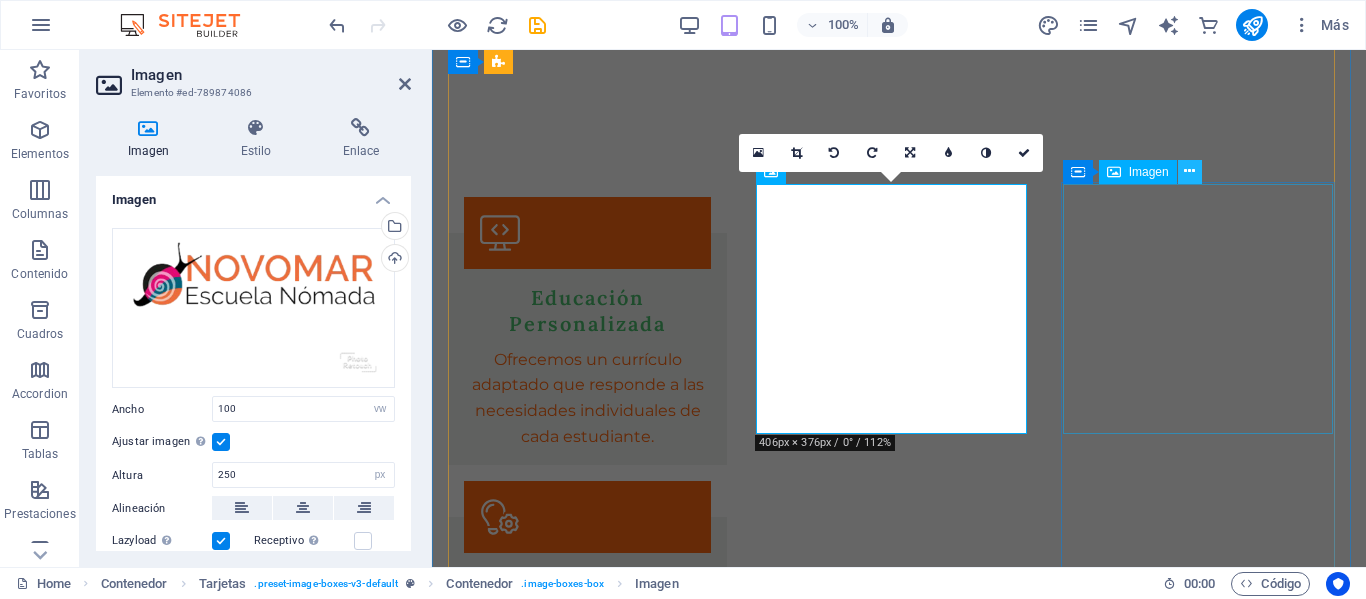 click at bounding box center [1189, 171] 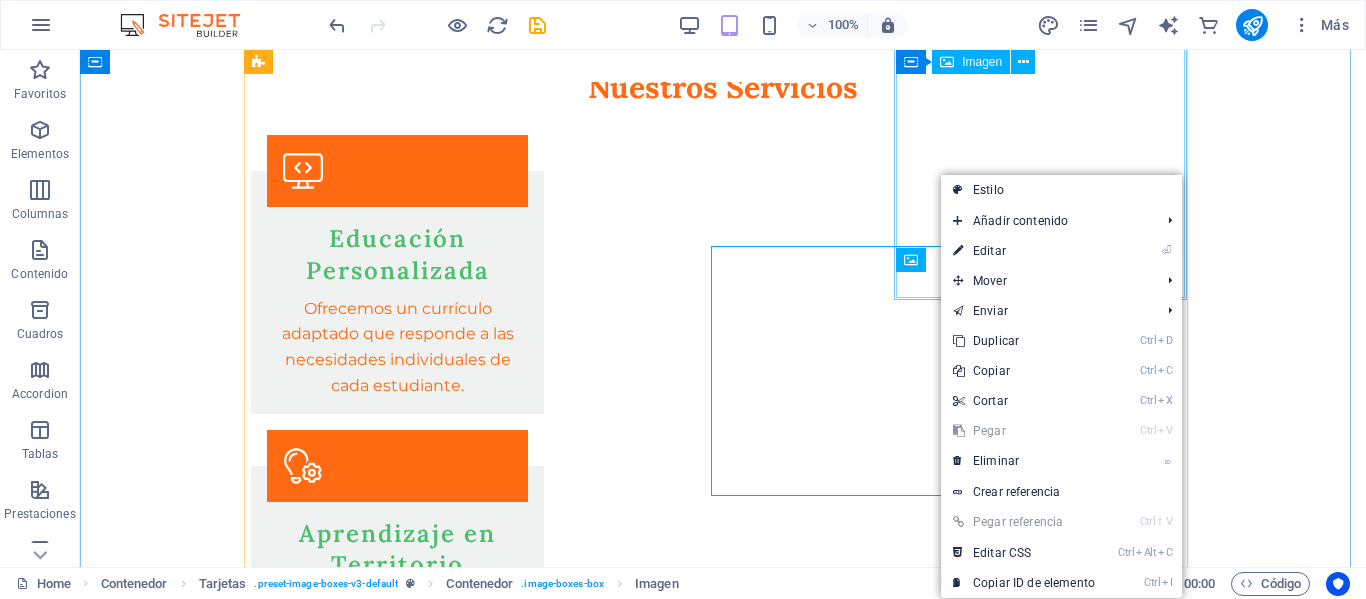 scroll, scrollTop: 2842, scrollLeft: 0, axis: vertical 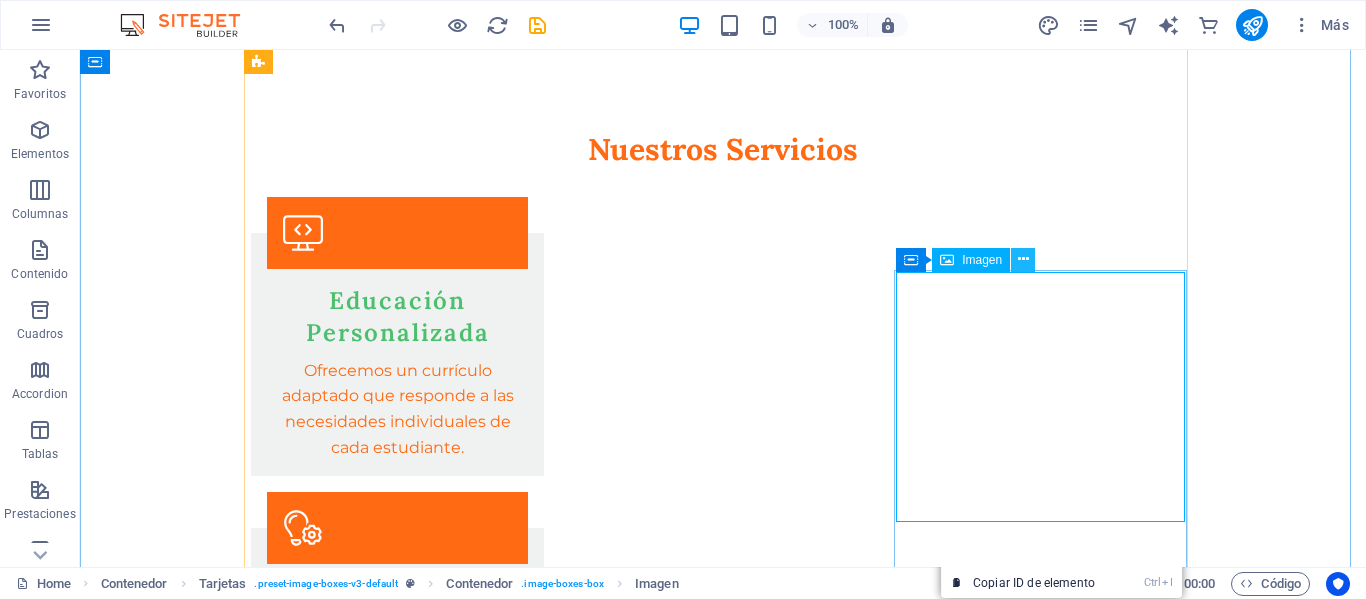 click at bounding box center (1023, 259) 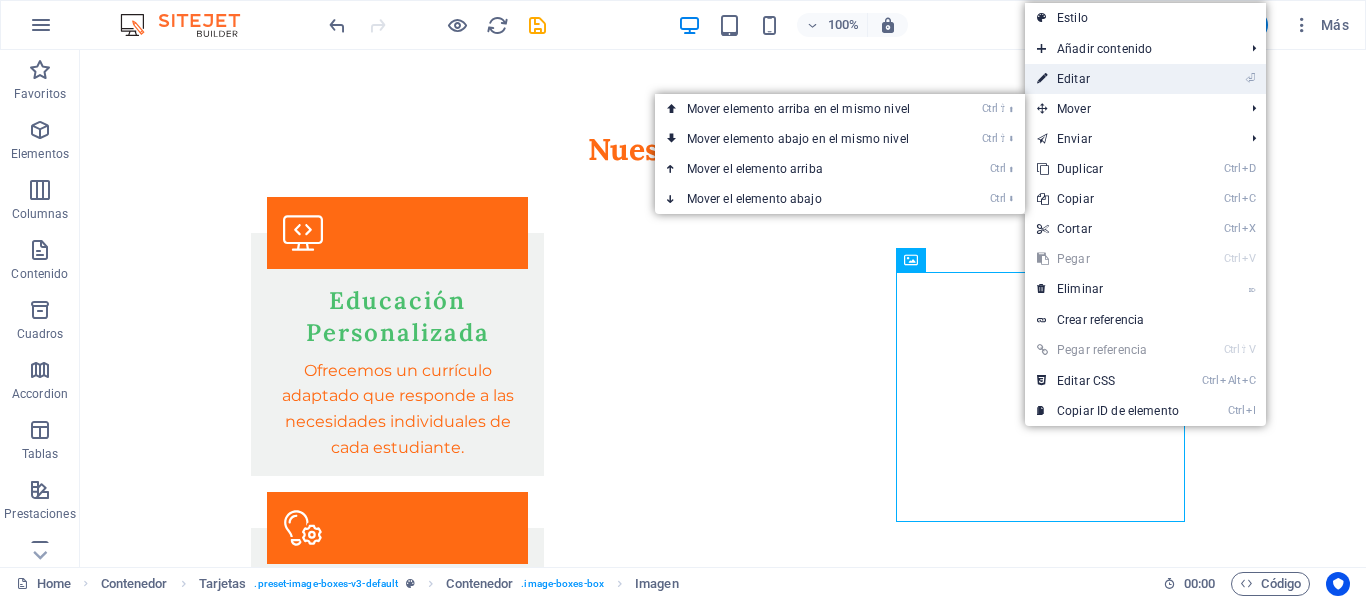 click on "⏎  Editar" at bounding box center [1108, 79] 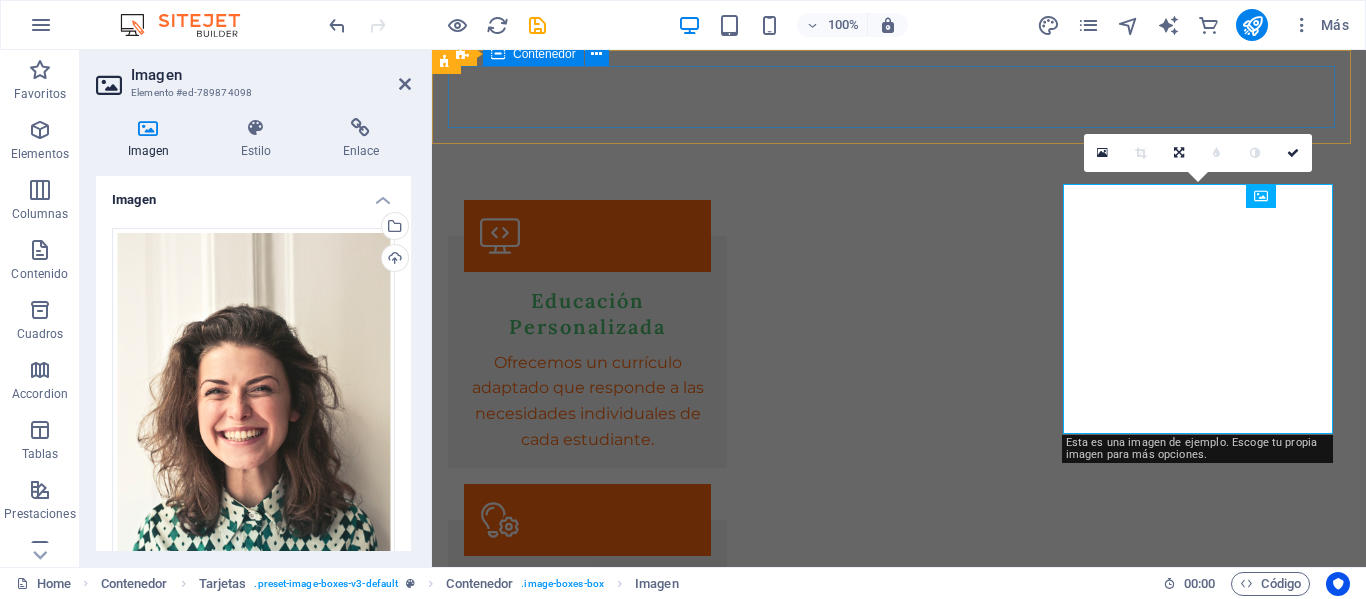 scroll, scrollTop: 2904, scrollLeft: 0, axis: vertical 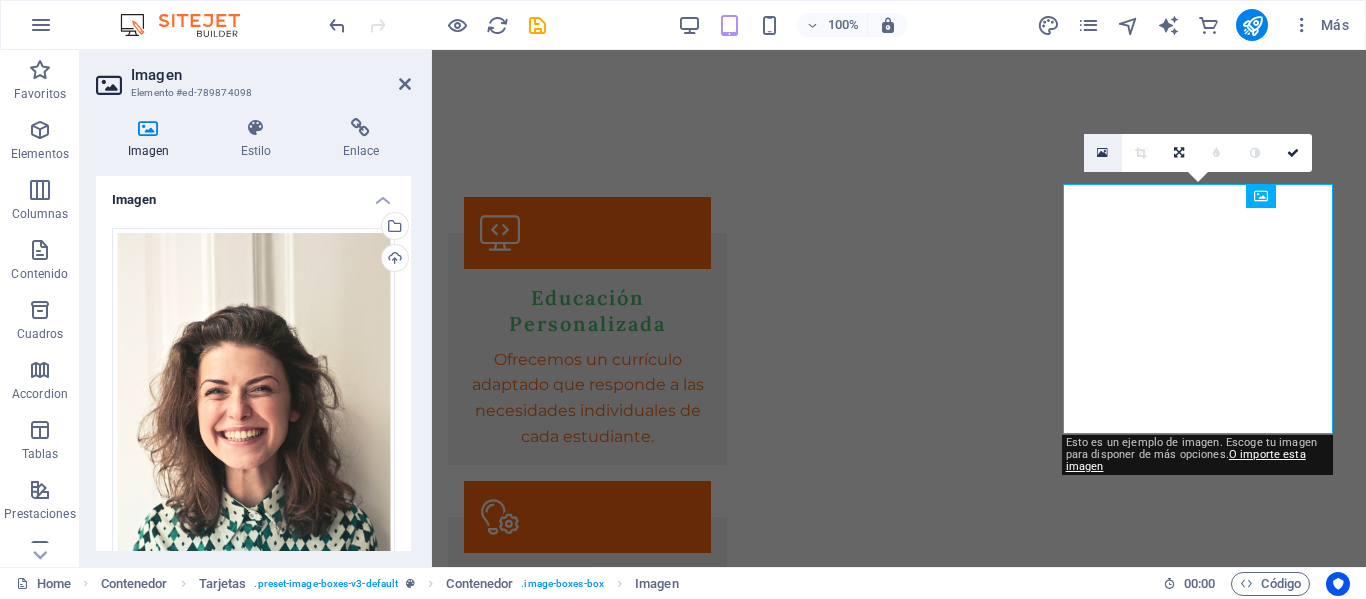 click at bounding box center (1102, 153) 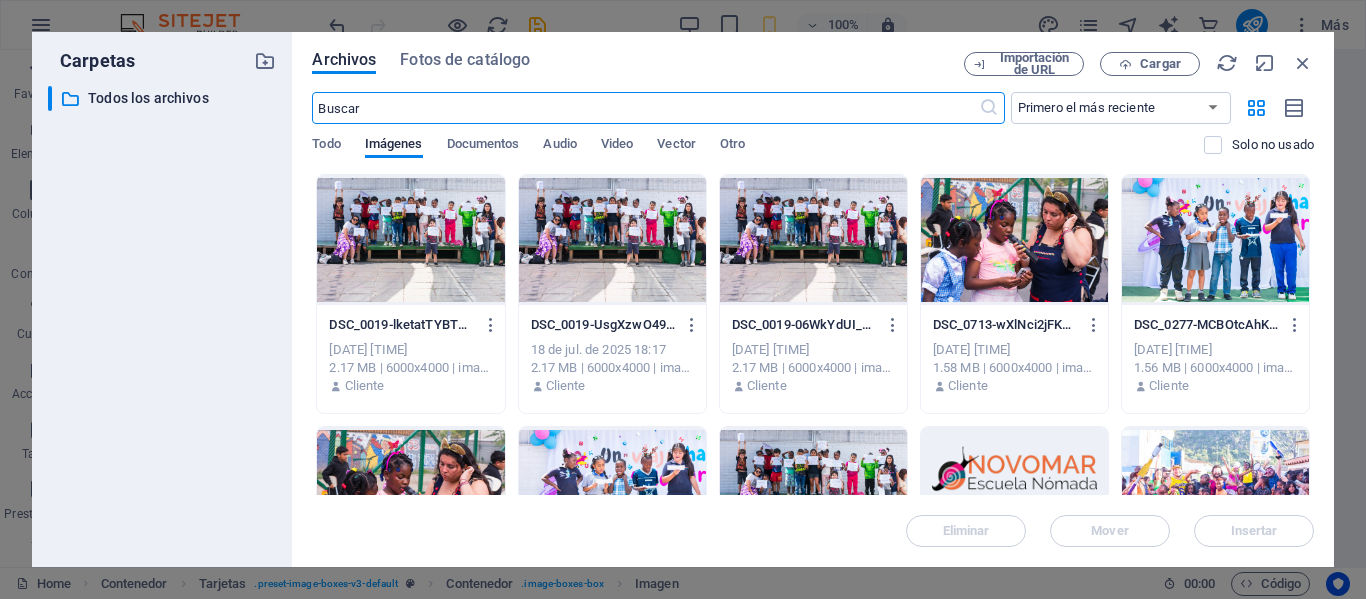 scroll, scrollTop: 4866, scrollLeft: 0, axis: vertical 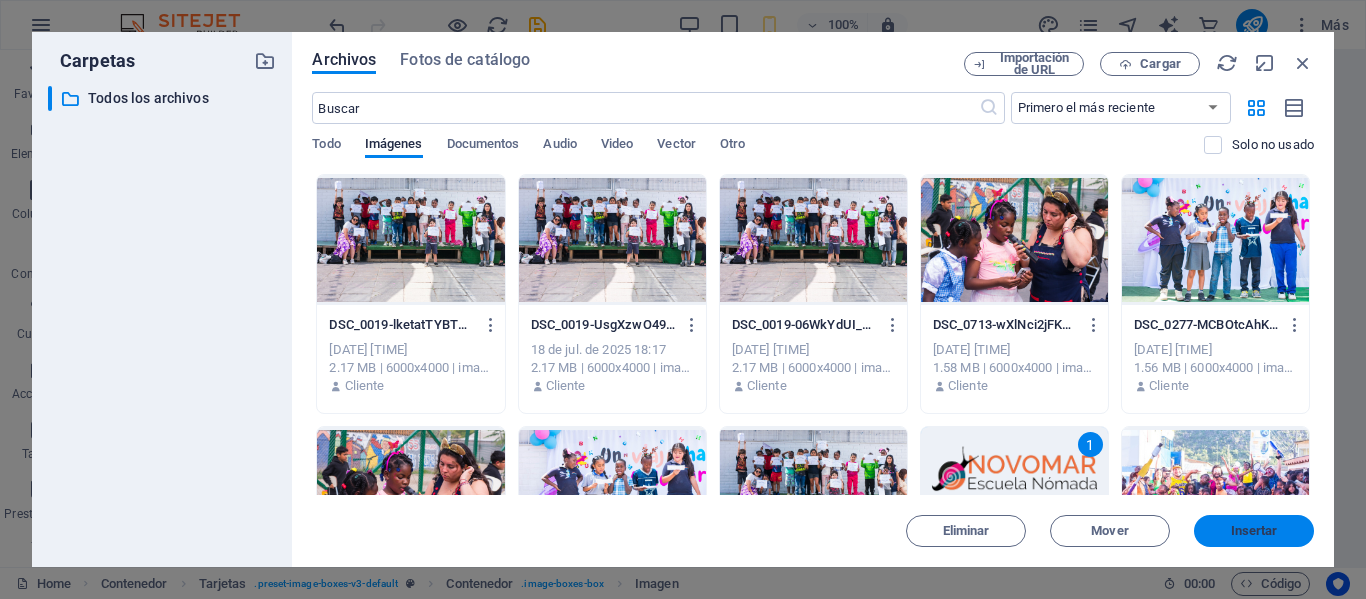 click on "Insertar" at bounding box center (1254, 531) 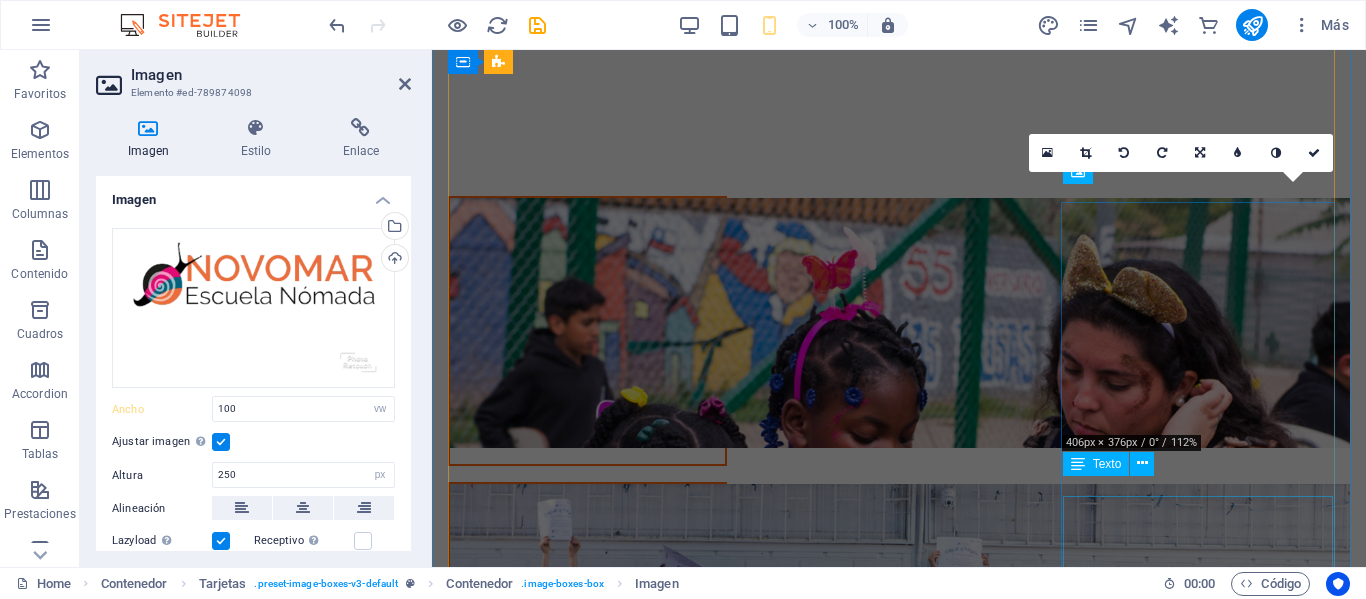 scroll, scrollTop: 2904, scrollLeft: 0, axis: vertical 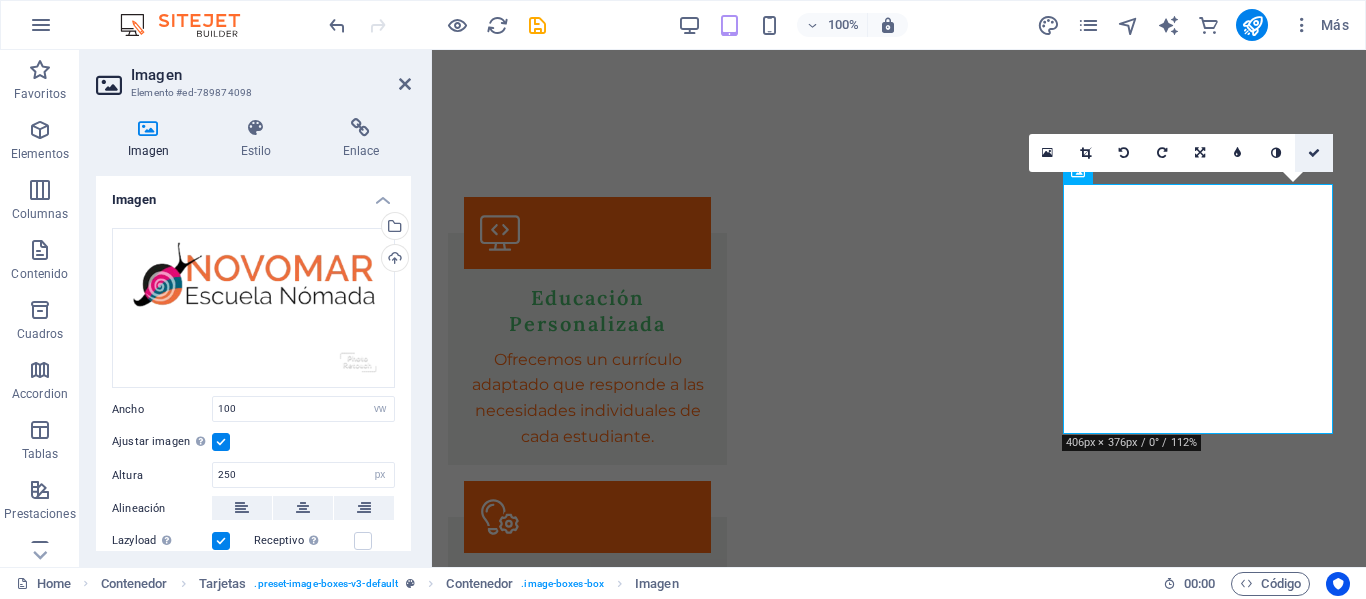 click at bounding box center [1314, 153] 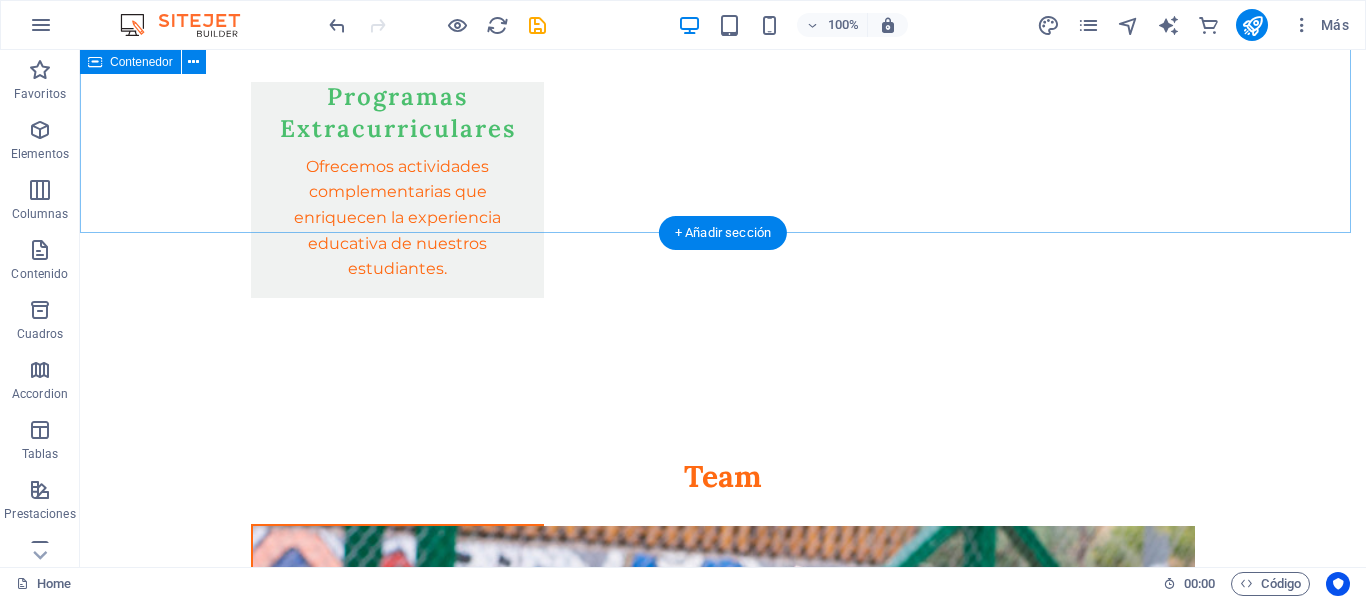 scroll, scrollTop: 4572, scrollLeft: 0, axis: vertical 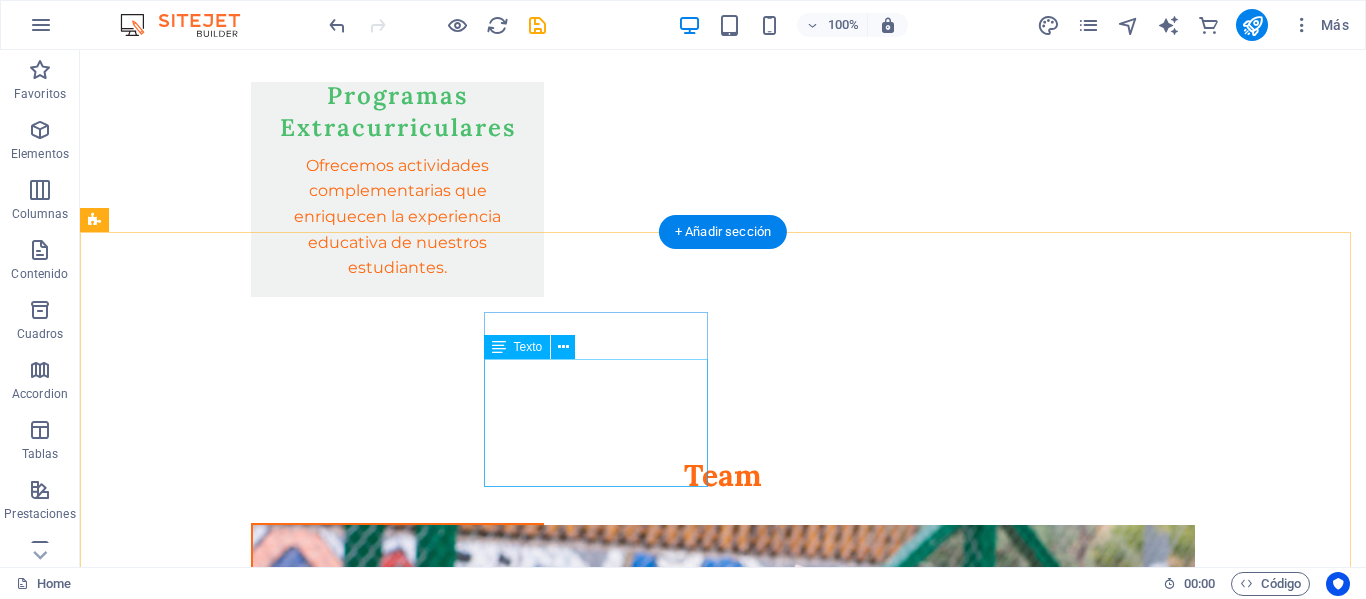 click on "[PHONE]" at bounding box center [187, 4253] 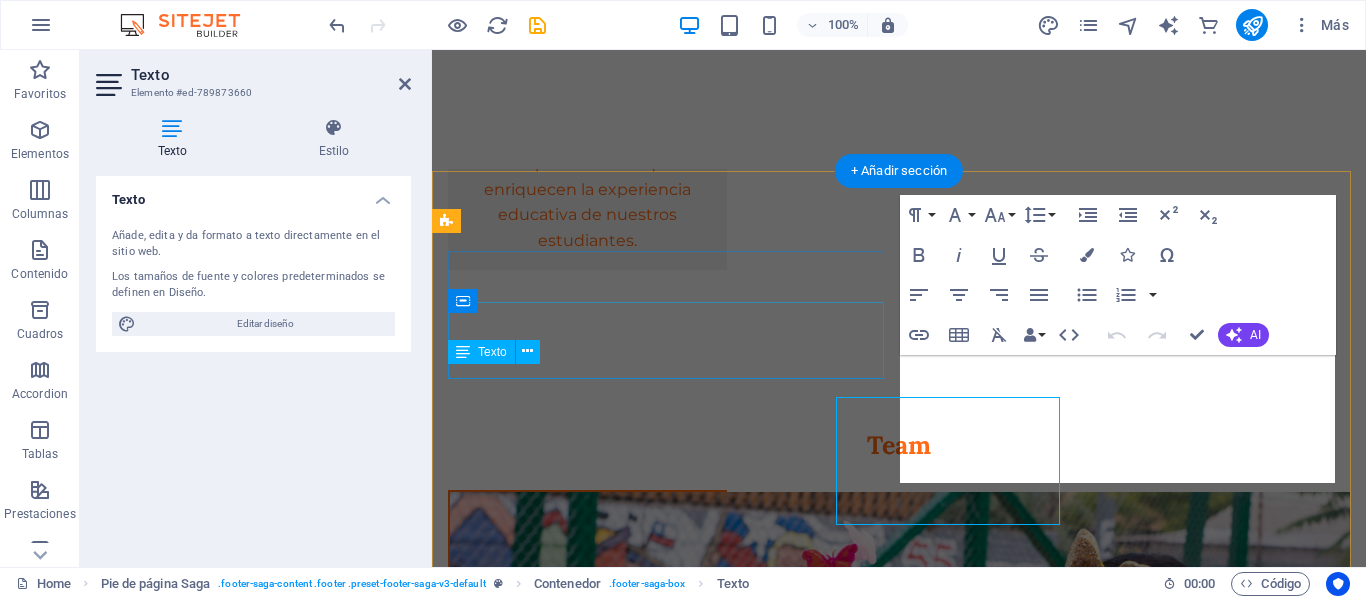 scroll, scrollTop: 4534, scrollLeft: 0, axis: vertical 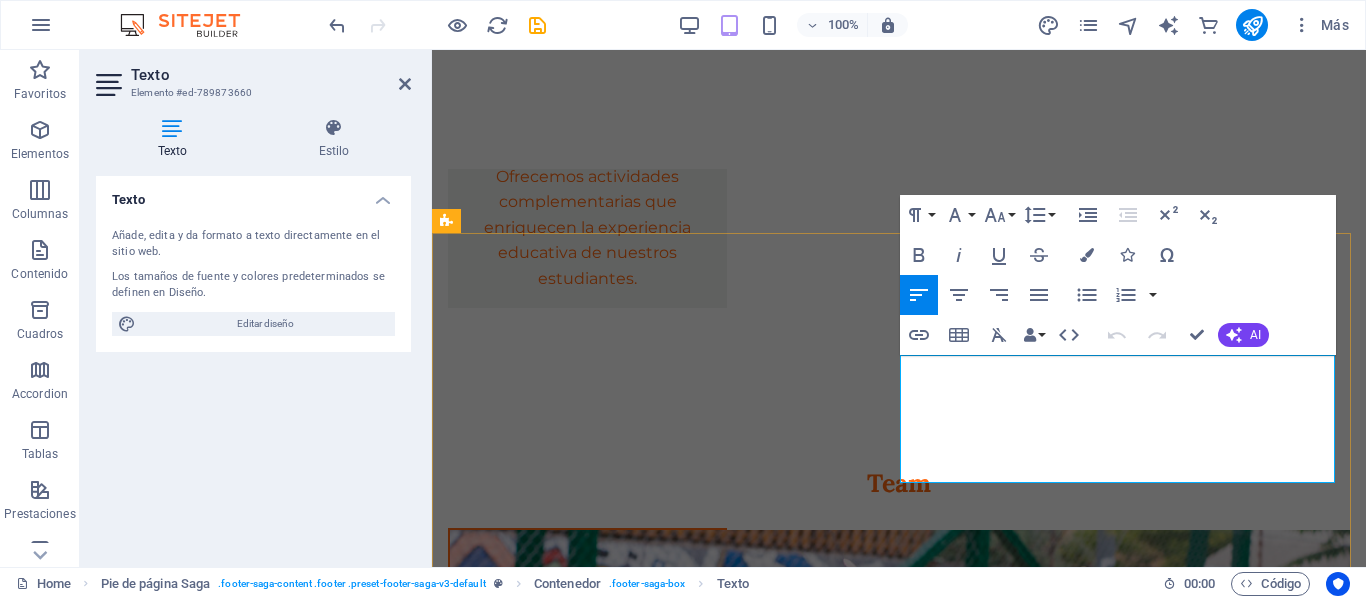 drag, startPoint x: 993, startPoint y: 450, endPoint x: 914, endPoint y: 371, distance: 111.72287 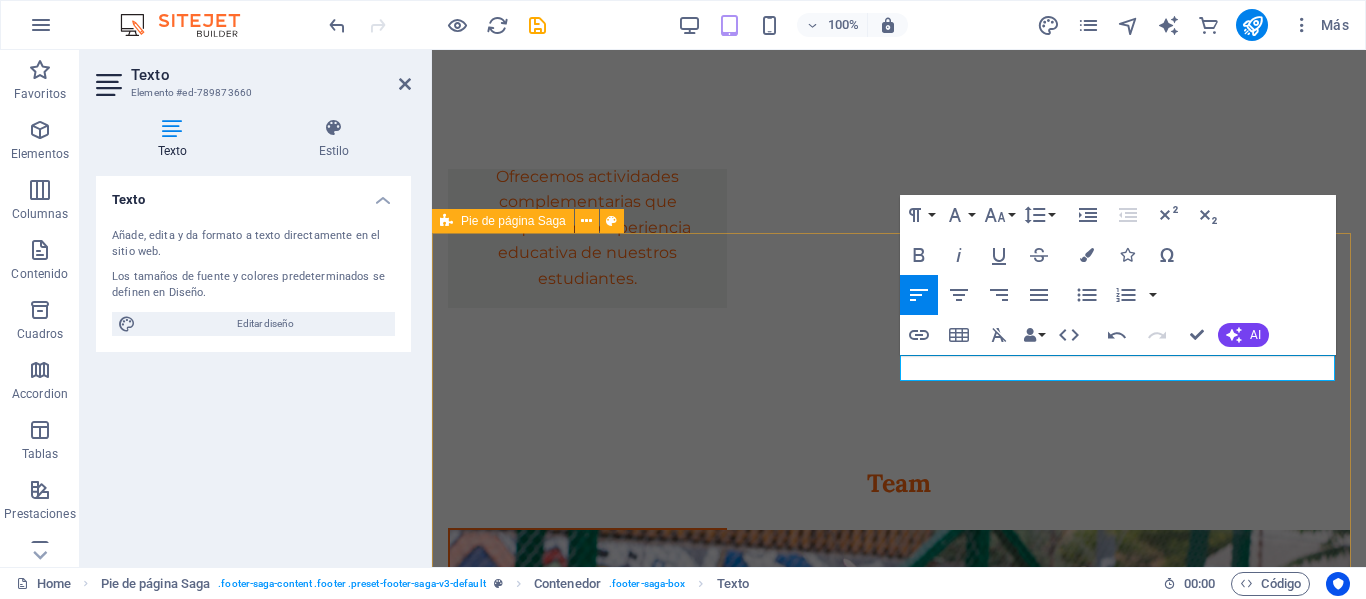 type 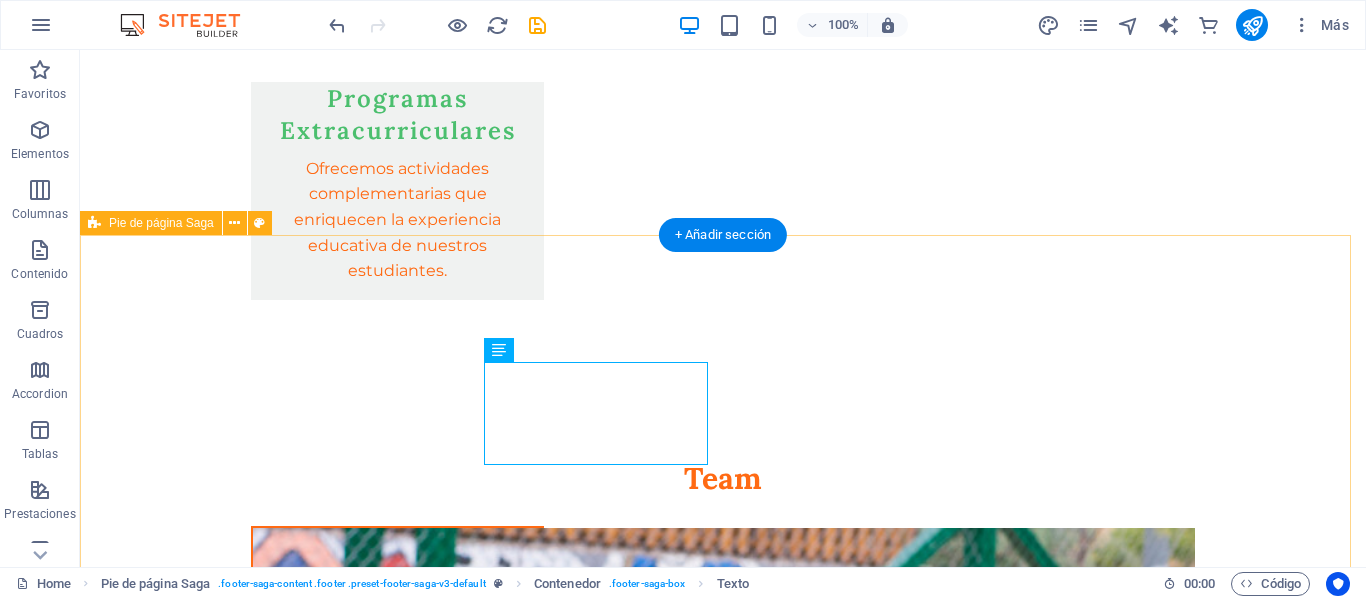 scroll, scrollTop: 4623, scrollLeft: 0, axis: vertical 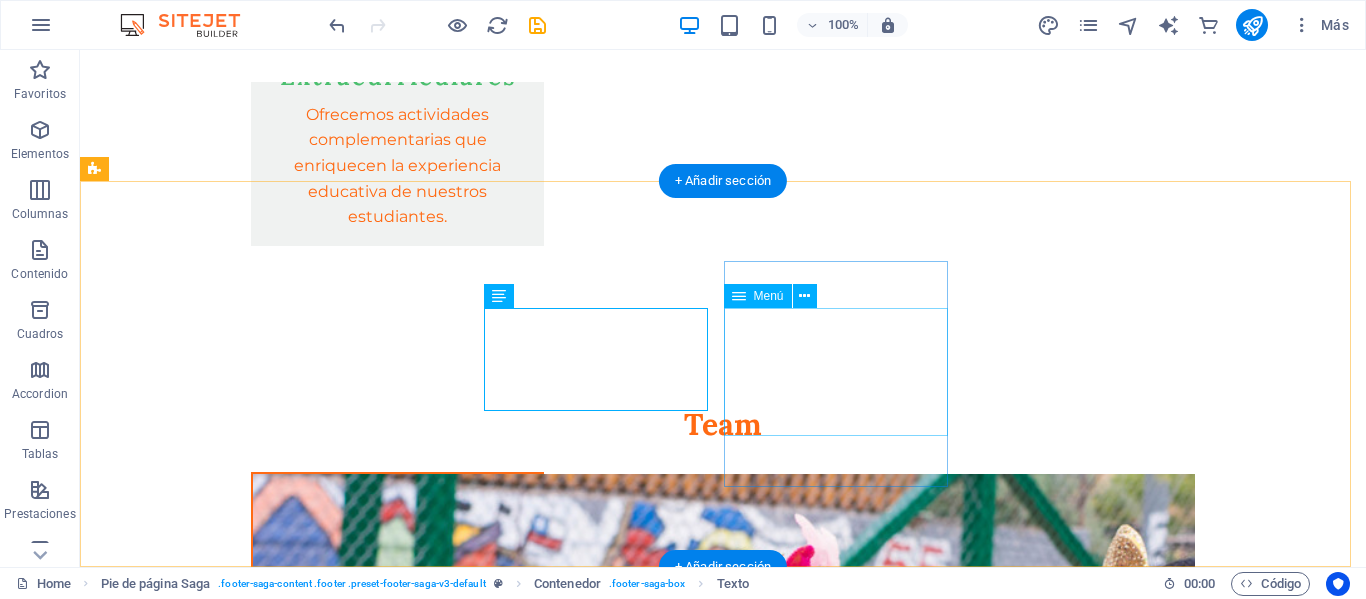 click on "Inicio Sobre Nosotros Servicios Equipo FAQ" at bounding box center [208, 4335] 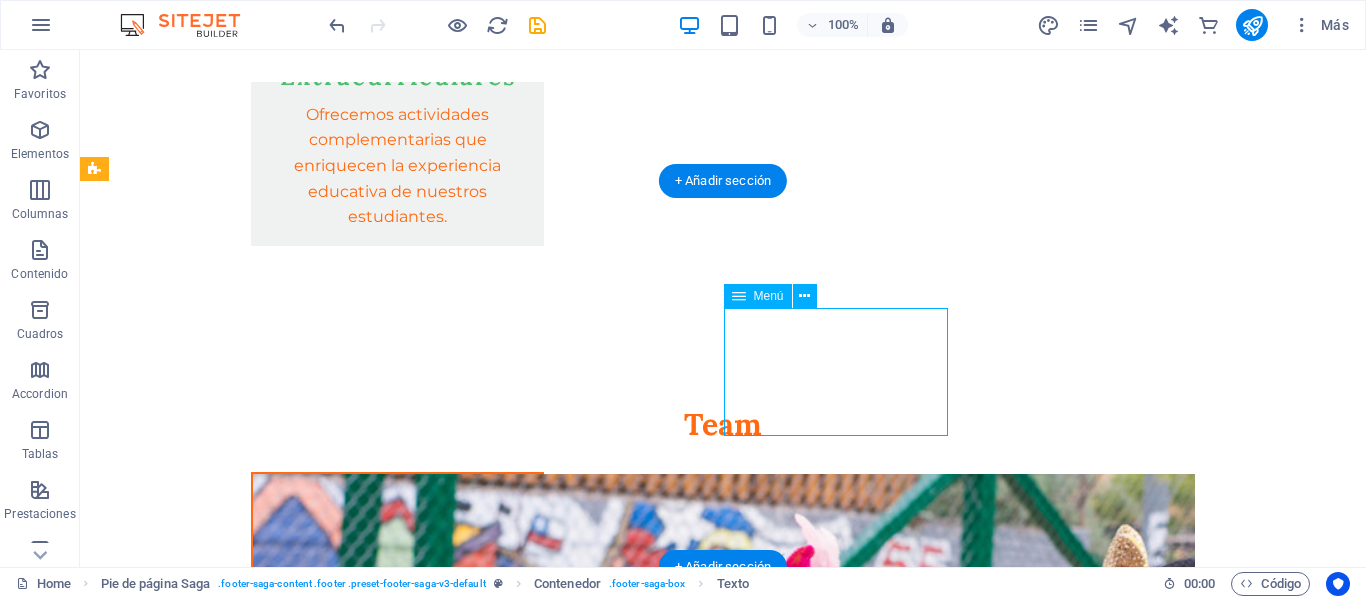 click on "Inicio Sobre Nosotros Servicios Equipo FAQ" at bounding box center (208, 4335) 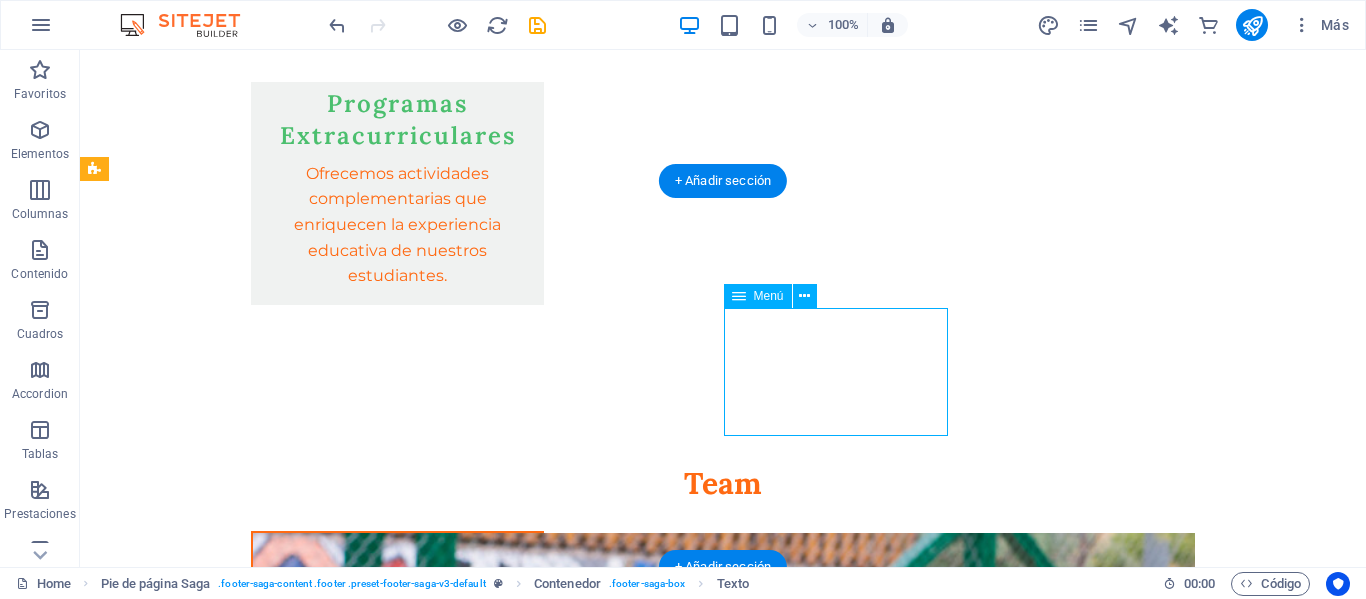 select 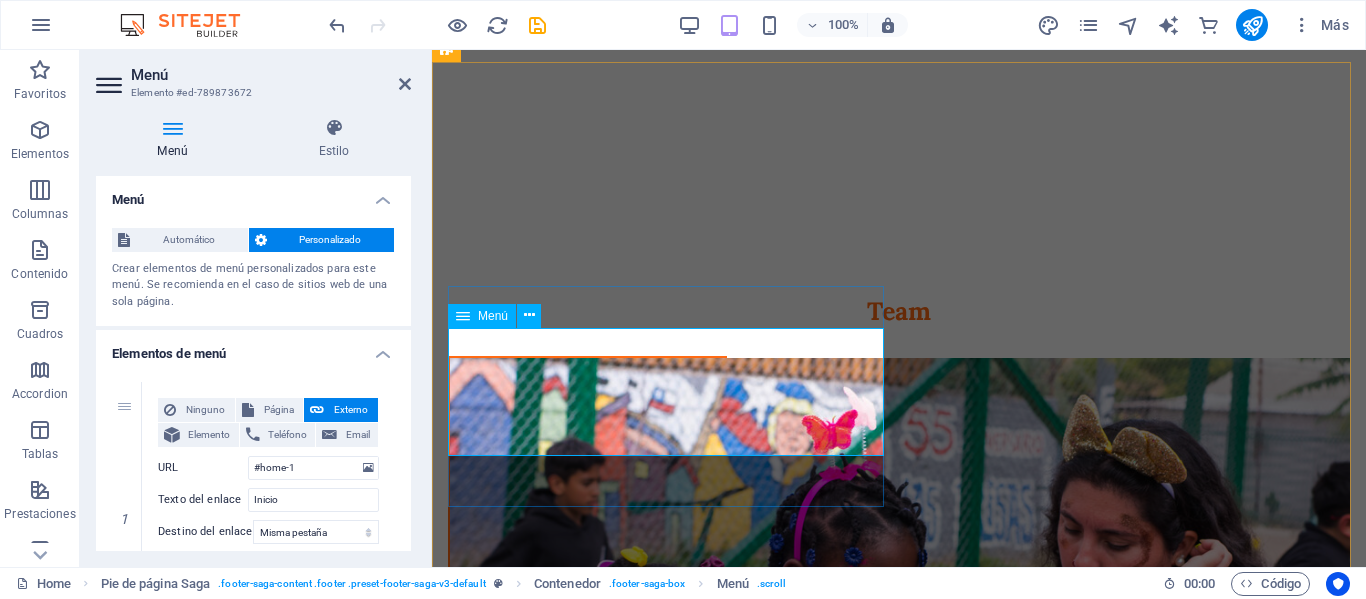 scroll, scrollTop: 4707, scrollLeft: 0, axis: vertical 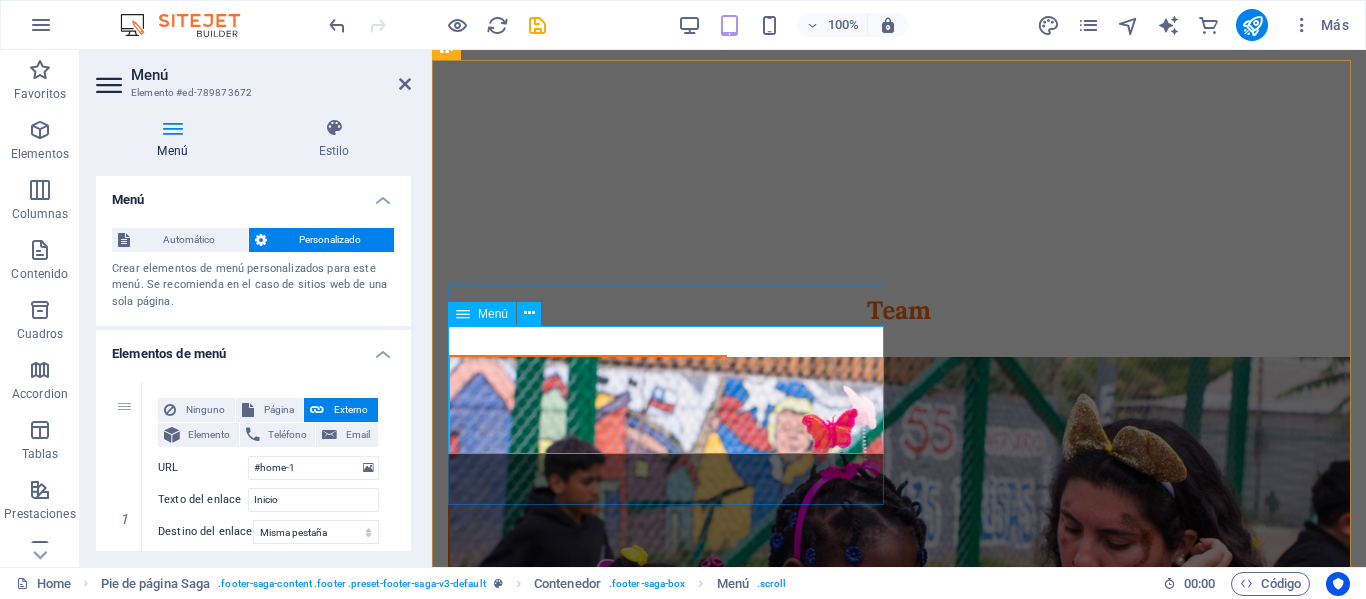 click on "Inicio Sobre Nosotros Servicios Equipo FAQ" at bounding box center [669, 4100] 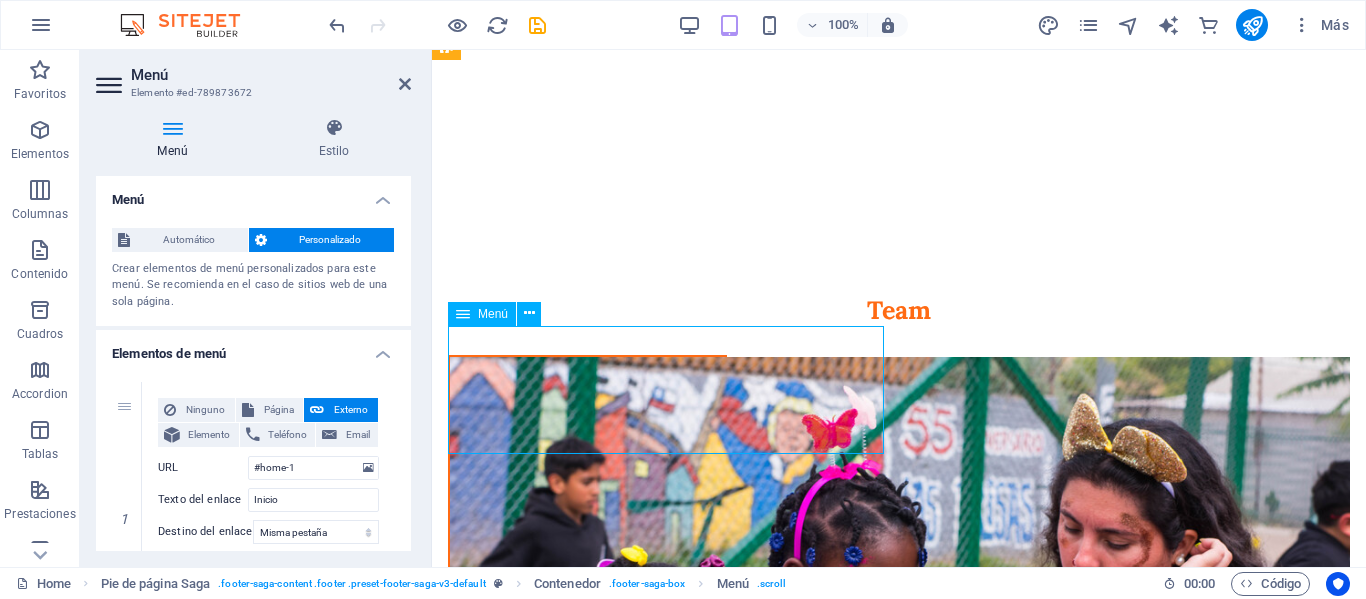 drag, startPoint x: 480, startPoint y: 444, endPoint x: 480, endPoint y: 396, distance: 48 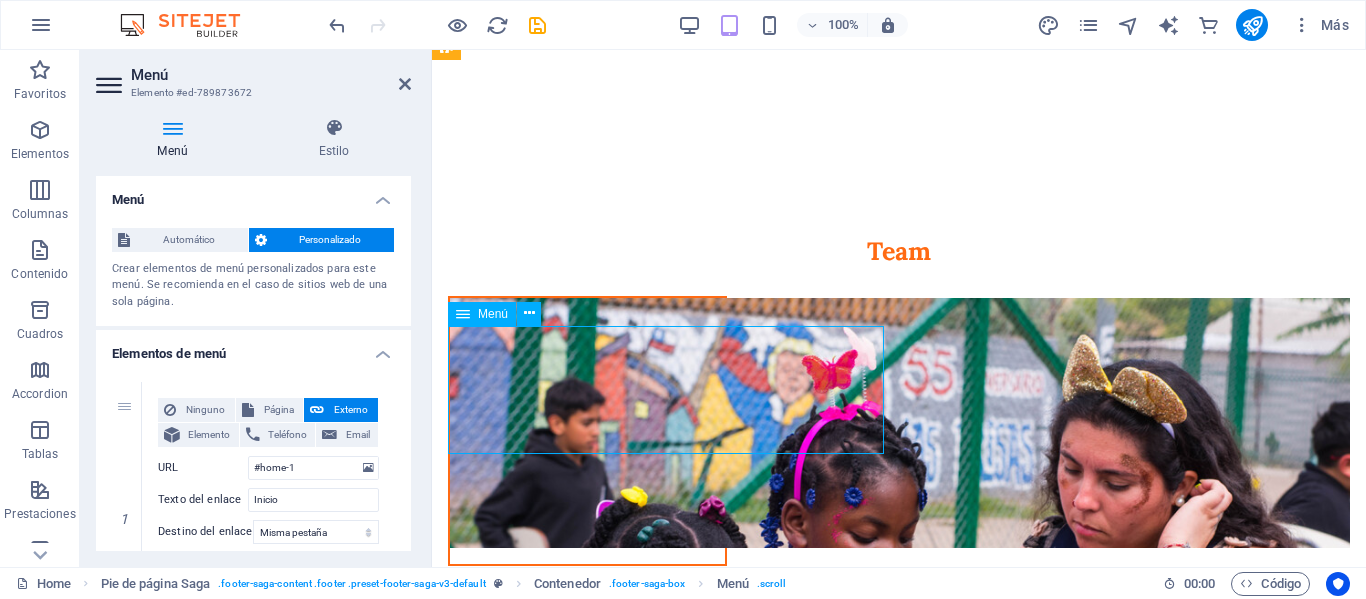 scroll, scrollTop: 4584, scrollLeft: 0, axis: vertical 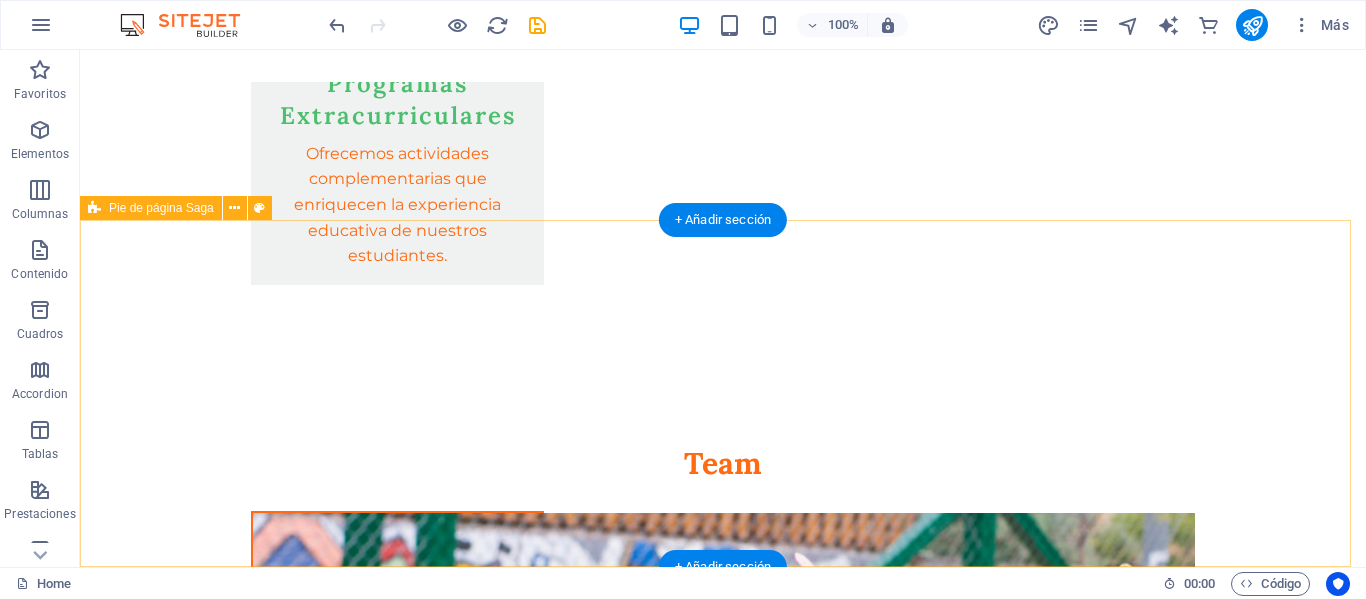 click on "Dirección: [NAME] [NUMBER], comuna de [CITY]. [EMAIL]" at bounding box center [723, 4252] 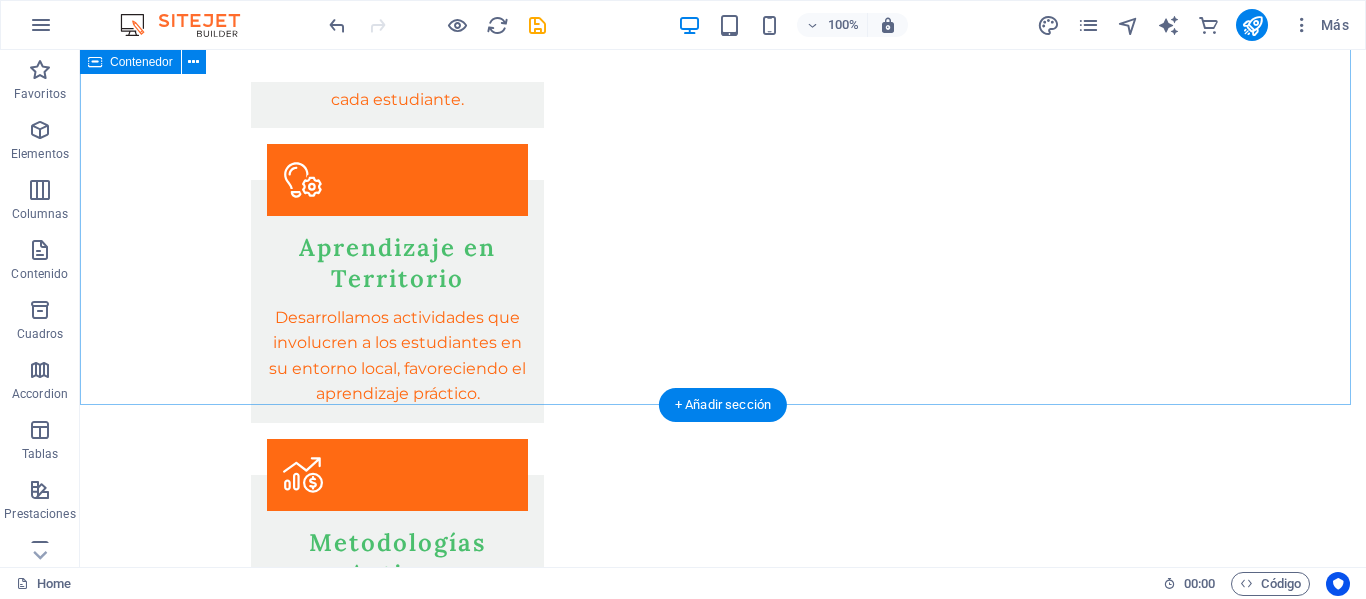 scroll, scrollTop: 3271, scrollLeft: 0, axis: vertical 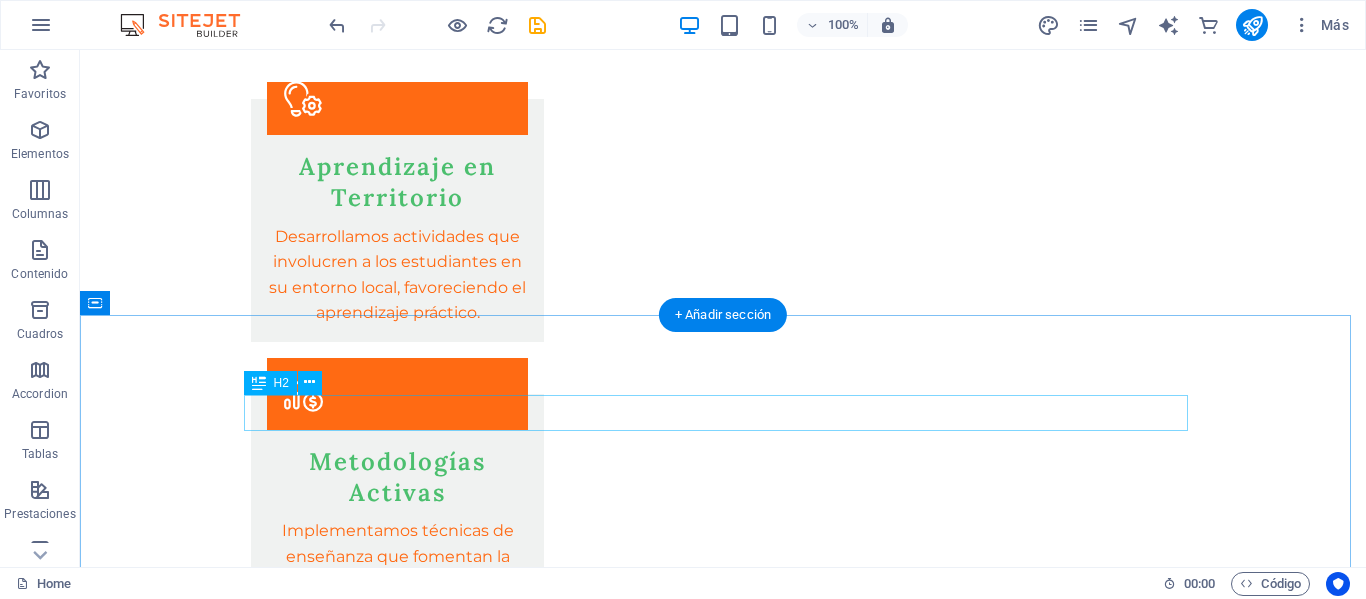 click on "FAQs" at bounding box center [723, 4048] 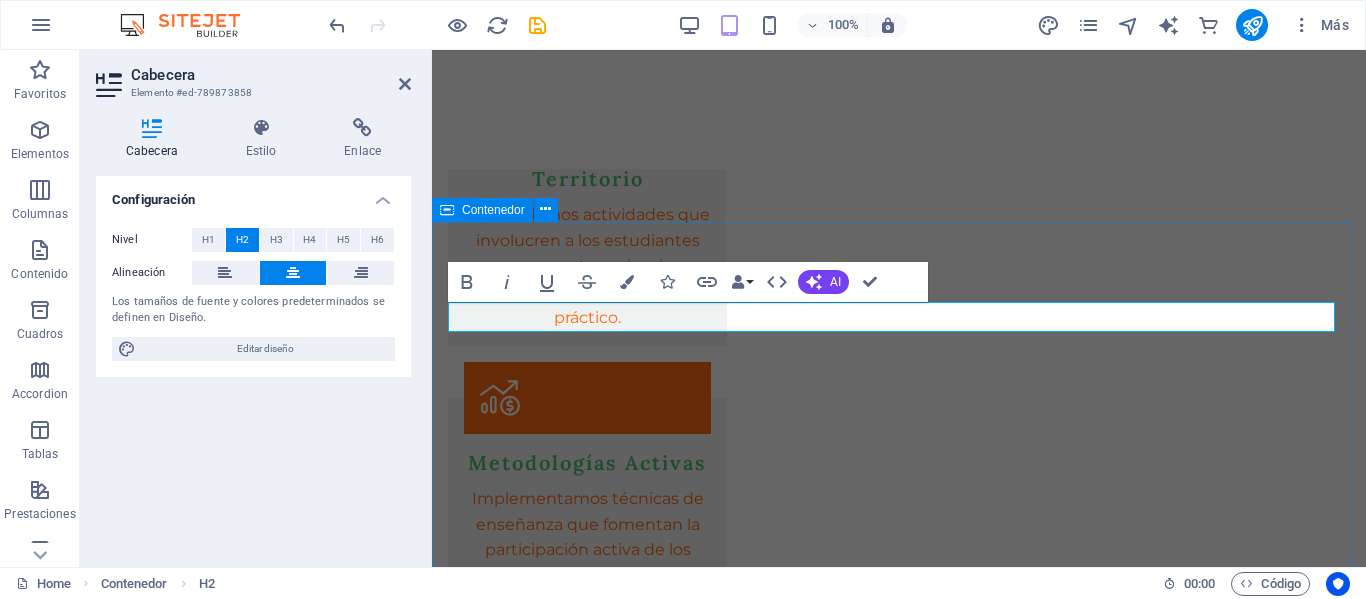 type 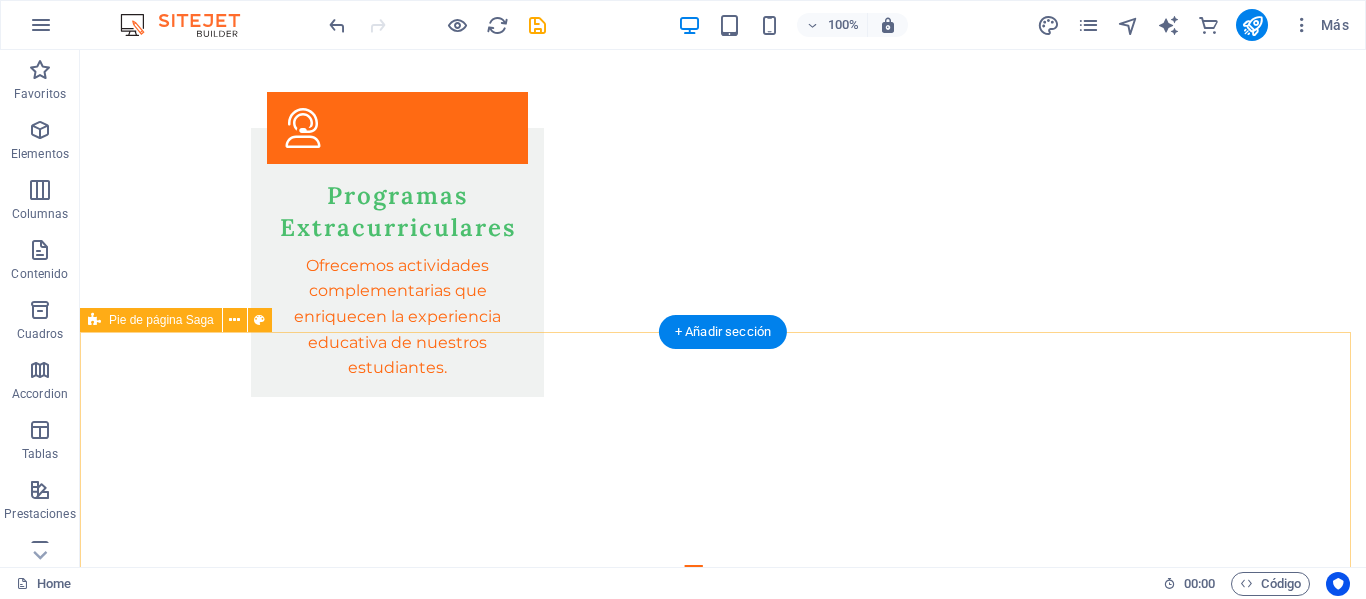 scroll, scrollTop: 4584, scrollLeft: 0, axis: vertical 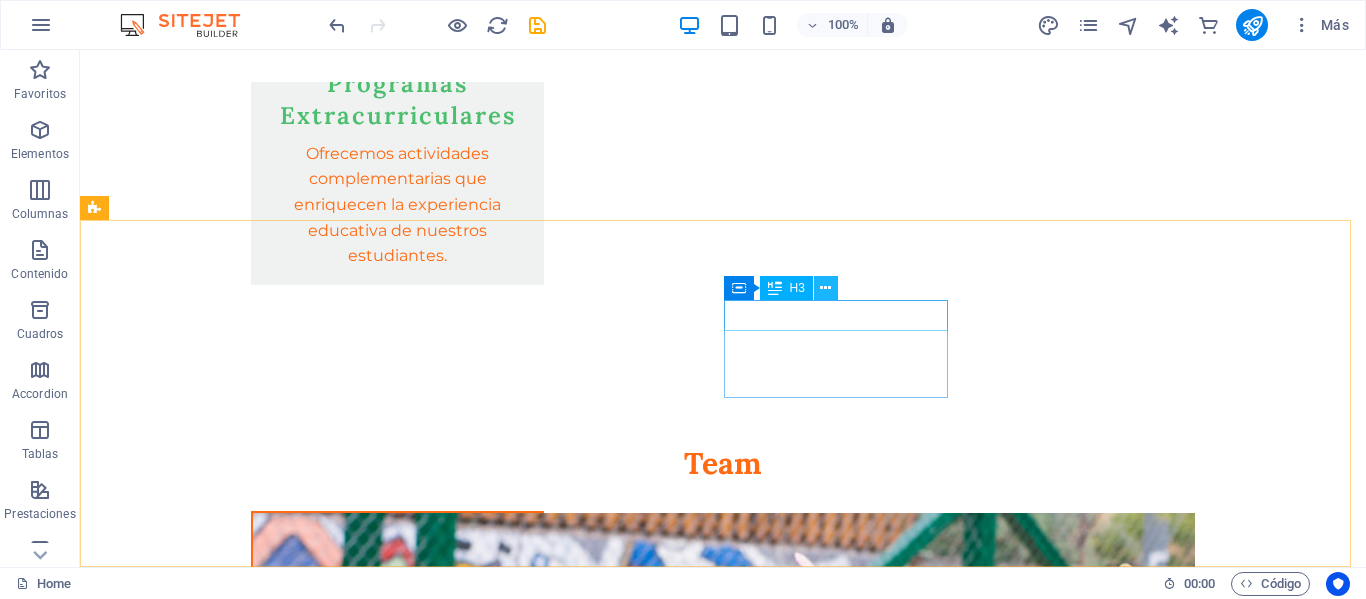 click at bounding box center (825, 288) 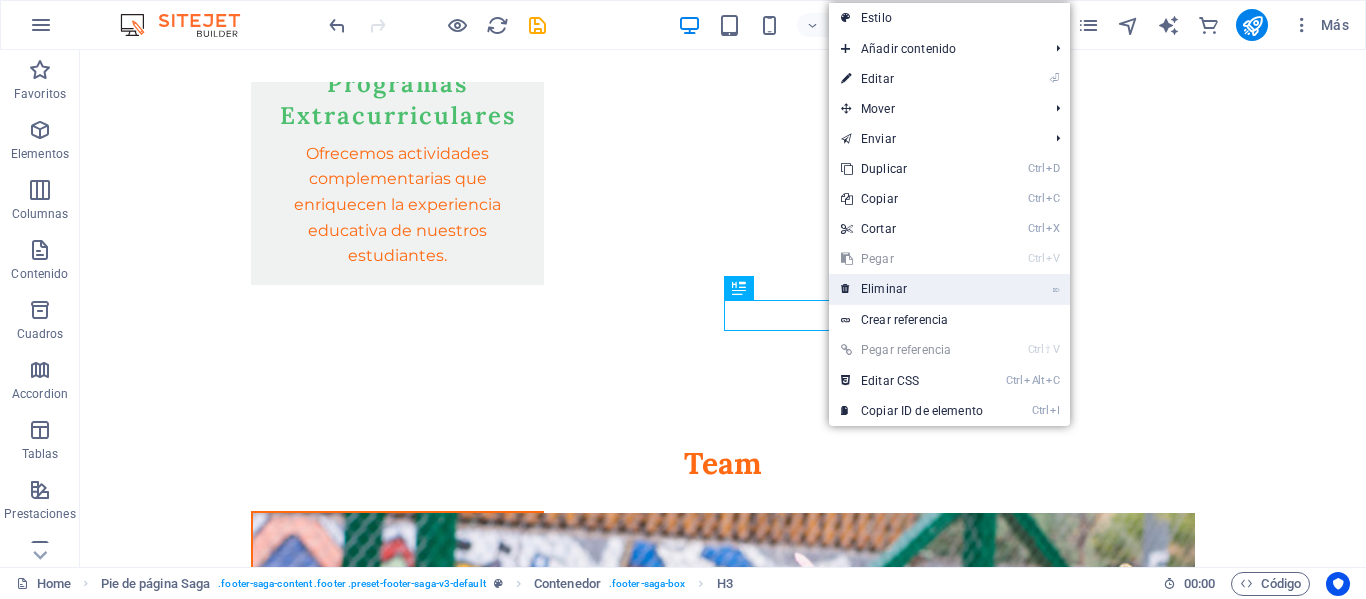 click on "⌦  Eliminar" at bounding box center (912, 289) 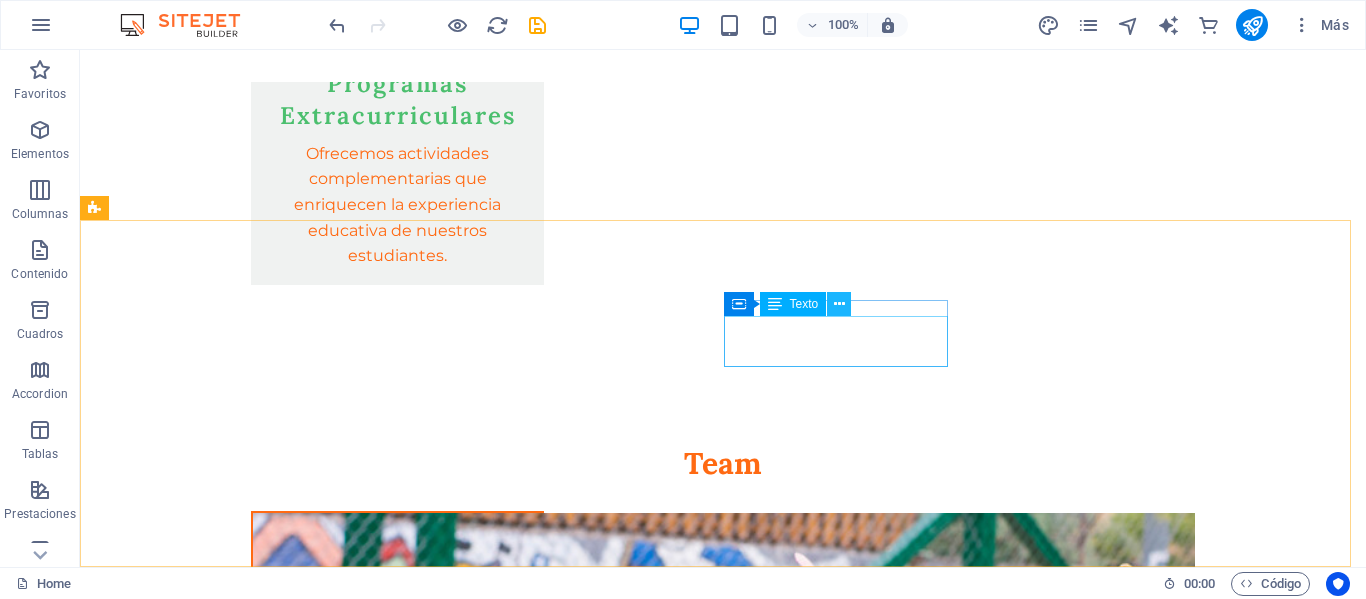 click at bounding box center (839, 304) 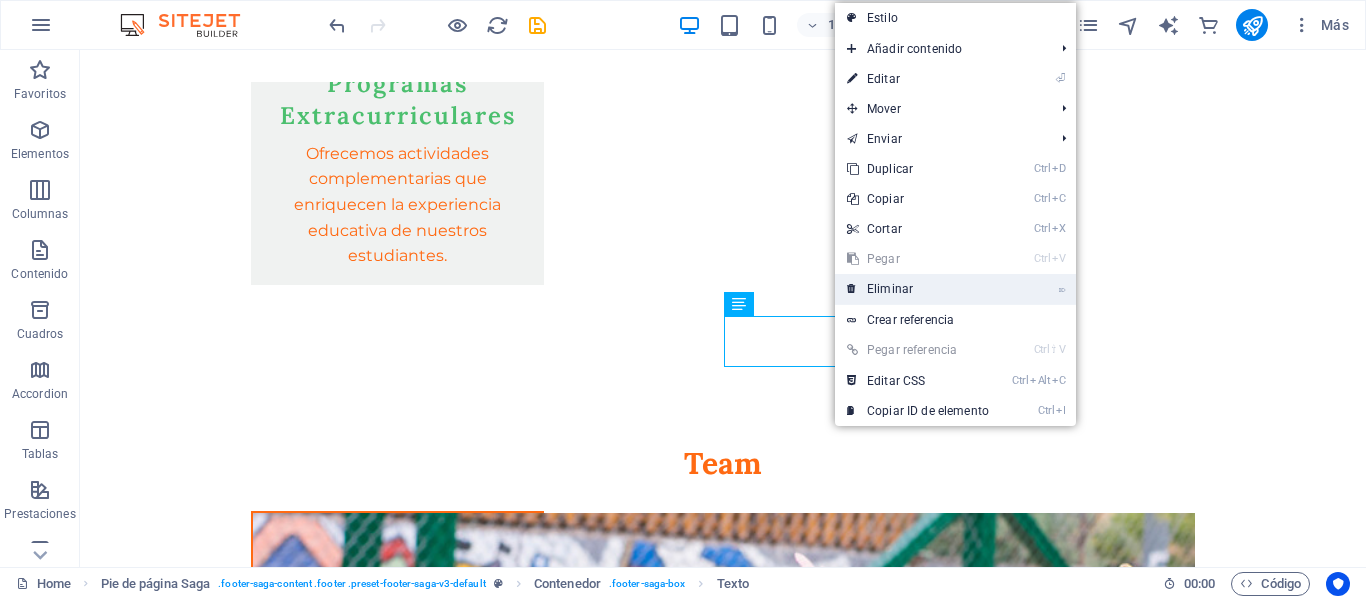 click on "⌦  Eliminar" at bounding box center (918, 289) 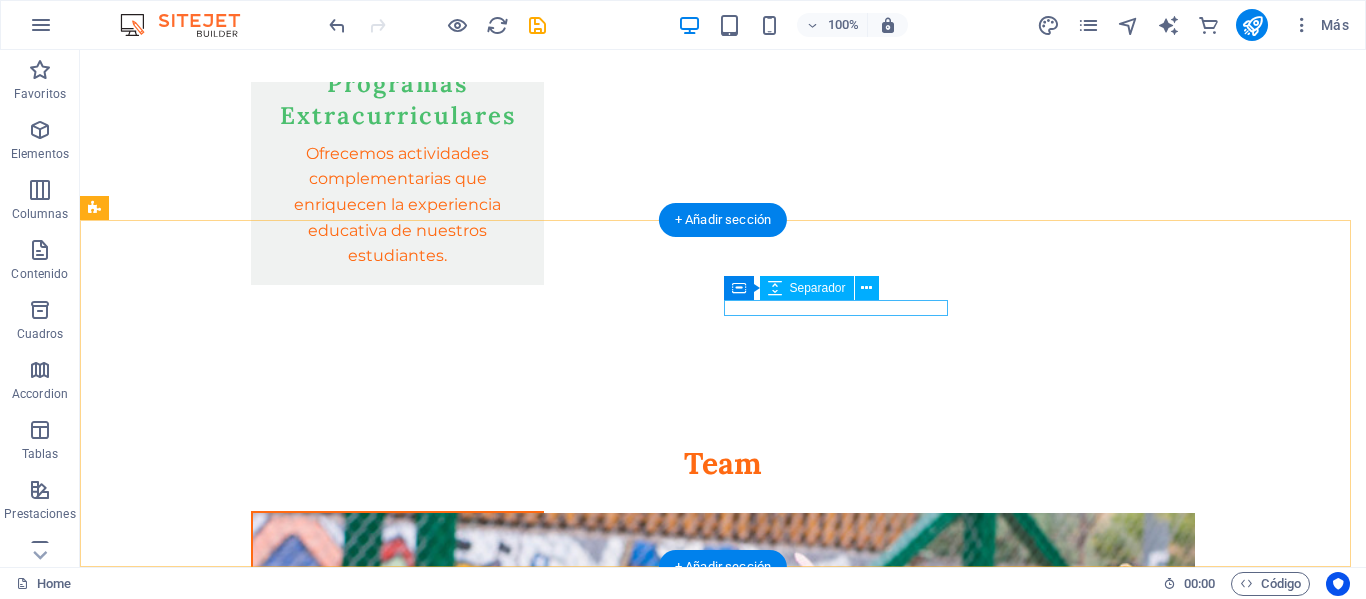 drag, startPoint x: 705, startPoint y: 302, endPoint x: 790, endPoint y: 305, distance: 85.052925 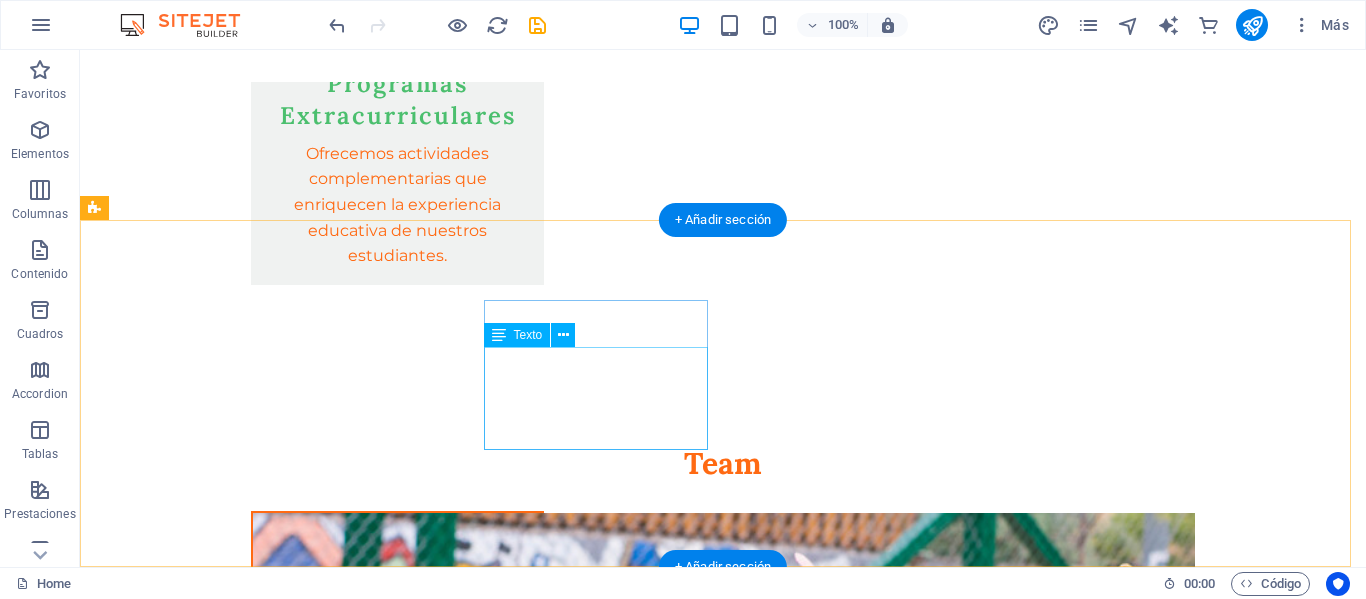 click on "Dirección: [NAME] [NUMBER], comuna de [CITY]. [EMAIL]" at bounding box center (208, 4216) 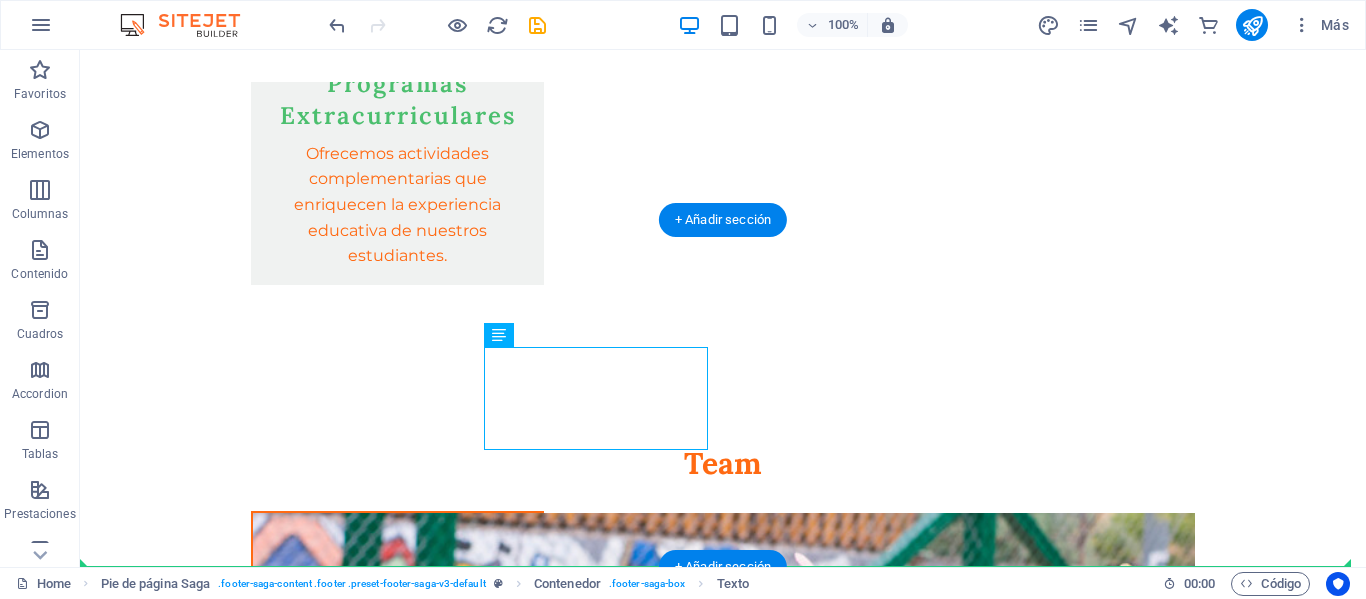 drag, startPoint x: 609, startPoint y: 396, endPoint x: 764, endPoint y: 413, distance: 155.92947 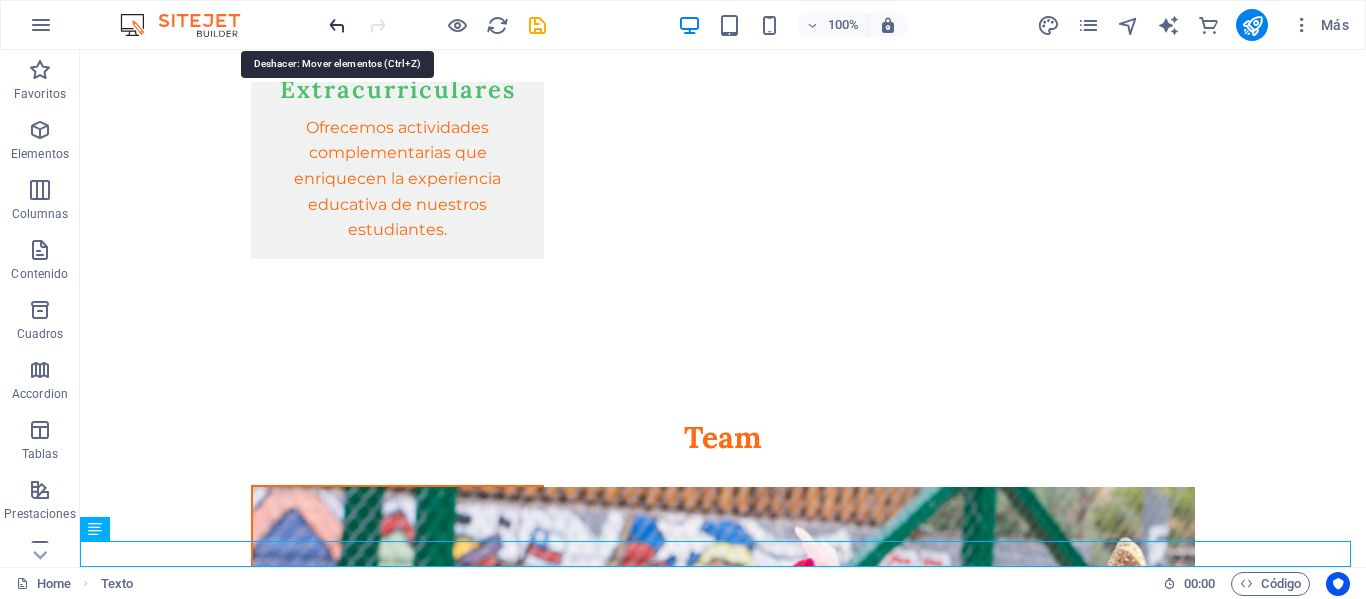 click at bounding box center [337, 25] 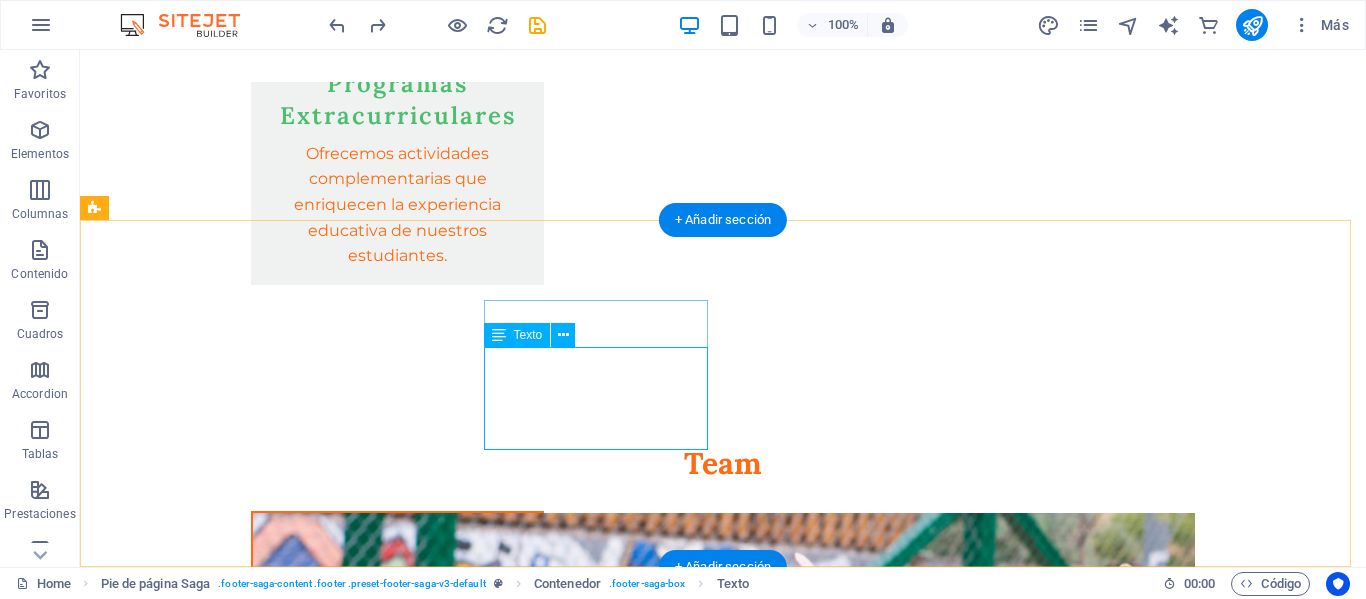 click on "Dirección: [NAME] [NUMBER], comuna de [CITY]. [EMAIL]" at bounding box center (208, 4216) 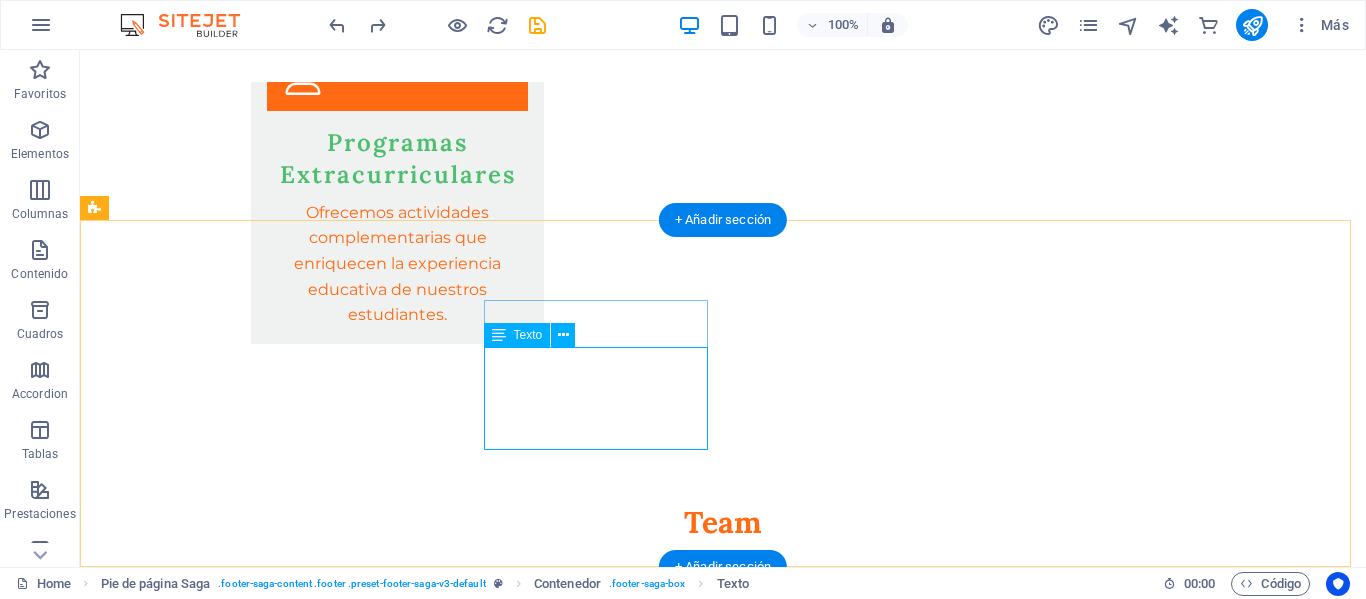 scroll, scrollTop: 4572, scrollLeft: 0, axis: vertical 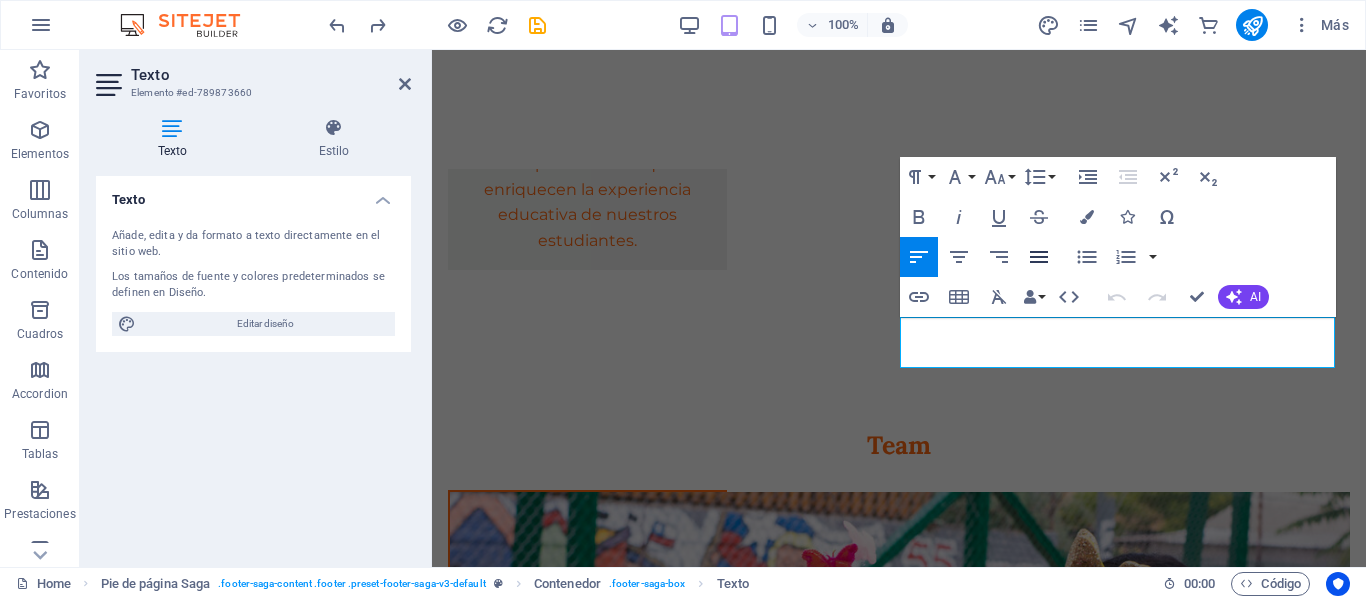 click 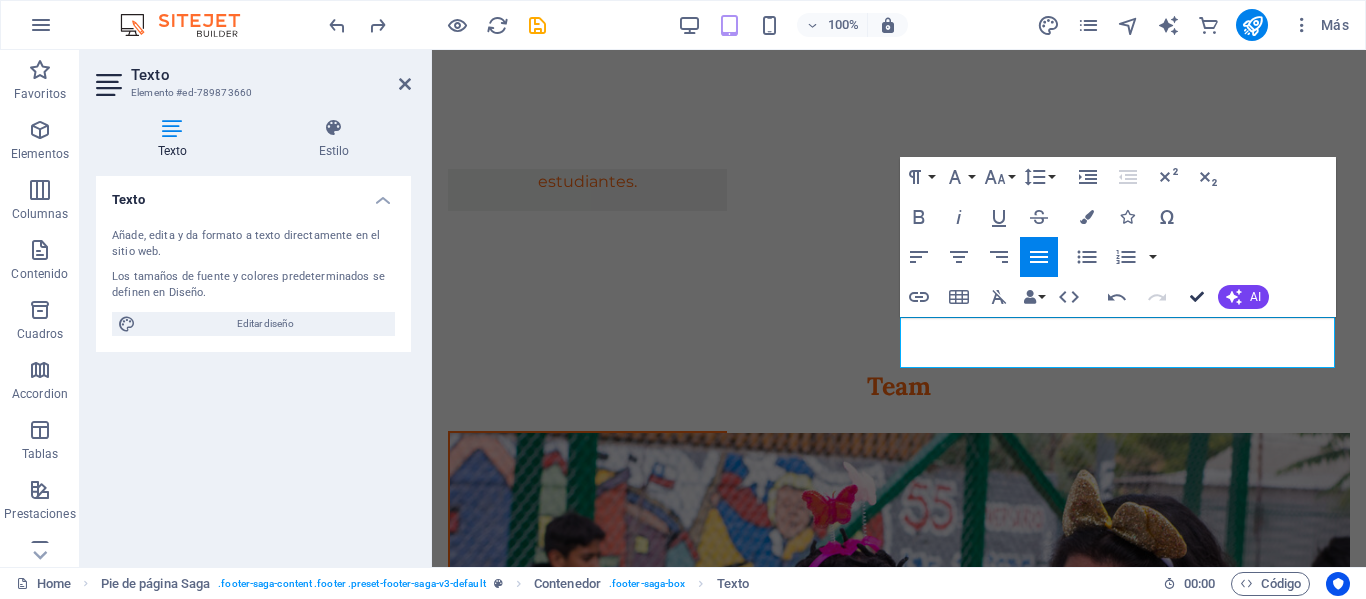 scroll, scrollTop: 4510, scrollLeft: 0, axis: vertical 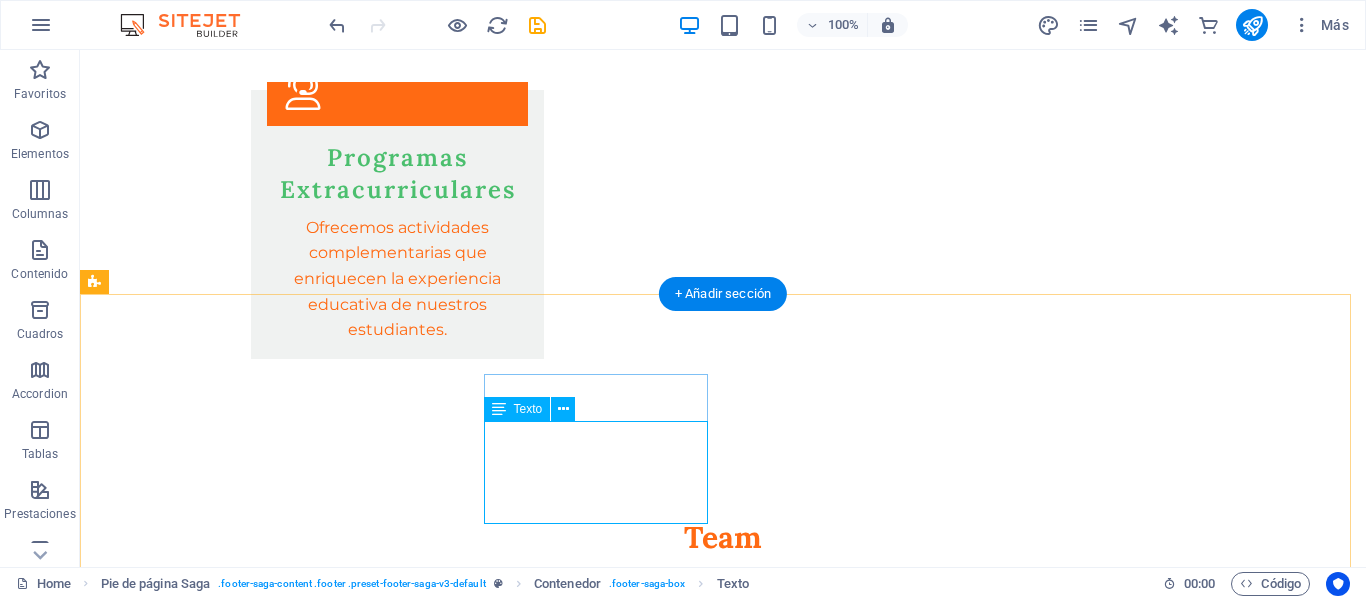 click on "Dirección: [NAME] [NUMBER], comuna de [CITY]. [EMAIL]" at bounding box center (208, 4290) 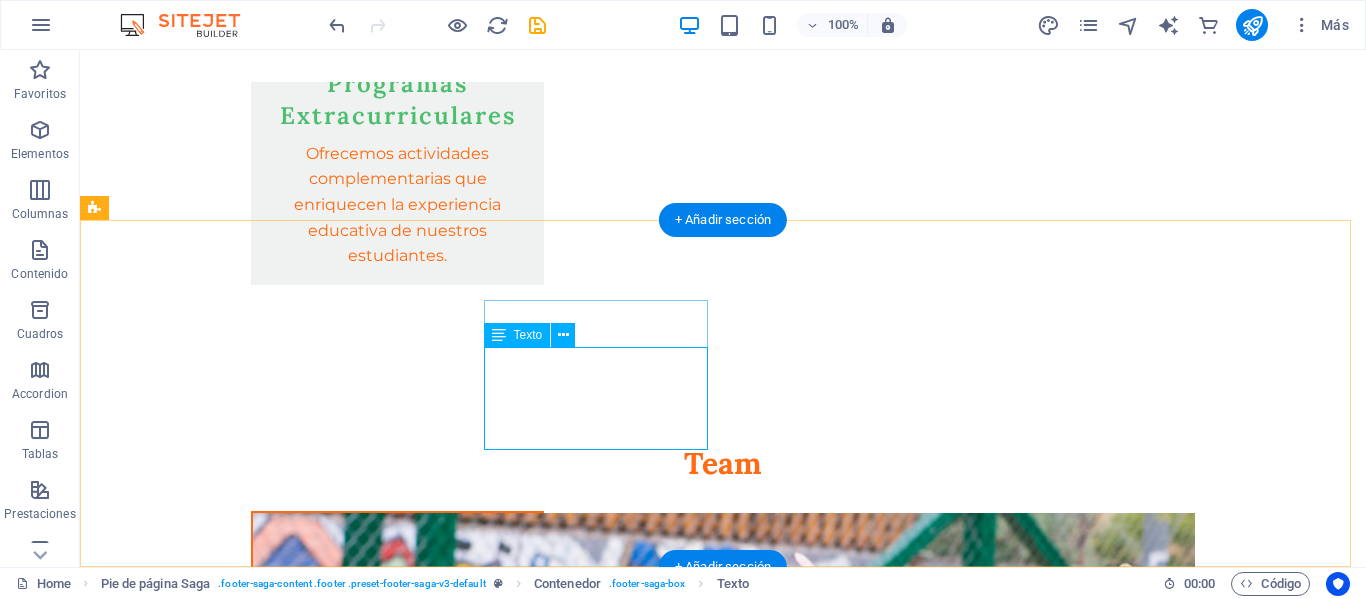 click on "Dirección: [NAME] [NUMBER], comuna de [CITY]. [EMAIL]" at bounding box center (208, 4216) 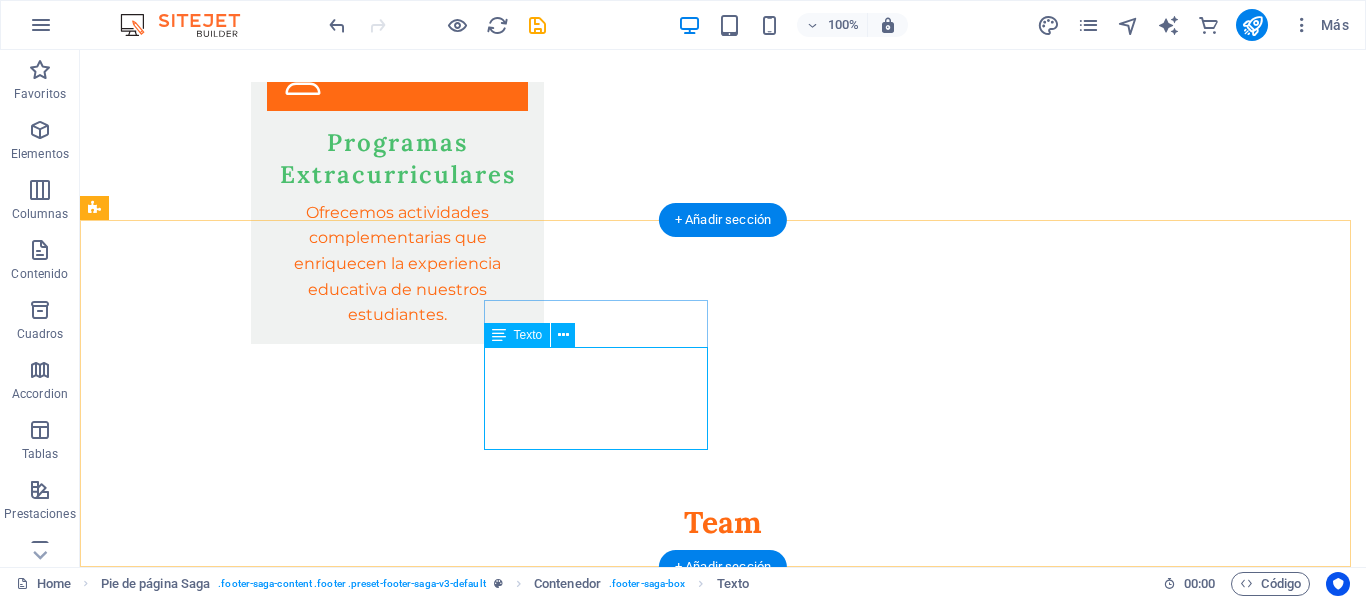 scroll, scrollTop: 4546, scrollLeft: 0, axis: vertical 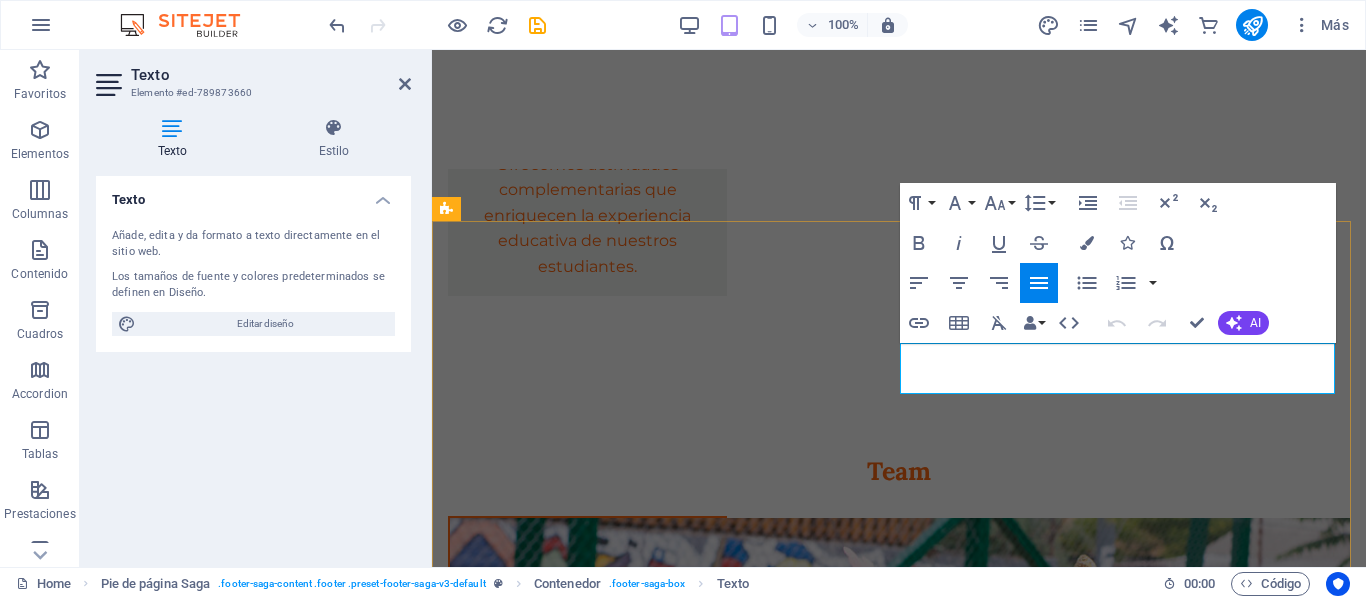 drag, startPoint x: 1057, startPoint y: 377, endPoint x: 1117, endPoint y: 379, distance: 60.033325 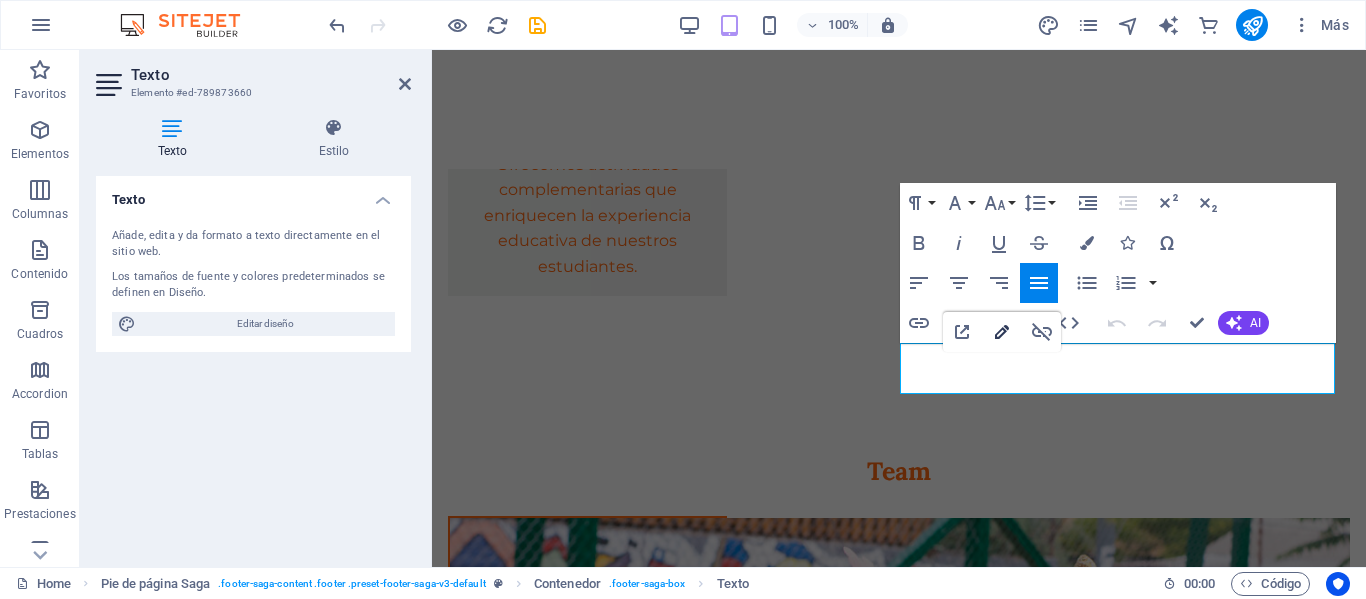 click 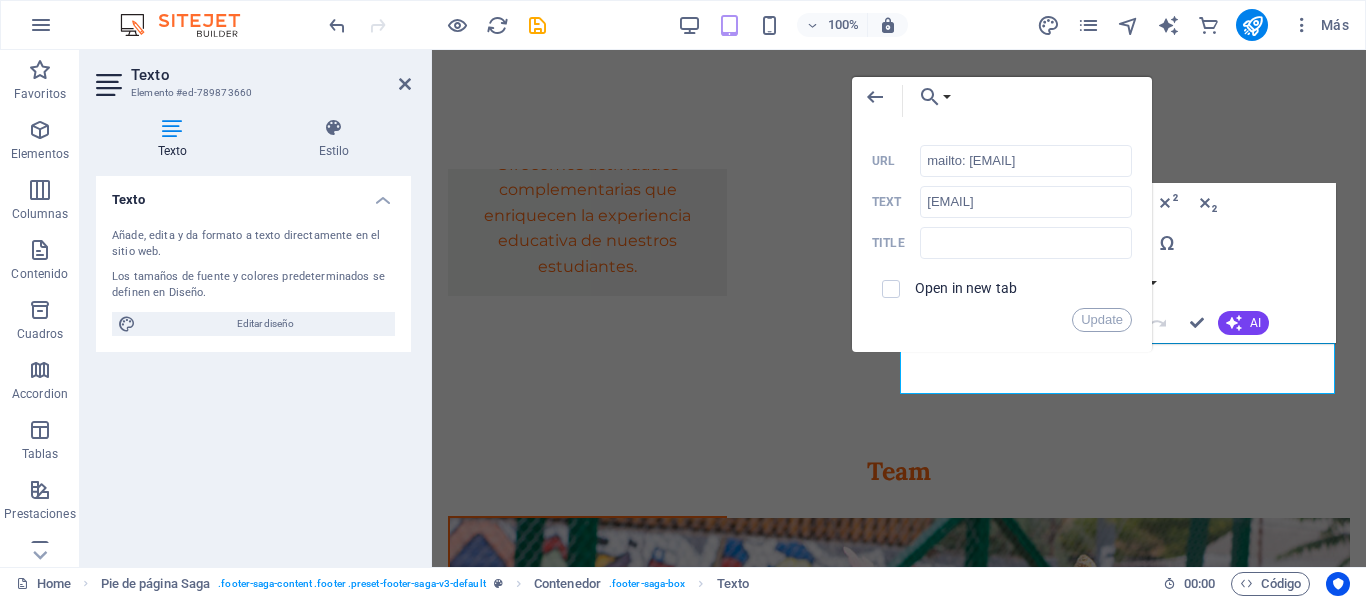 scroll, scrollTop: 0, scrollLeft: 49, axis: horizontal 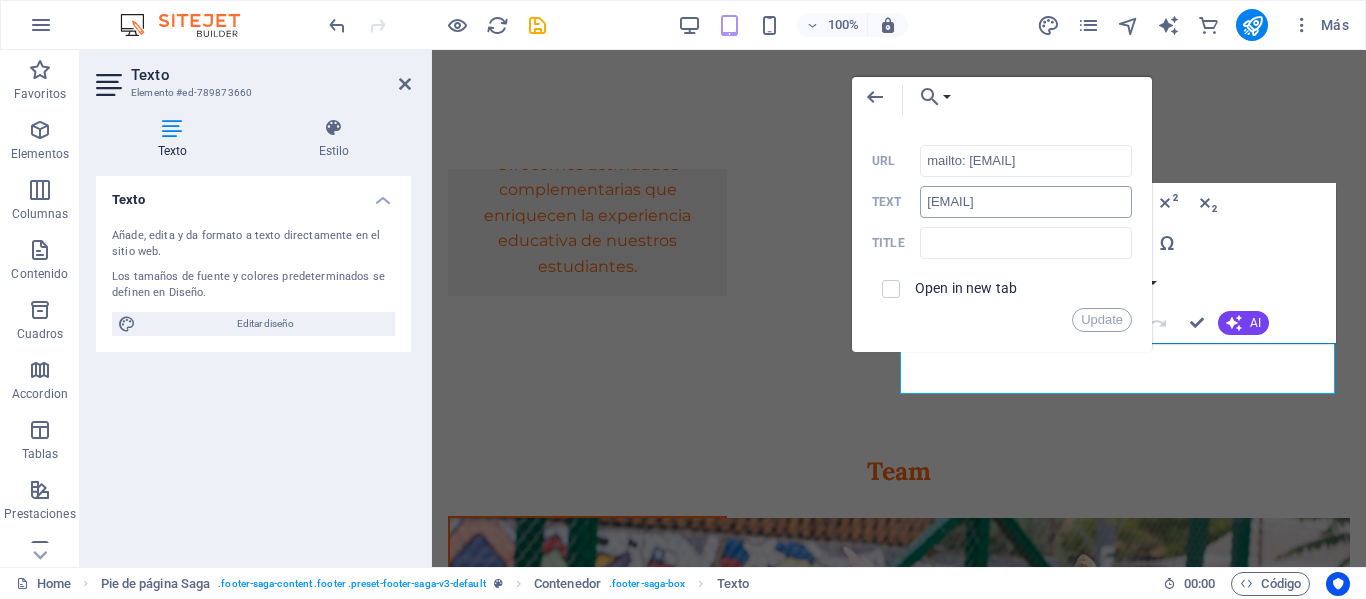 type on "mailto: [EMAIL]" 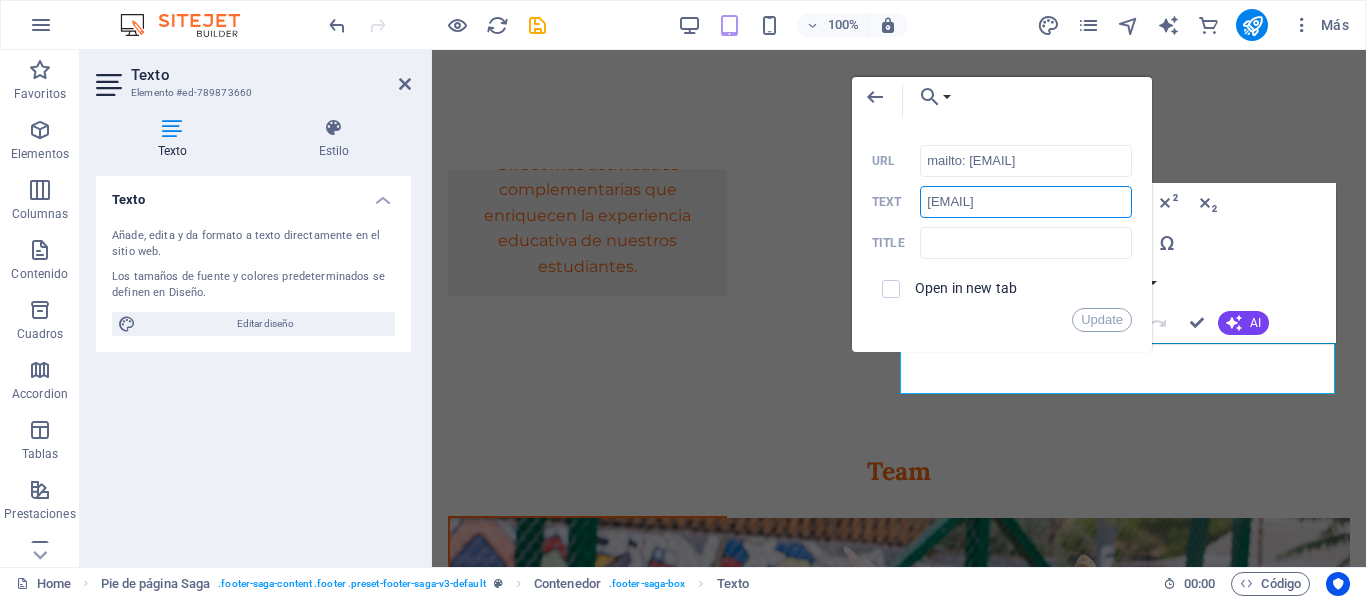 click on "[EMAIL]" at bounding box center [1026, 202] 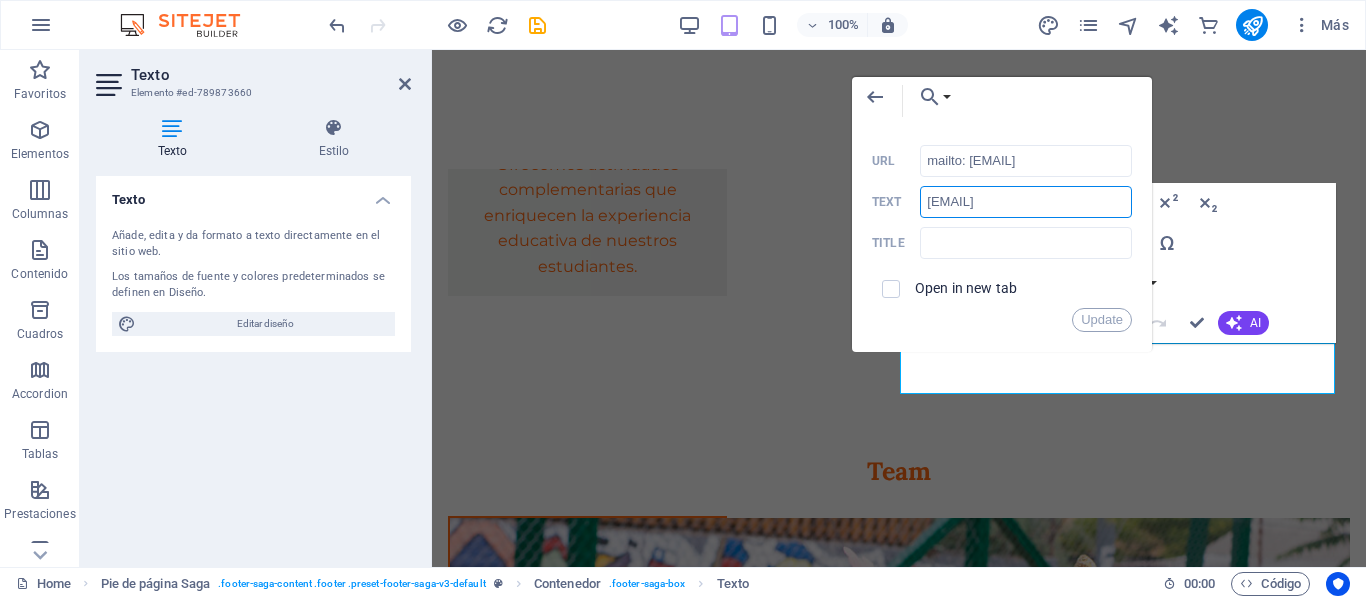 click on "[EMAIL]" at bounding box center (1026, 202) 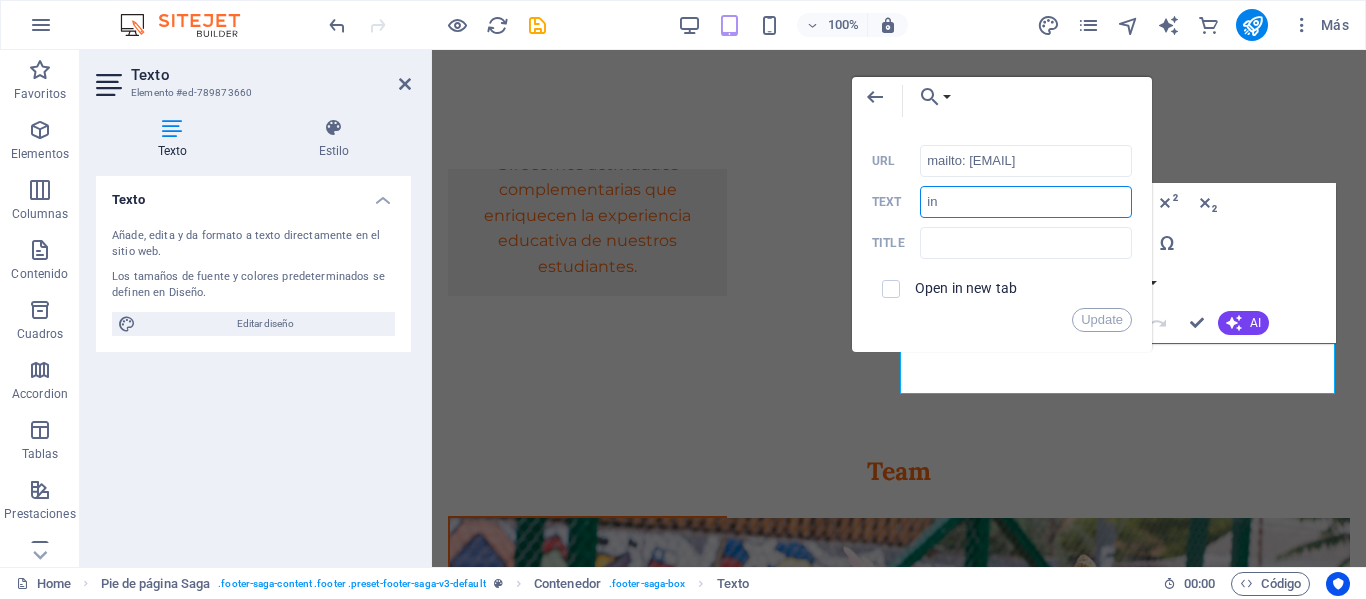 type on "i" 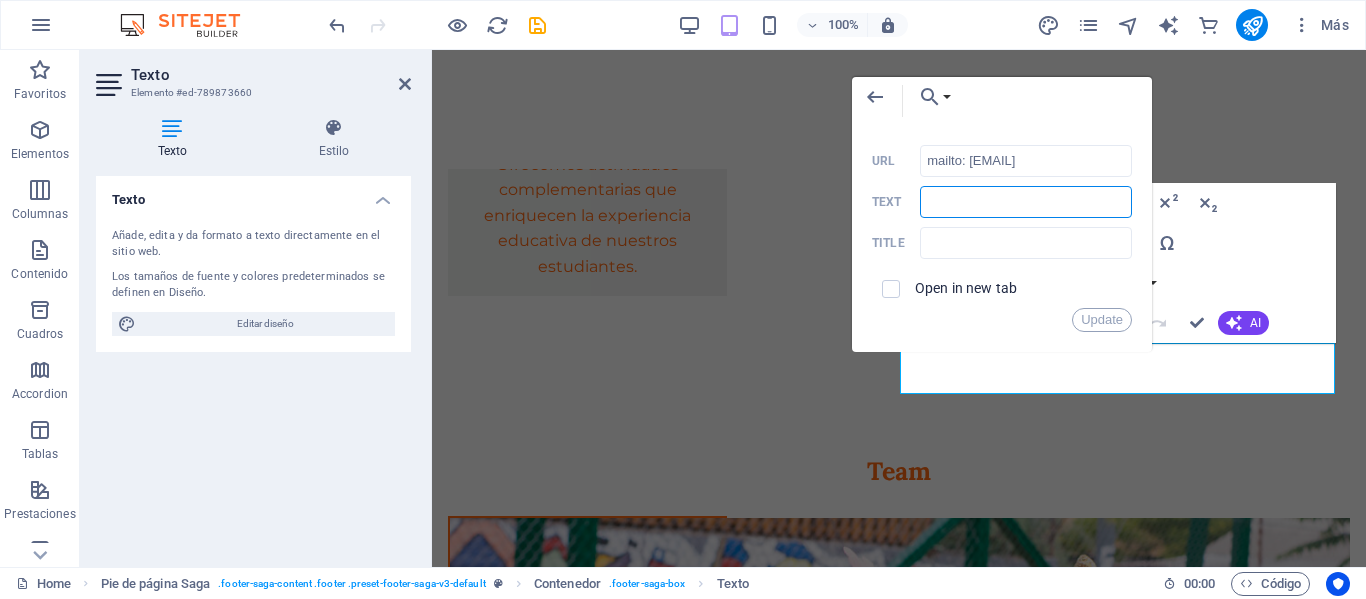 type 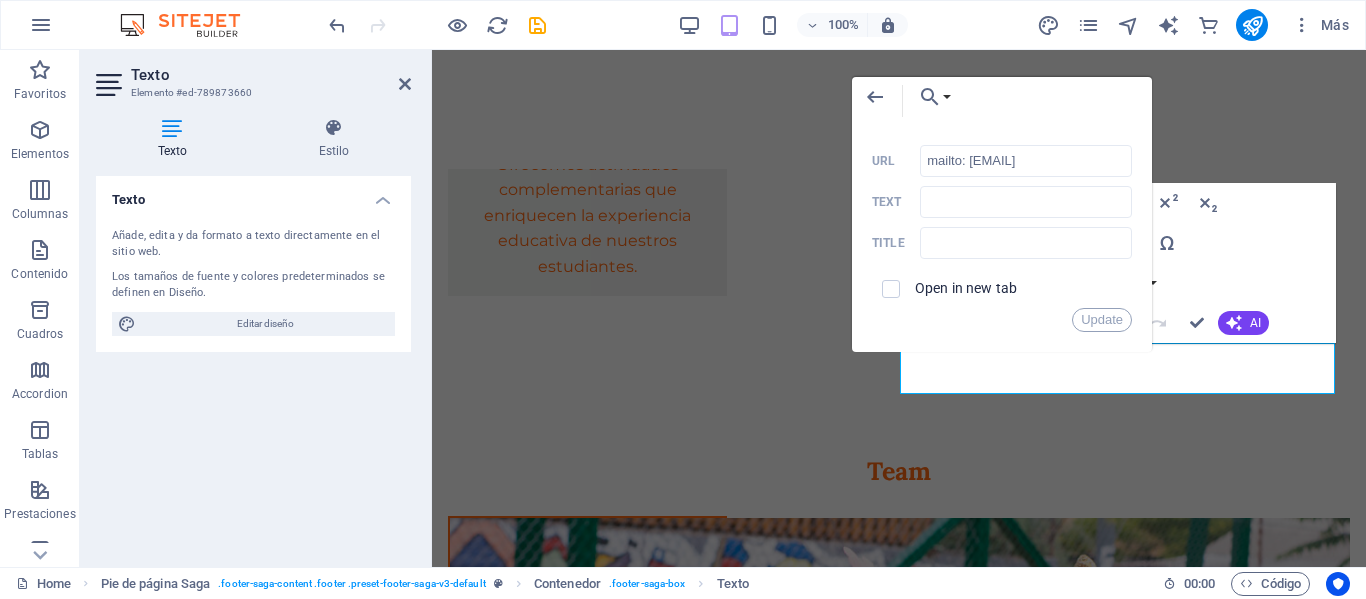 click on "mailto: [EMAIL] [URL]" at bounding box center [1002, 214] 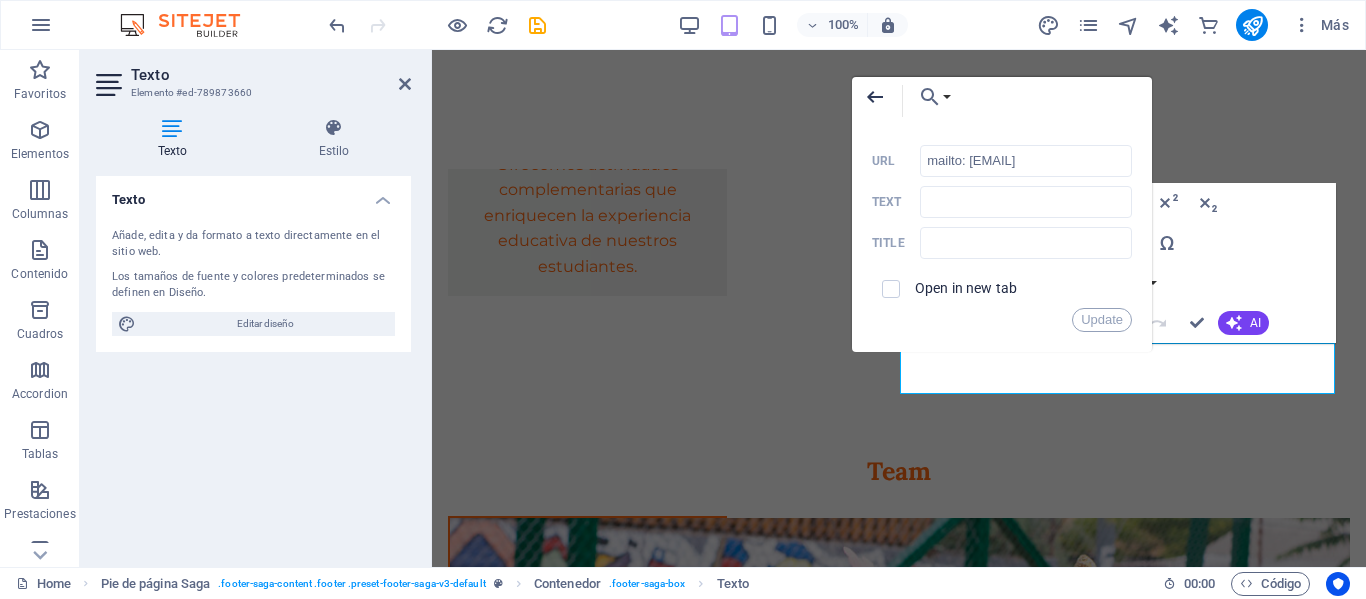click 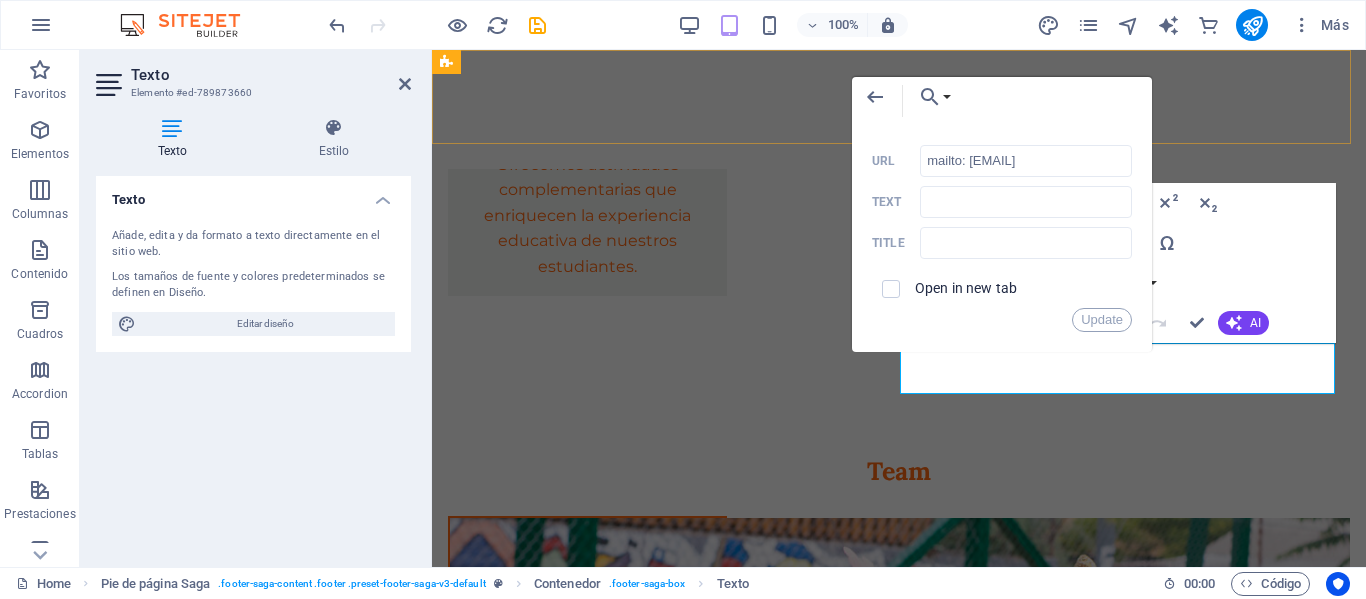 click at bounding box center (899, 109) 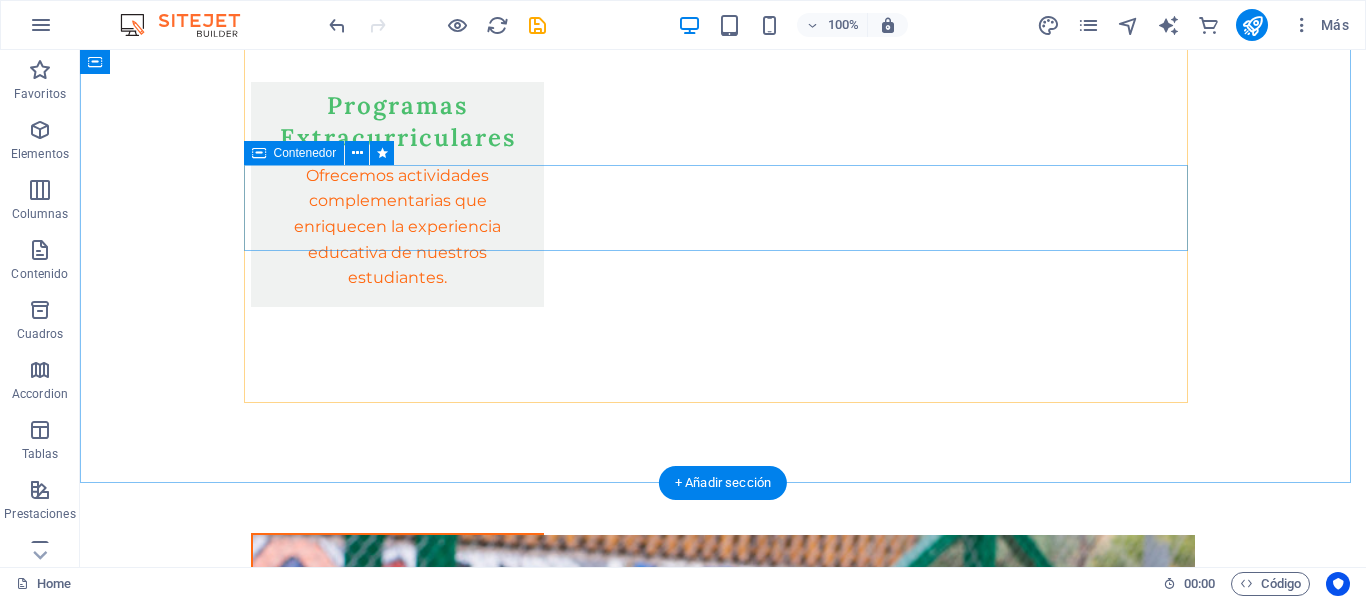 scroll, scrollTop: 4584, scrollLeft: 0, axis: vertical 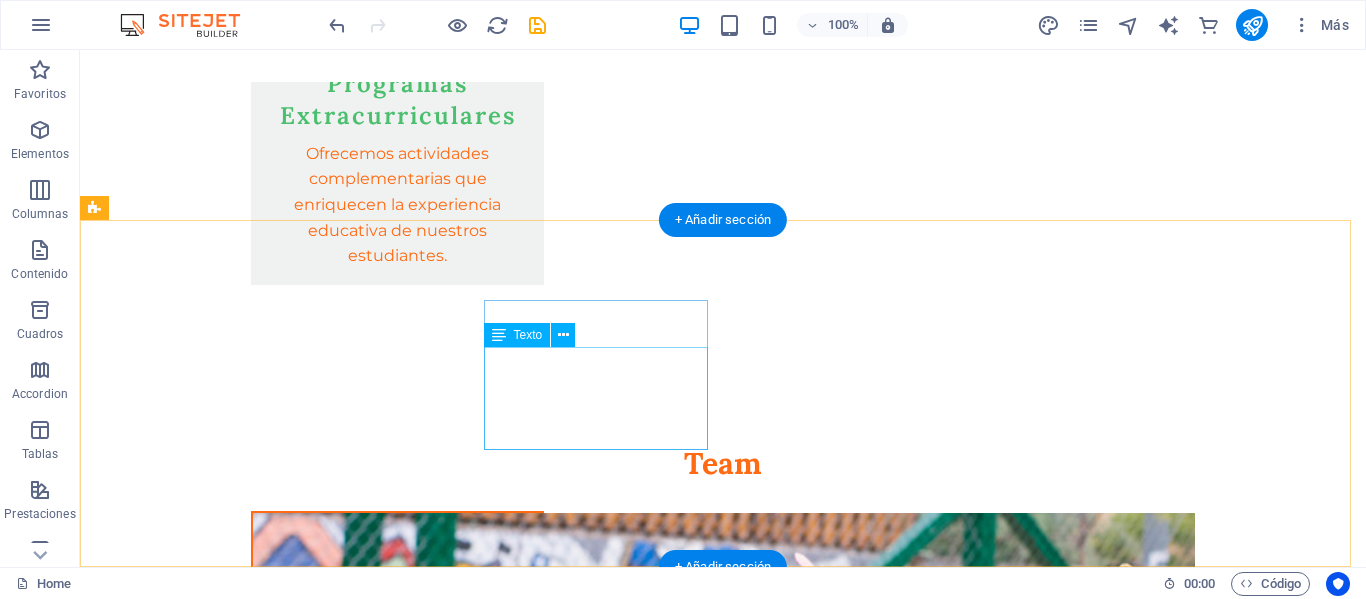 click on "Dirección: [NAME] [NUMBER], comuna de [CITY]. [EMAIL]" at bounding box center (208, 4216) 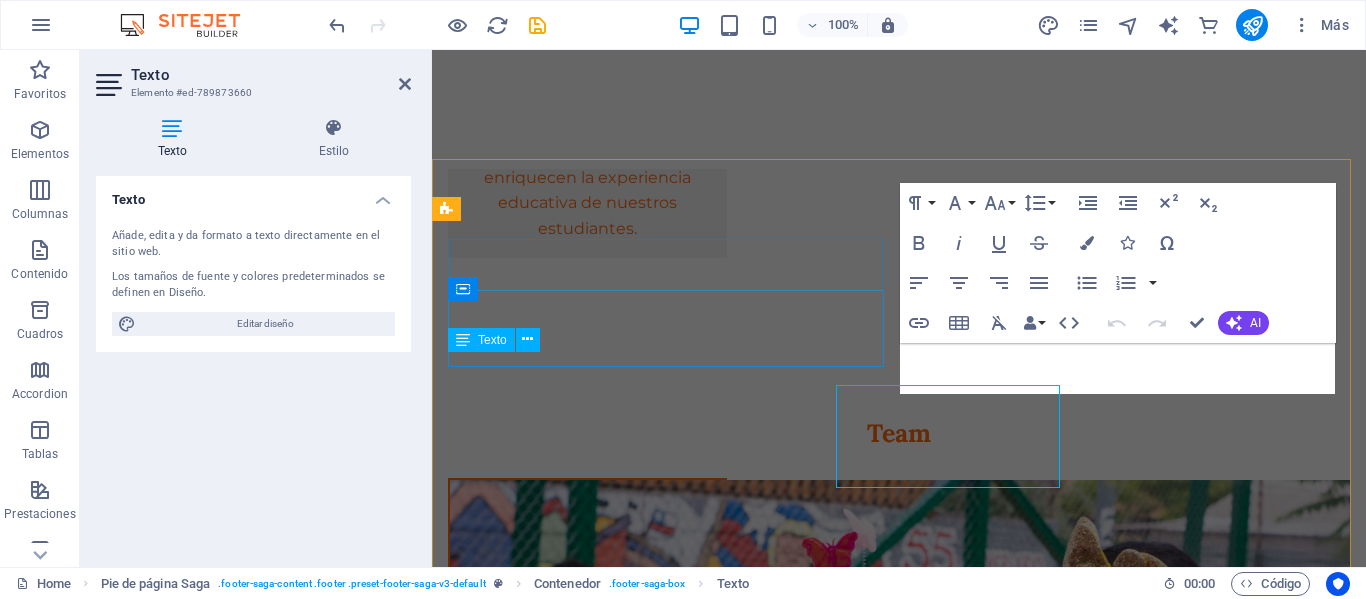 scroll, scrollTop: 4546, scrollLeft: 0, axis: vertical 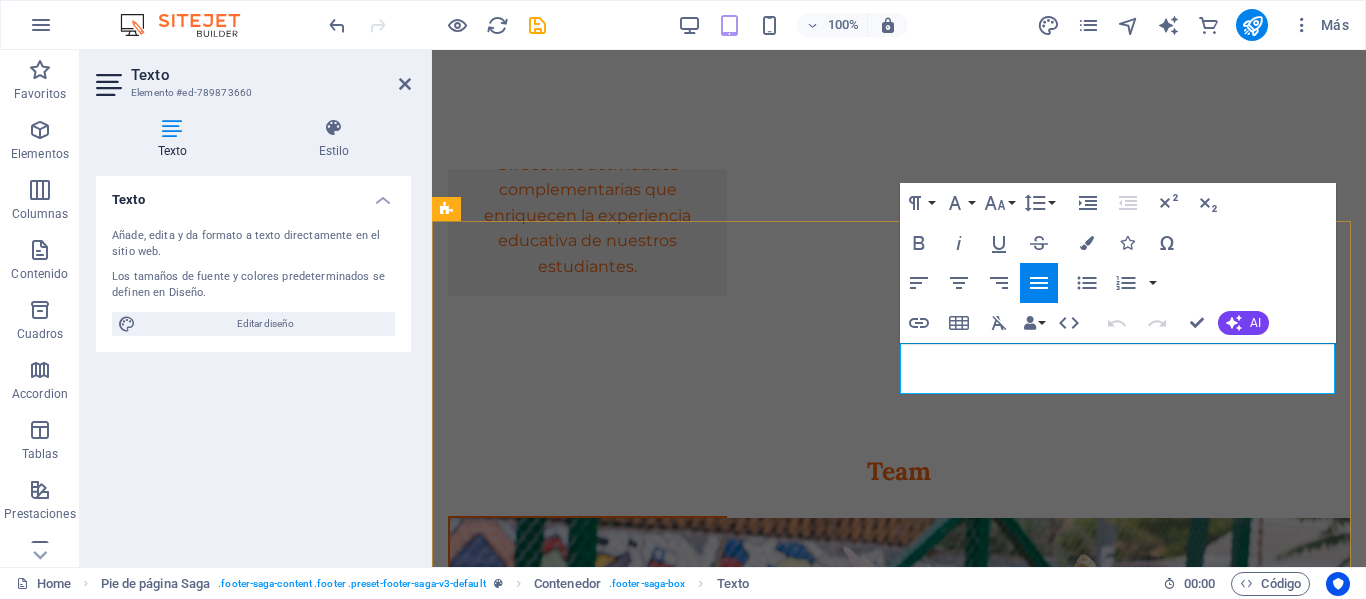 click on "[EMAIL]" 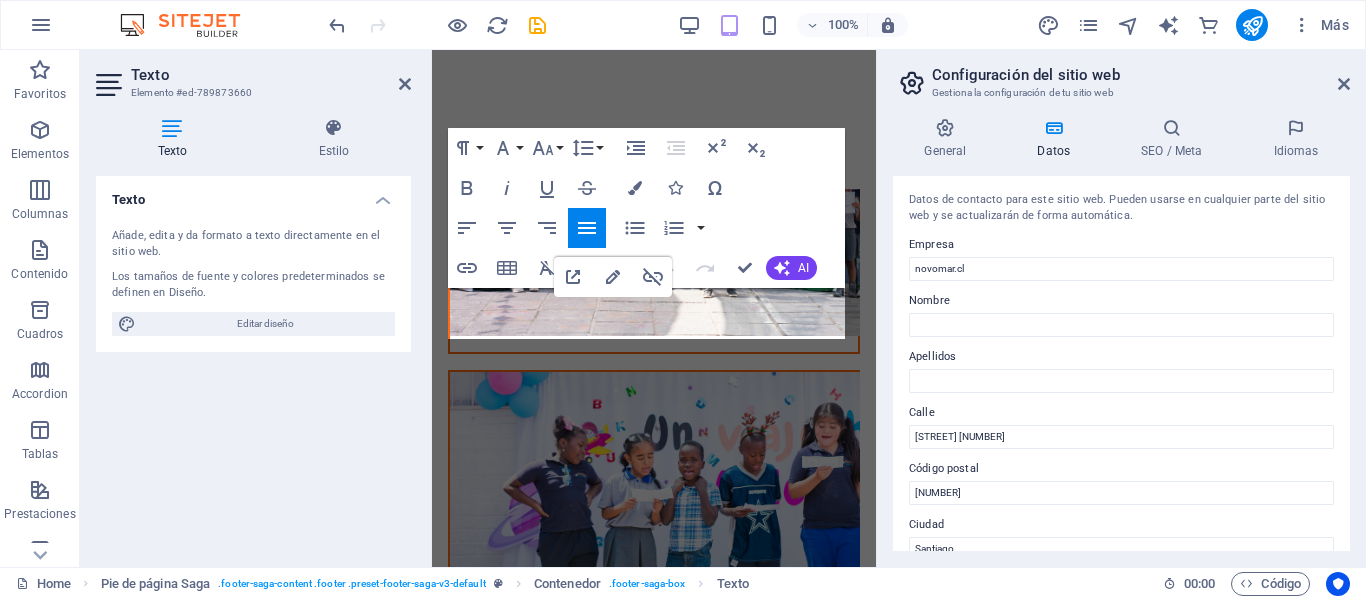 scroll, scrollTop: 7063, scrollLeft: 0, axis: vertical 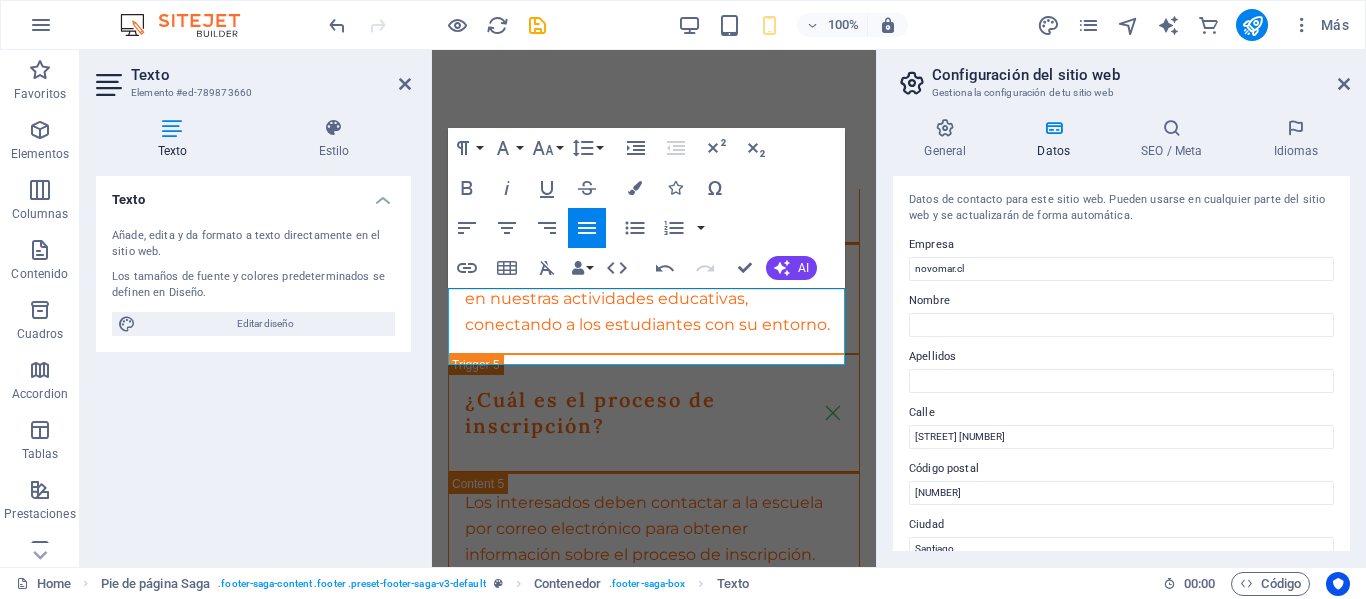type 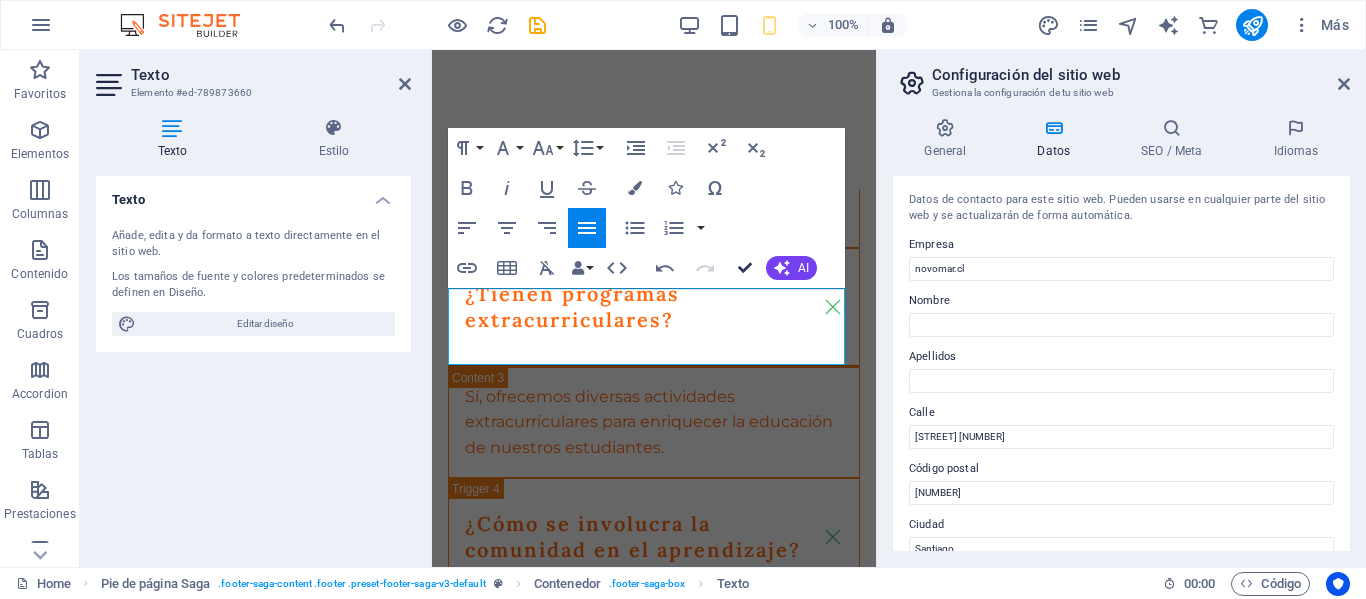 scroll, scrollTop: 4812, scrollLeft: 0, axis: vertical 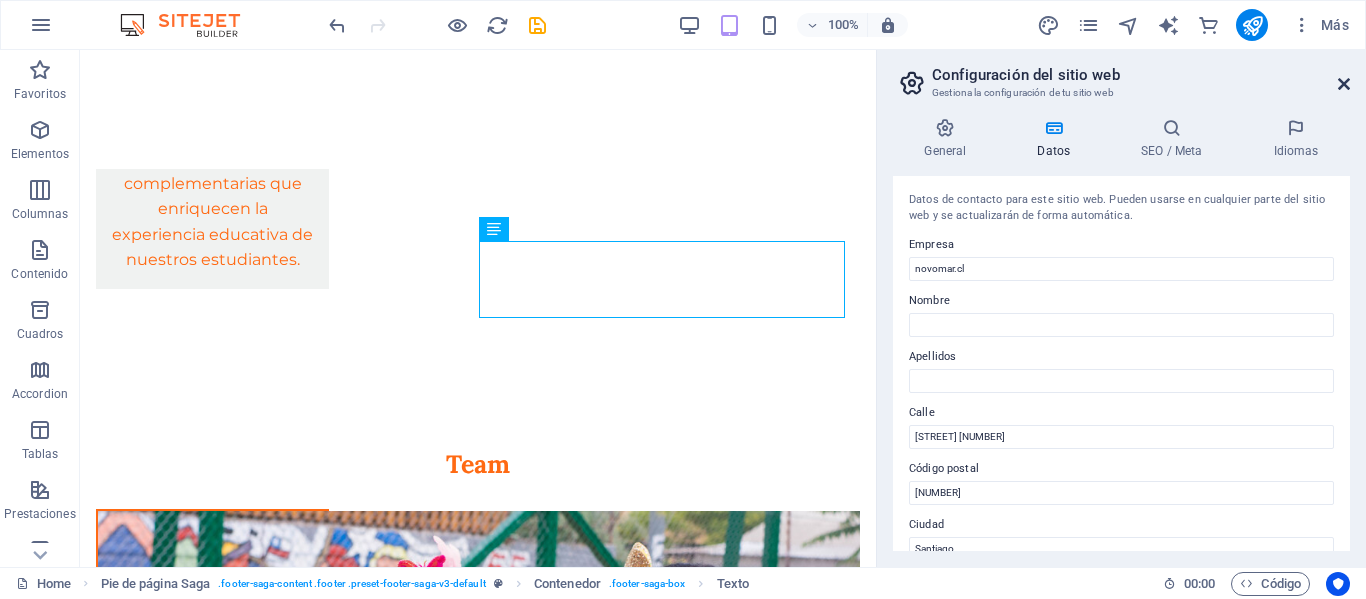 click at bounding box center [1344, 84] 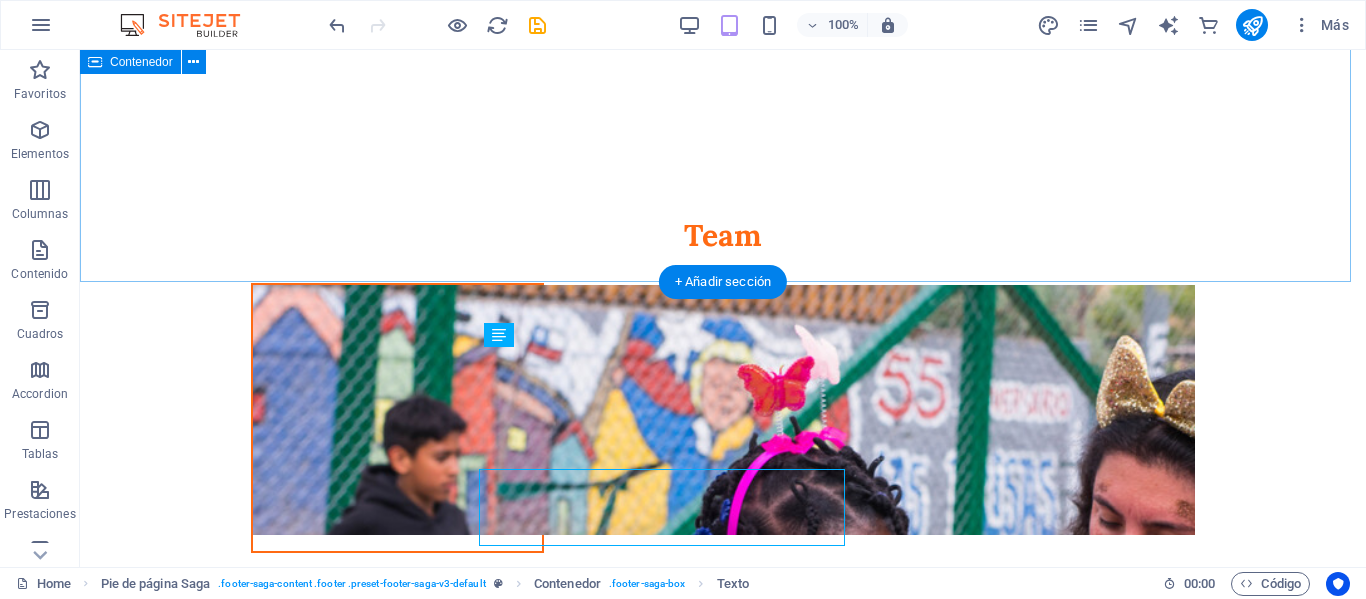 scroll, scrollTop: 4584, scrollLeft: 0, axis: vertical 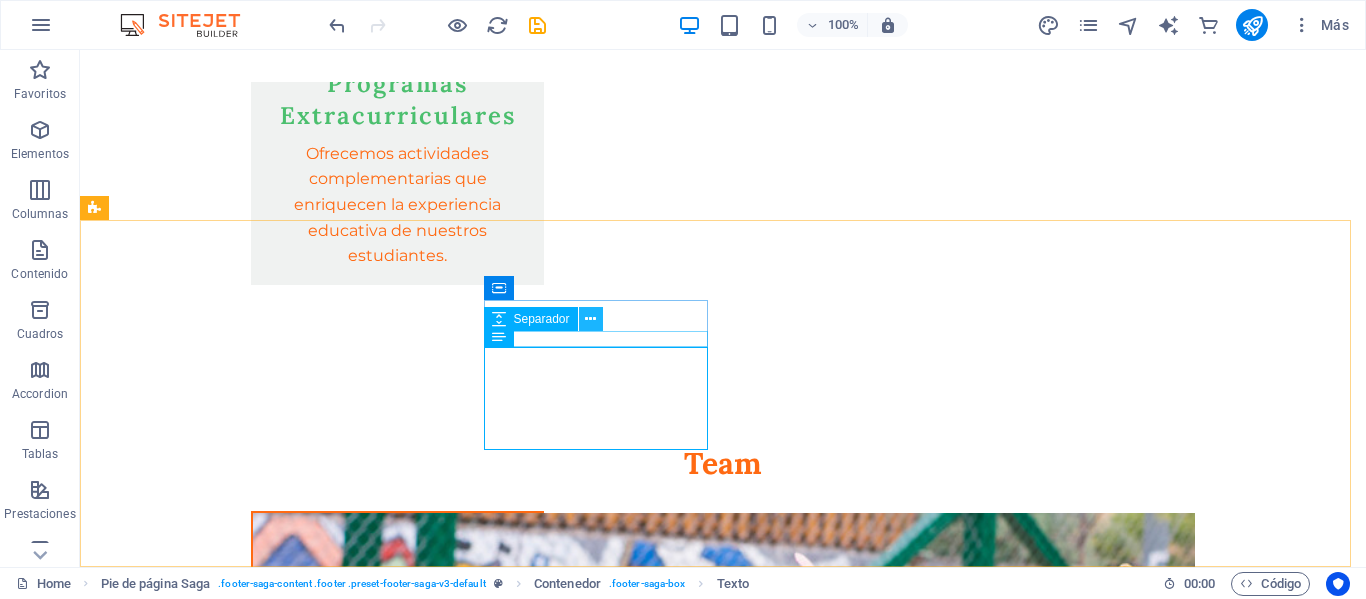 click at bounding box center [590, 319] 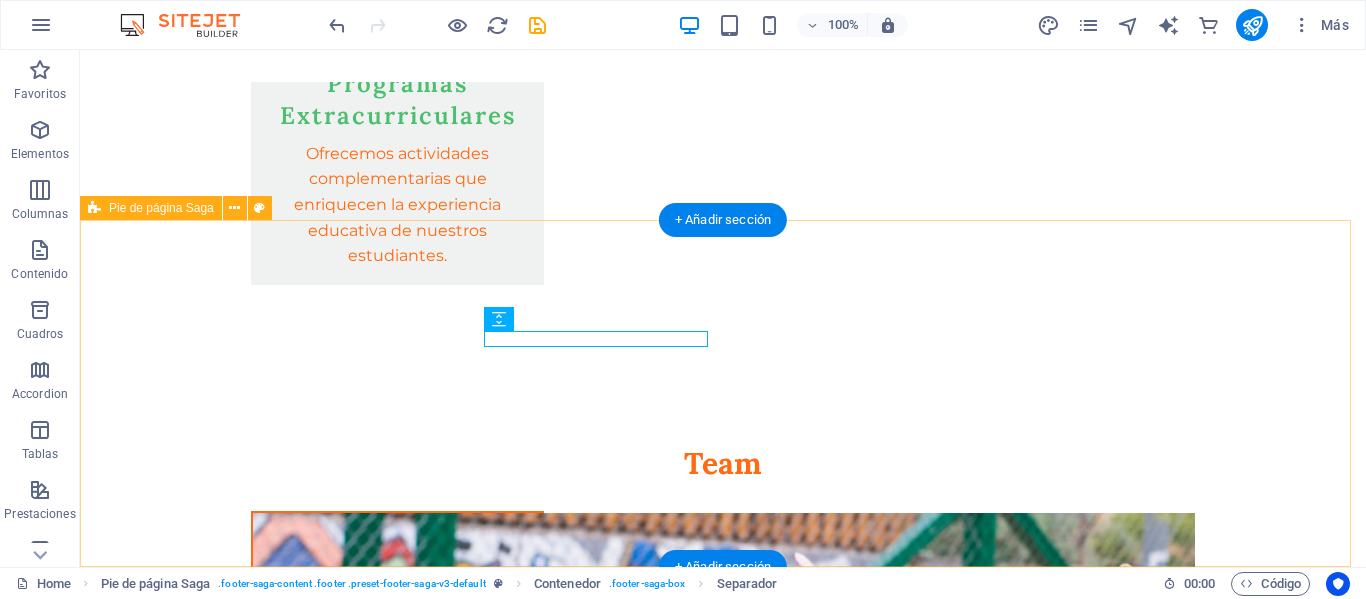 click on "Dirección: [NAME] [NUMBER], comuna de [CITY]. [EMAIL]" at bounding box center [723, 4223] 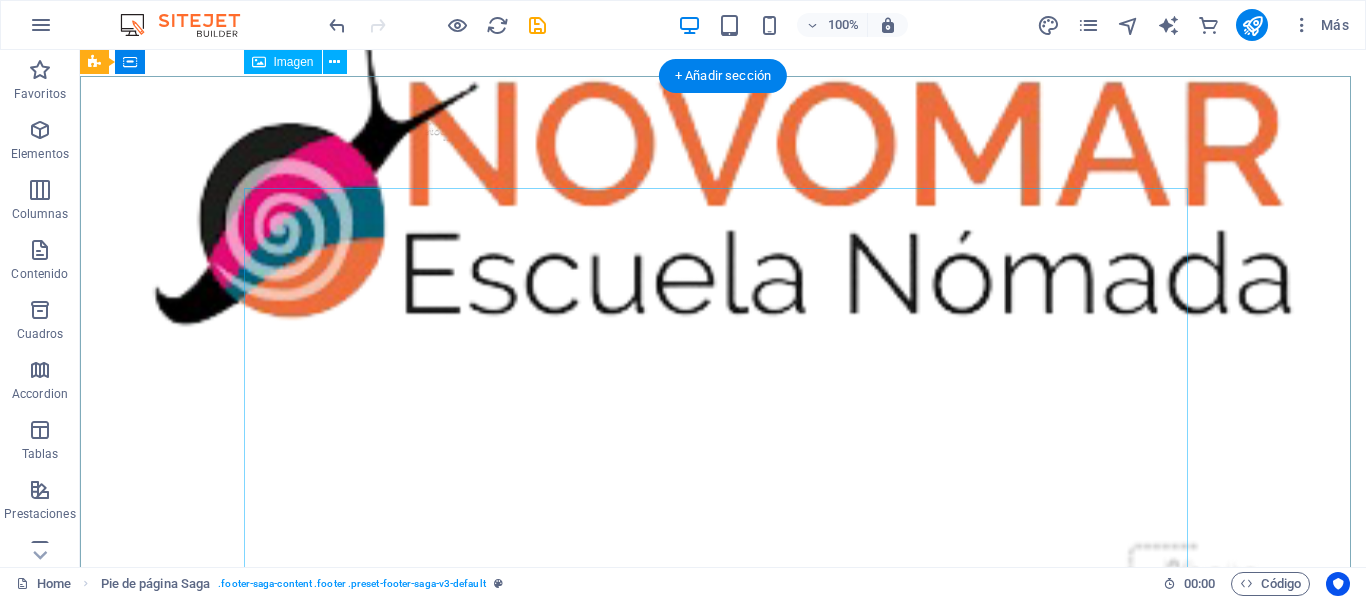 scroll, scrollTop: 0, scrollLeft: 0, axis: both 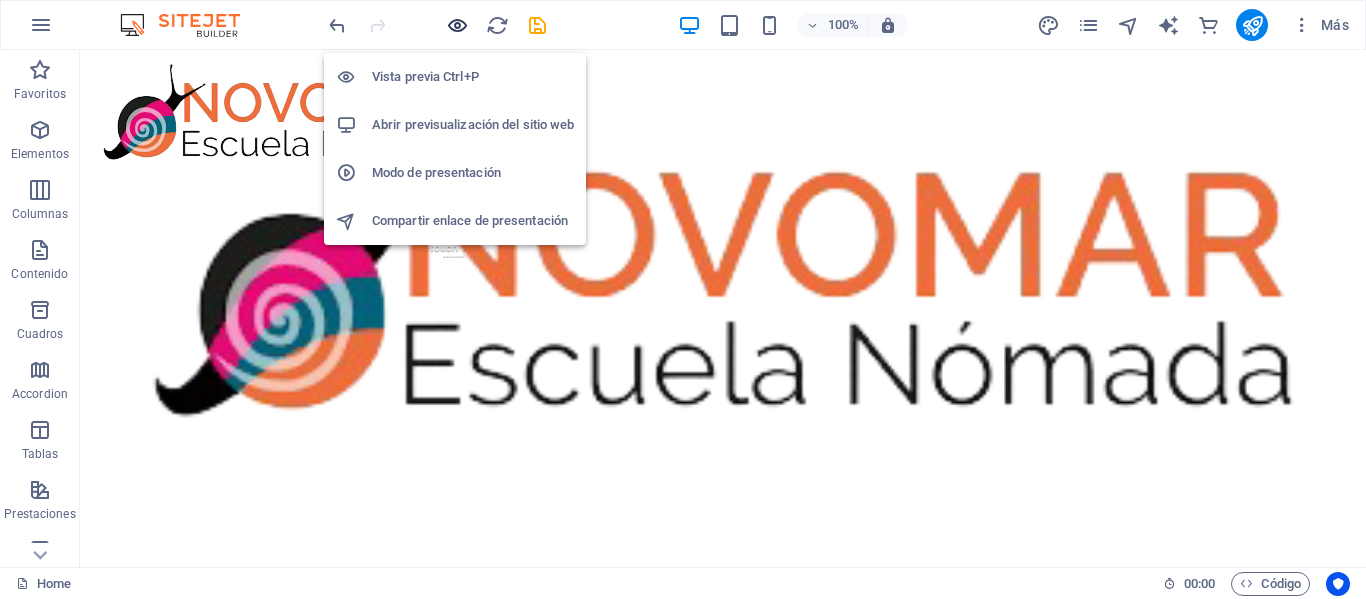 click at bounding box center [457, 25] 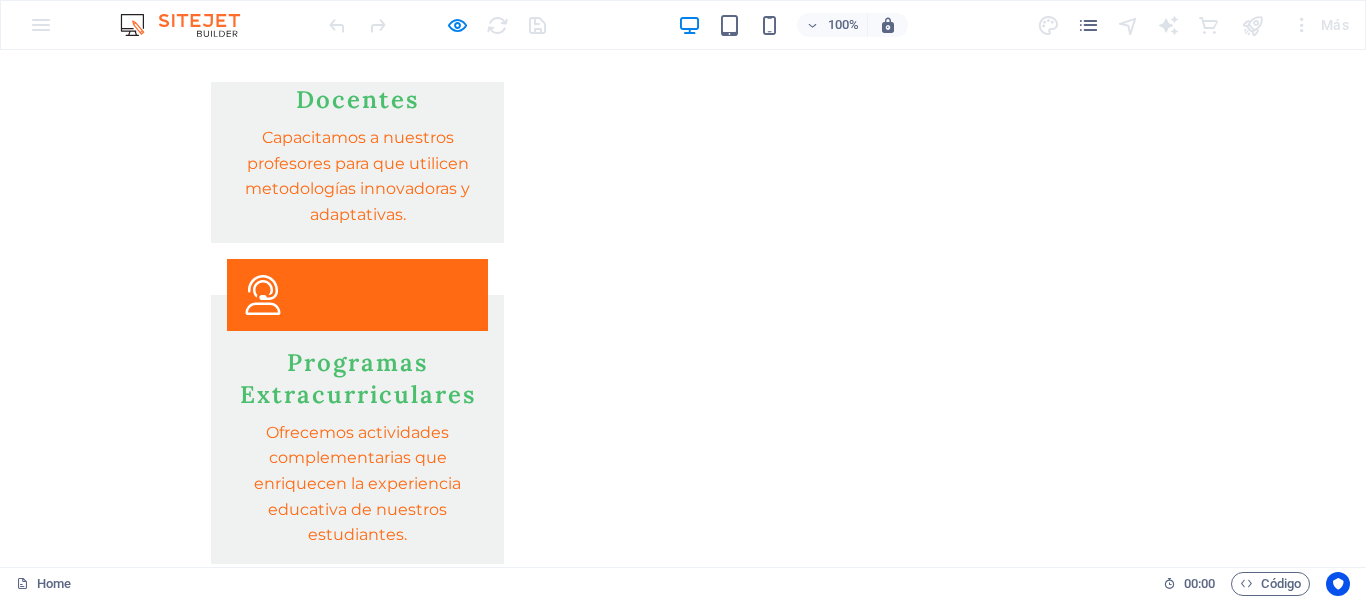 scroll, scrollTop: 4196, scrollLeft: 0, axis: vertical 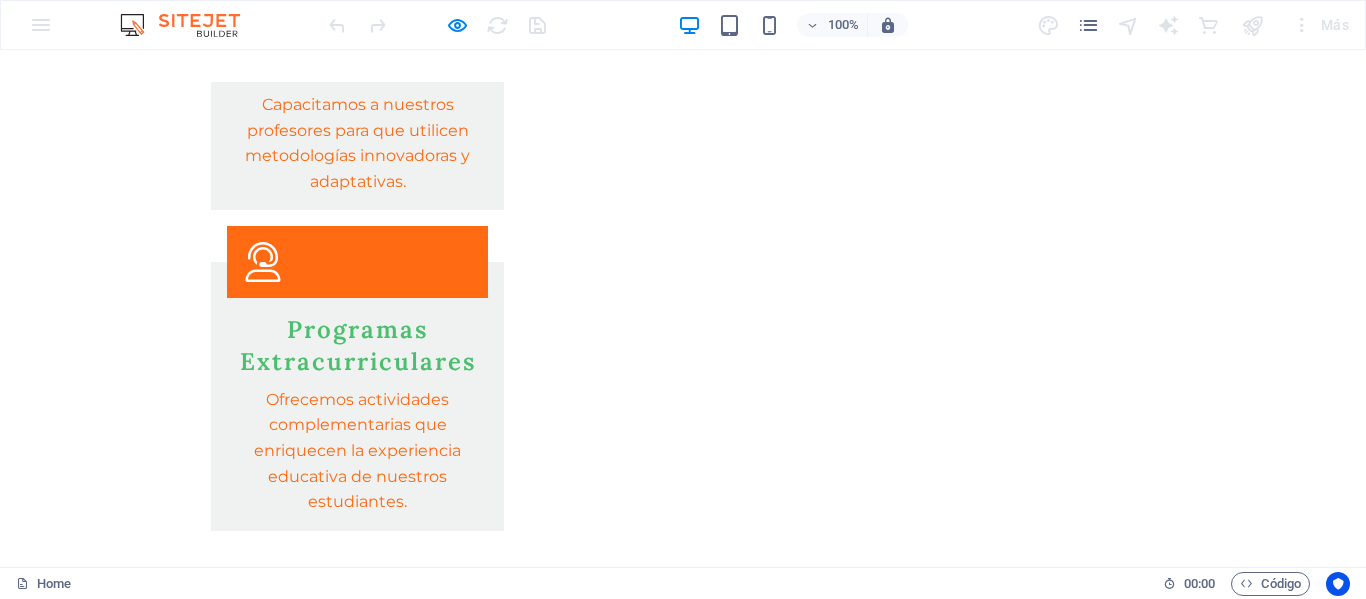 click on "Contact" at bounding box center (128, 4003) 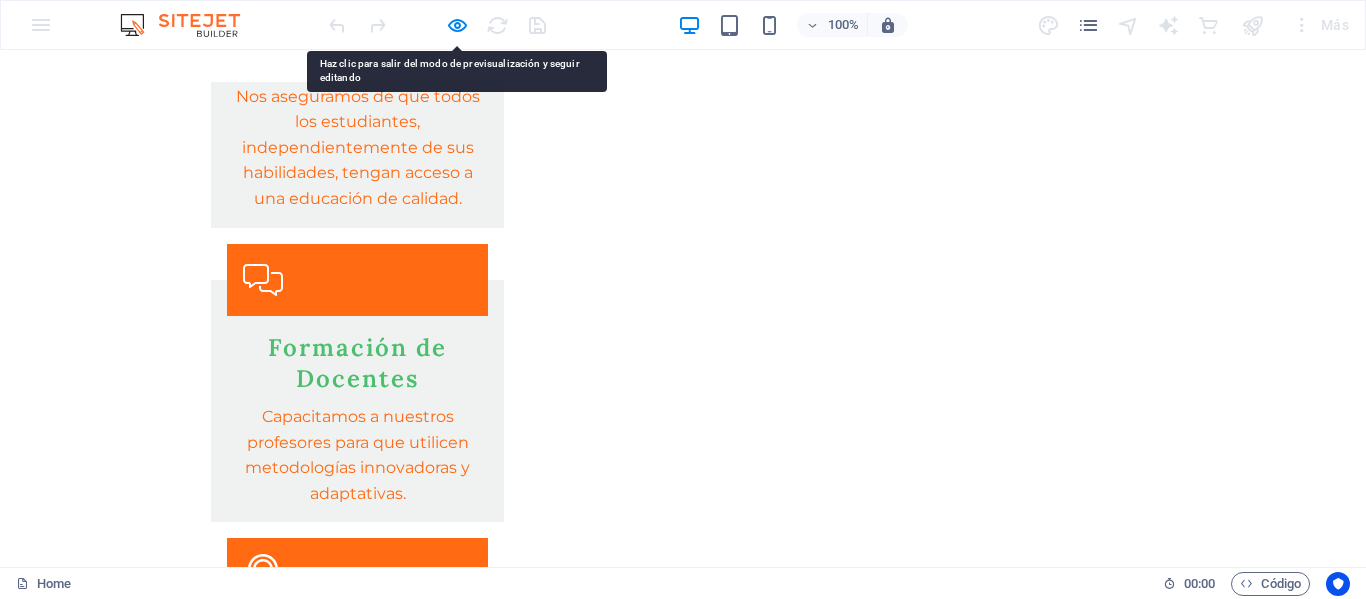 scroll, scrollTop: 3958, scrollLeft: 0, axis: vertical 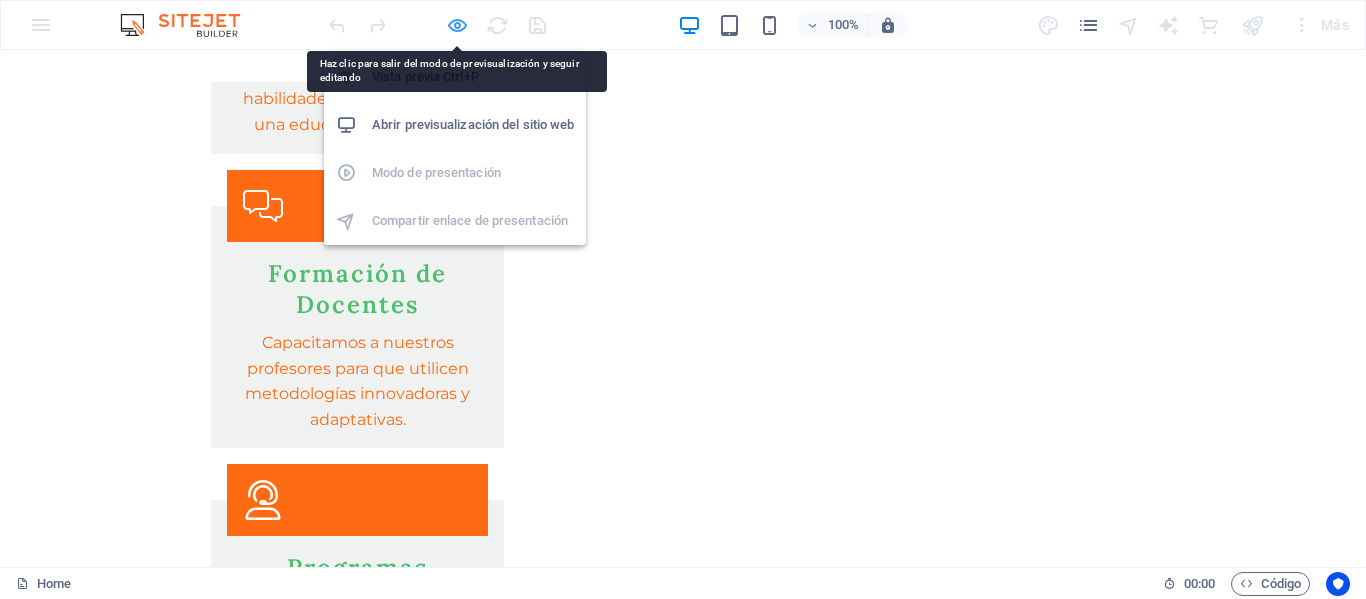 click at bounding box center (457, 25) 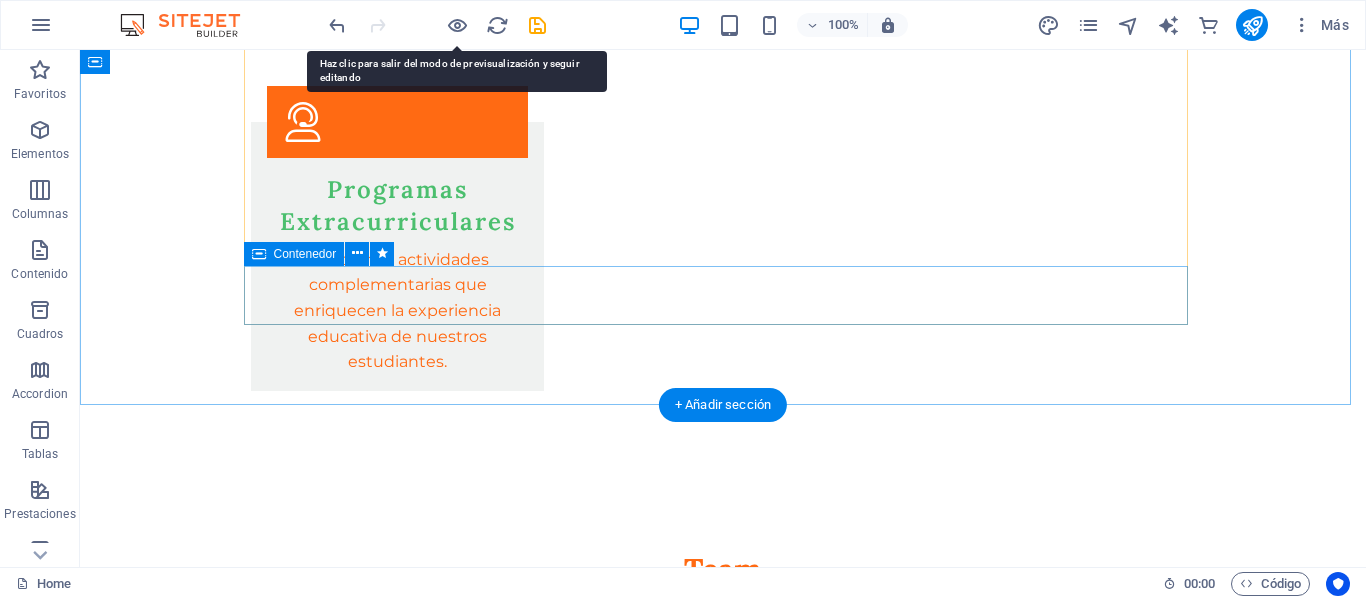 scroll, scrollTop: 4584, scrollLeft: 0, axis: vertical 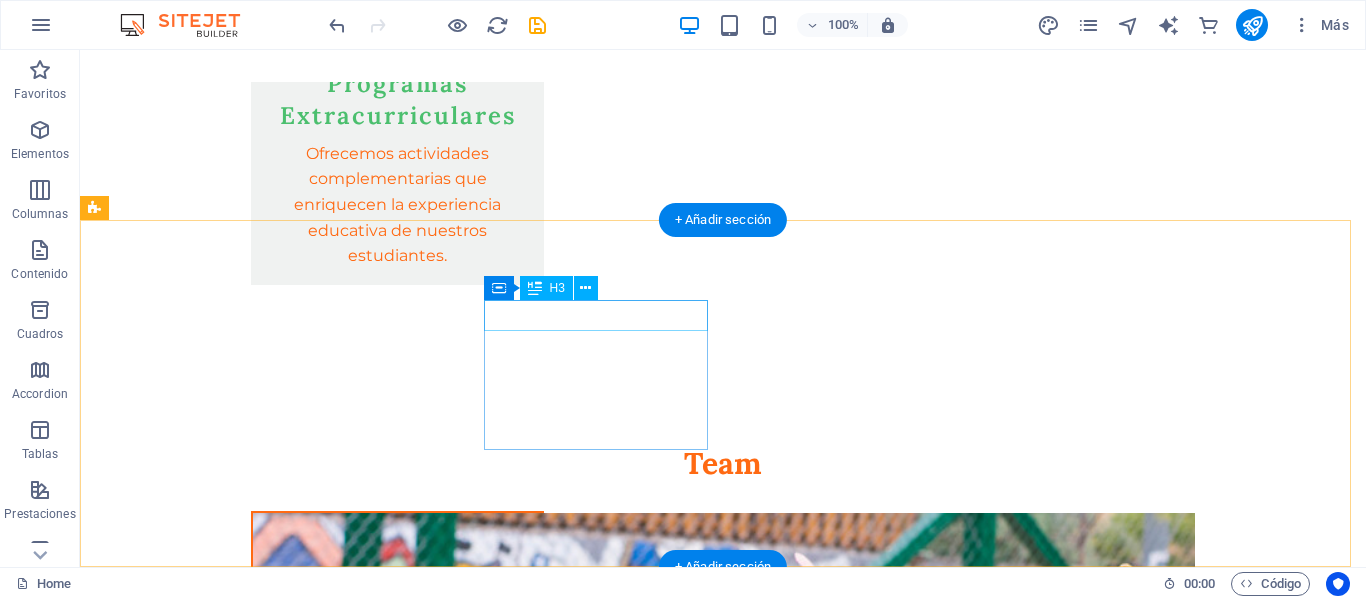 click on "Contact" at bounding box center [208, 4146] 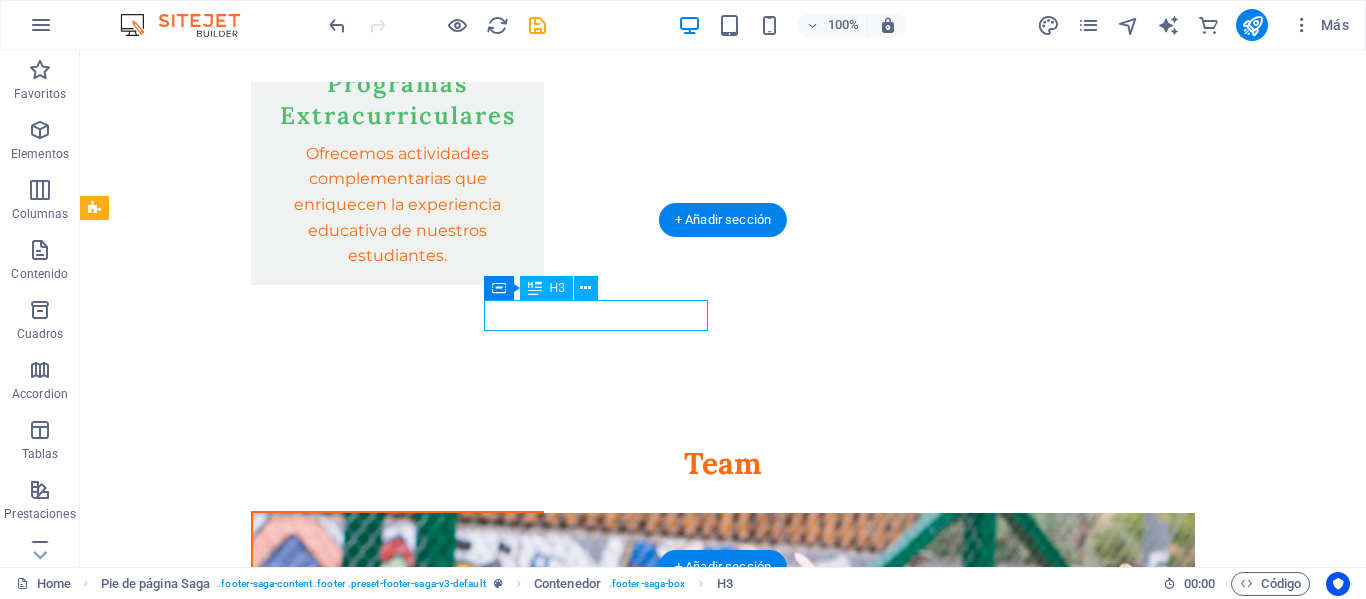 click on "Contact" at bounding box center [208, 4146] 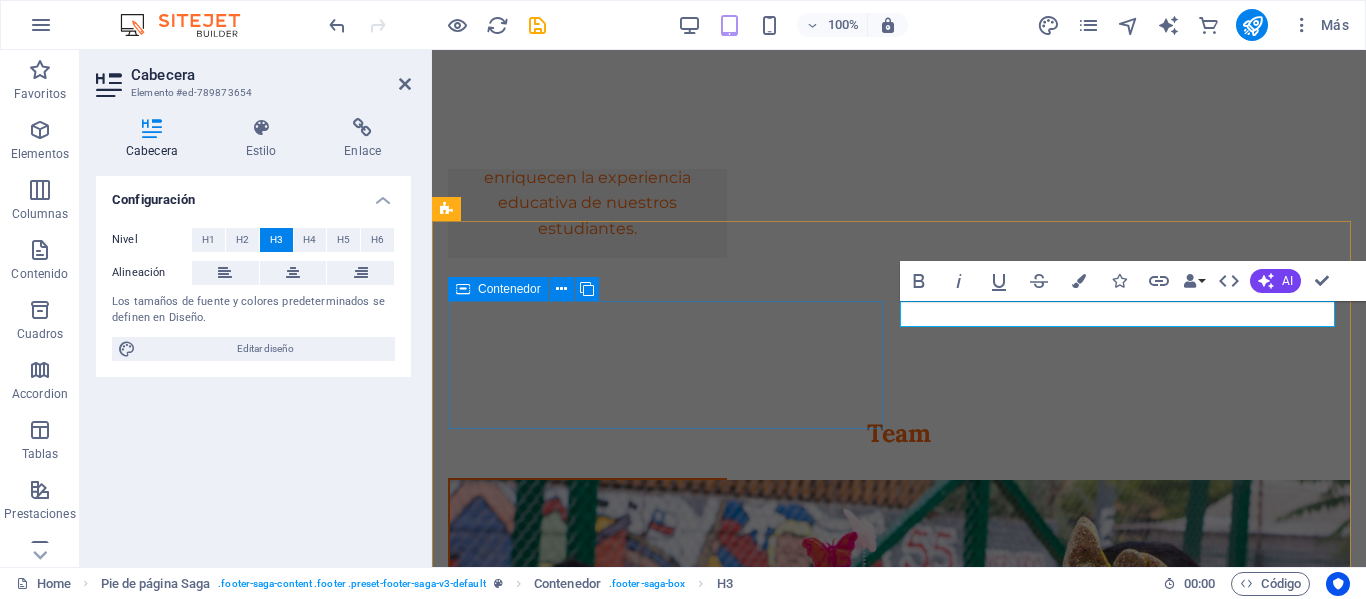 scroll, scrollTop: 4546, scrollLeft: 0, axis: vertical 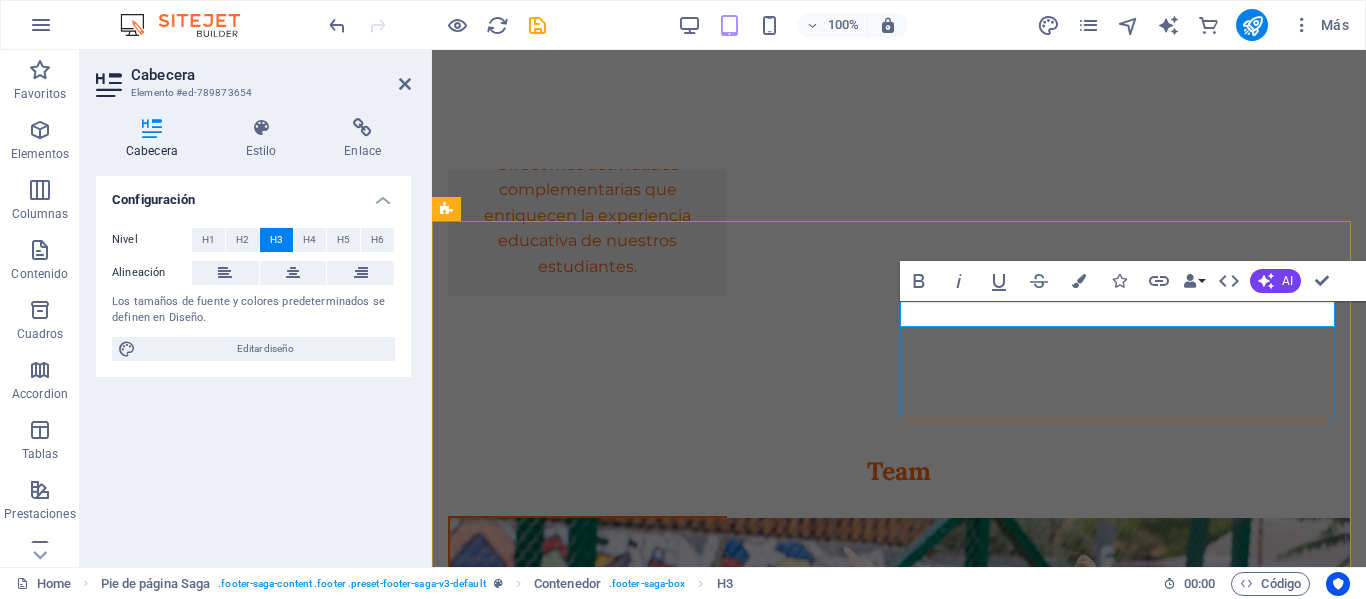 click on "Contact" at bounding box center [669, 4067] 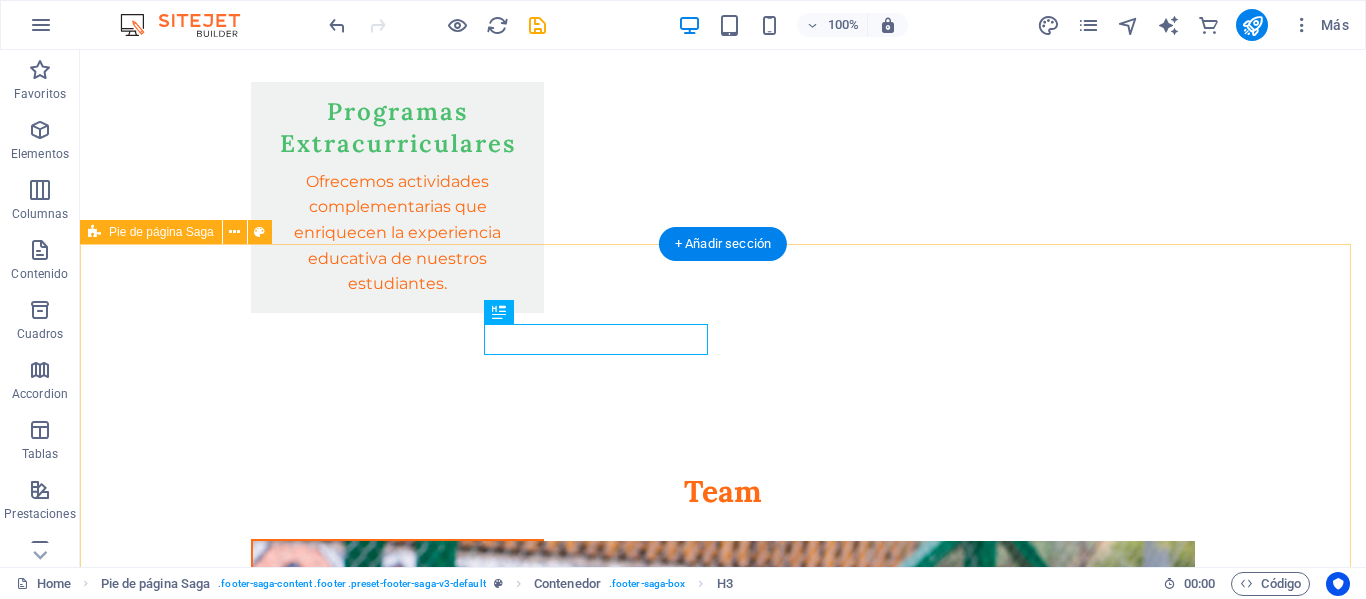 scroll, scrollTop: 4564, scrollLeft: 0, axis: vertical 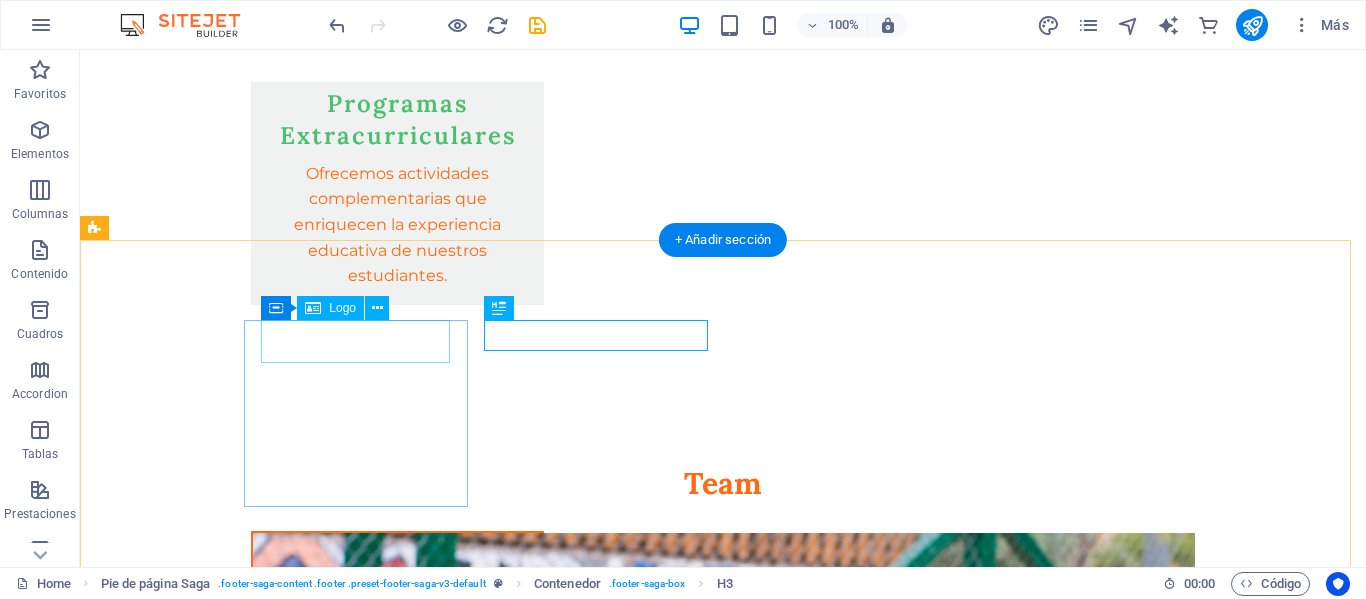 click on "novomar.cl" at bounding box center (208, 3976) 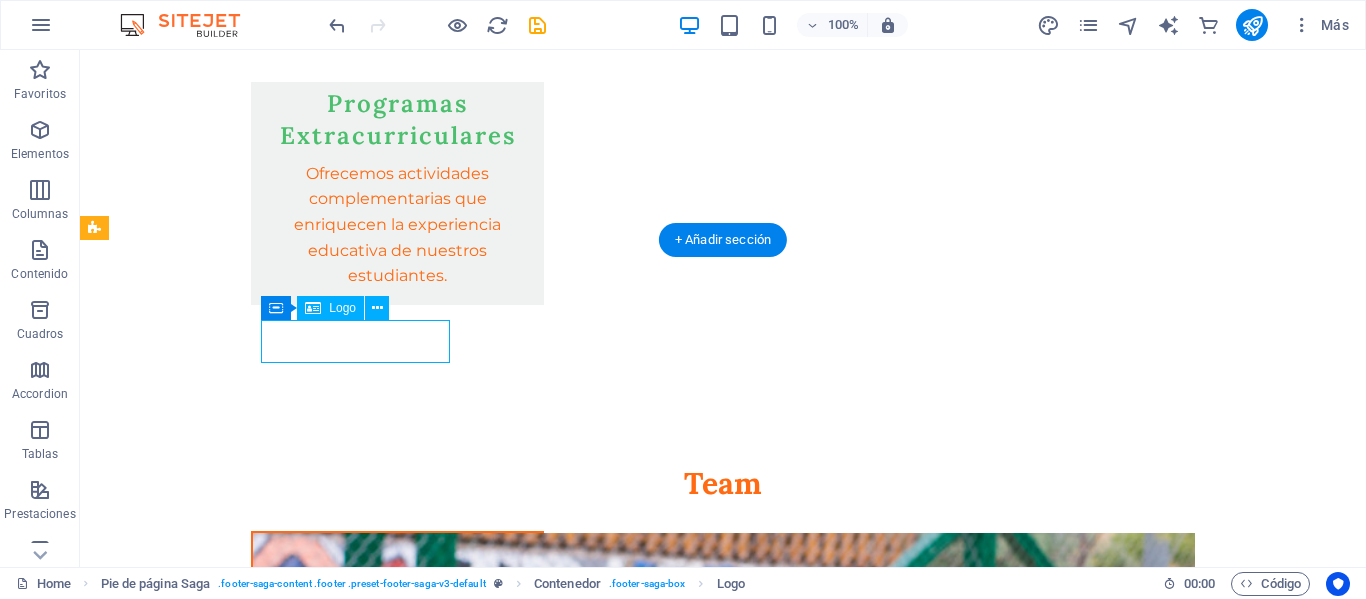click on "novomar.cl" at bounding box center (208, 3976) 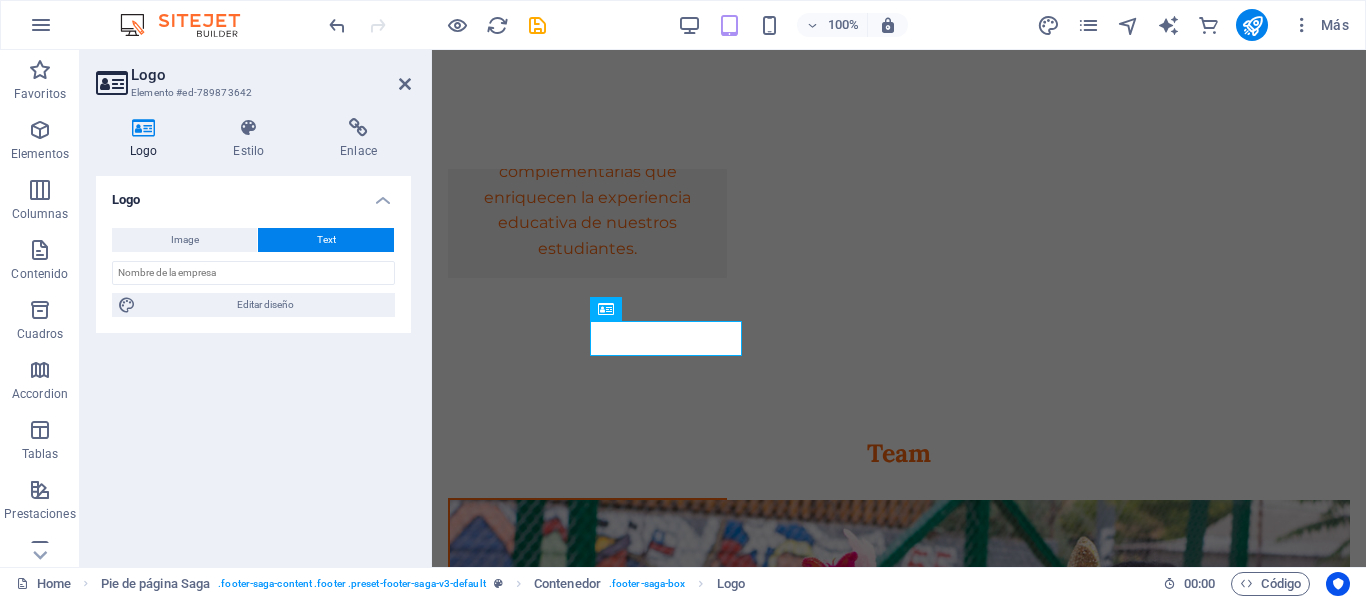 scroll, scrollTop: 4526, scrollLeft: 0, axis: vertical 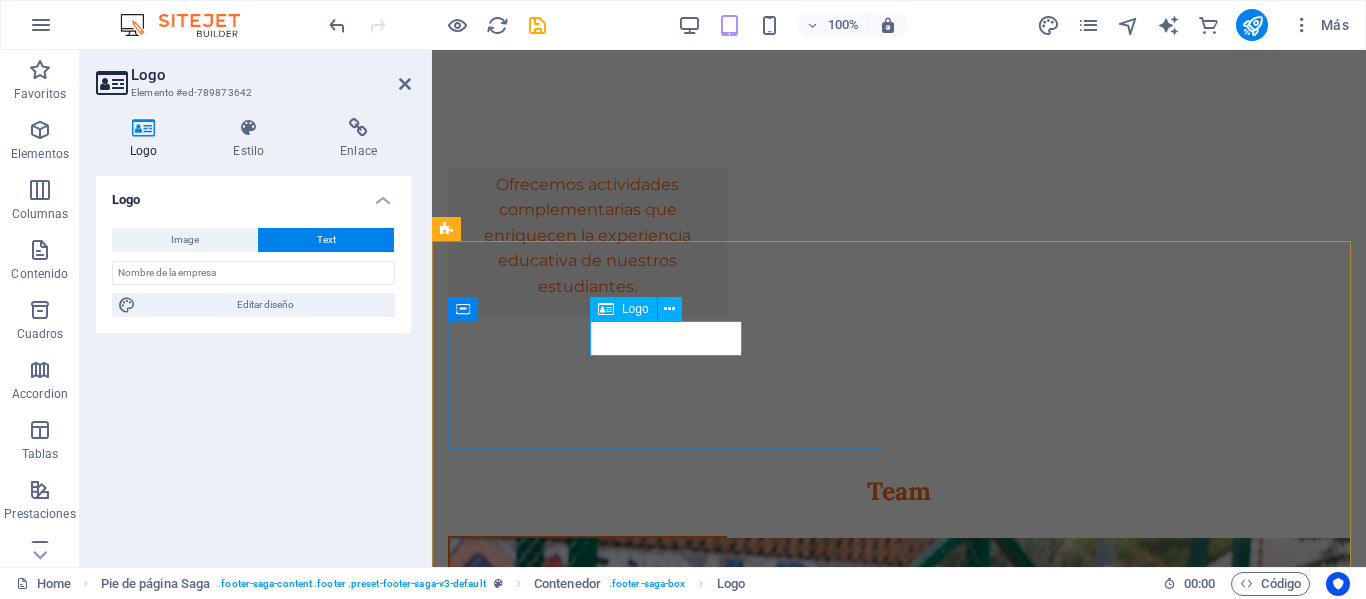 click on "novomar.cl" at bounding box center [669, 3956] 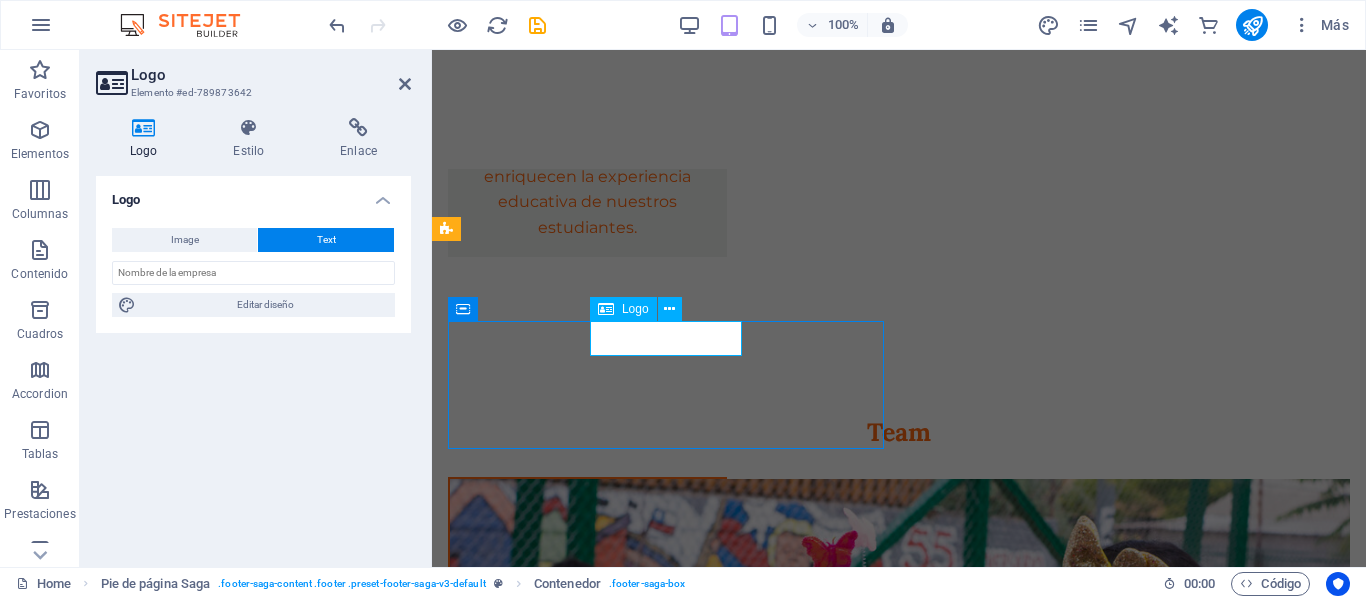 scroll, scrollTop: 4564, scrollLeft: 0, axis: vertical 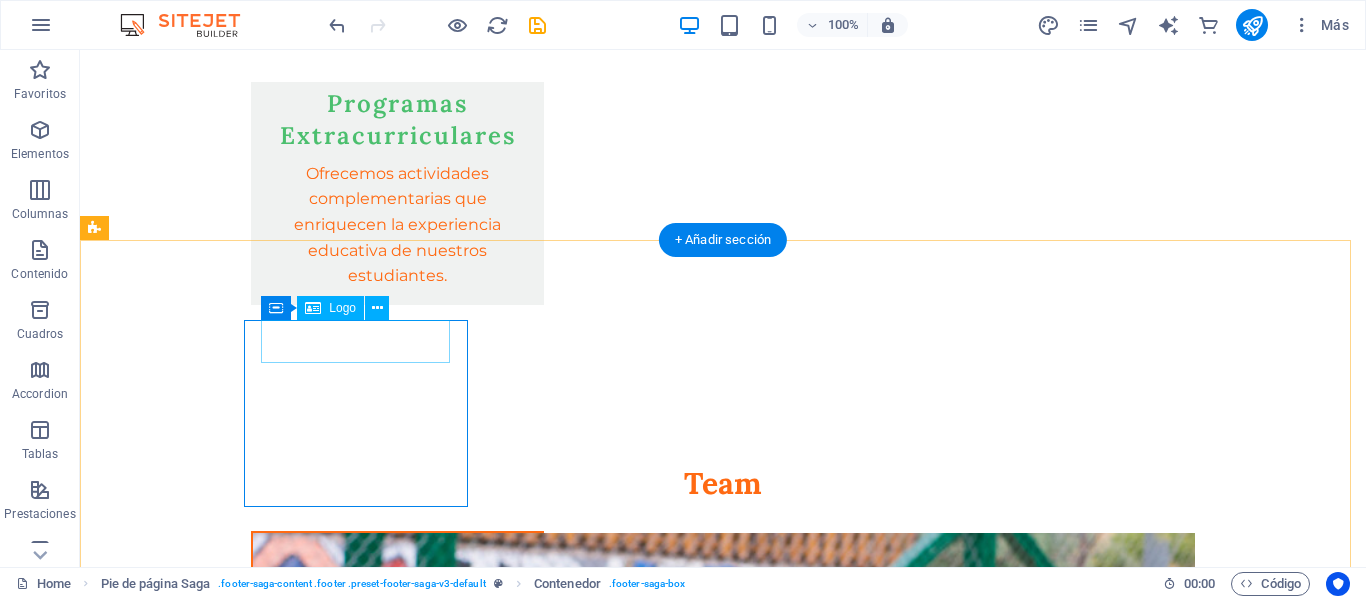 click on "novomar.cl" at bounding box center [208, 3976] 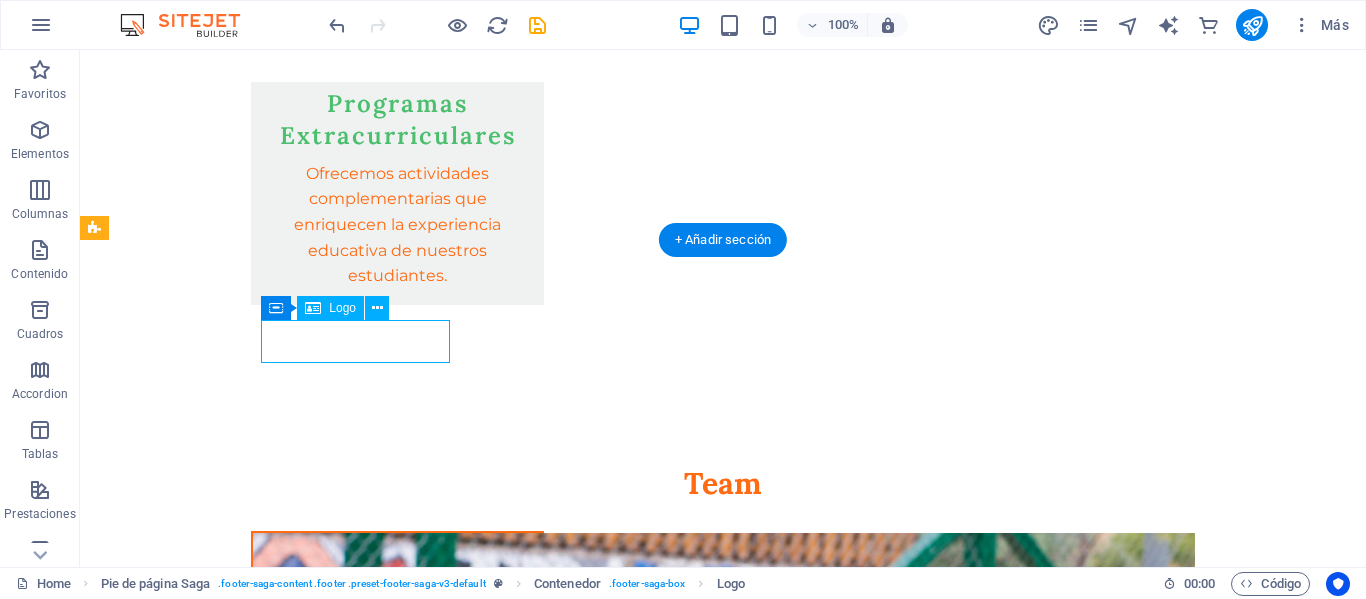 click on "novomar.cl" at bounding box center [208, 3976] 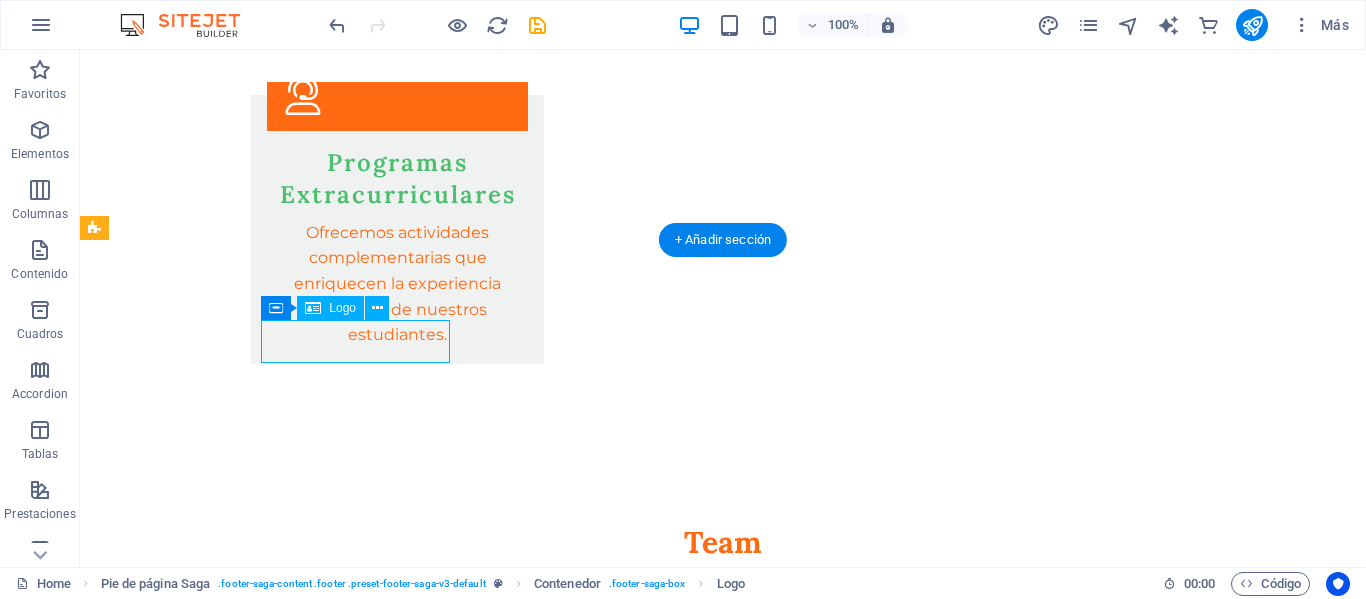 scroll, scrollTop: 4526, scrollLeft: 0, axis: vertical 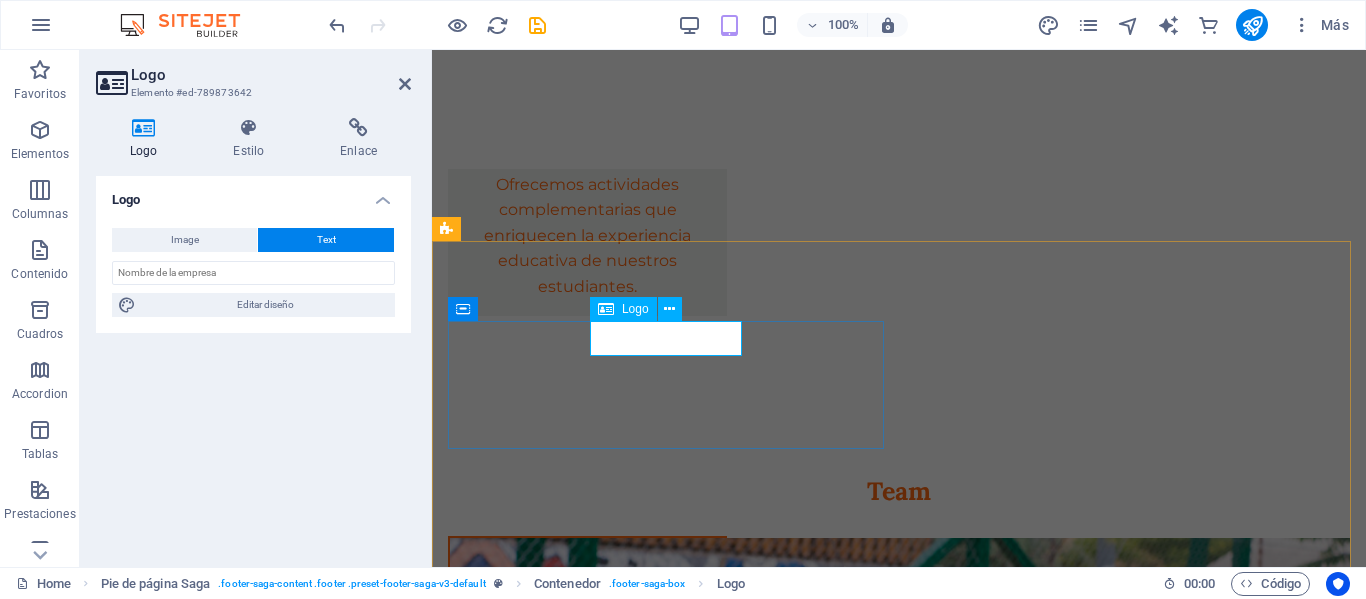 click on "novomar.cl" at bounding box center [669, 3956] 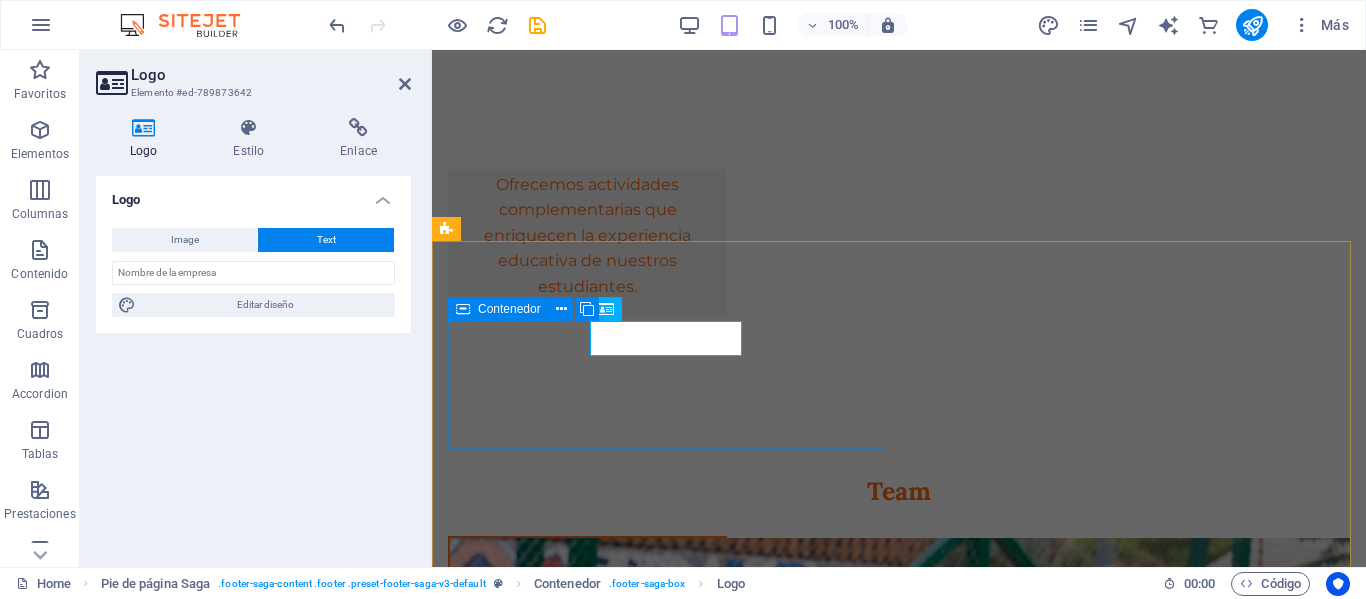 click on "novomar.cl Escuela Novomar Nómada se enfoca en brindar una educación innovadora y de calidad, preparando a los estudiantes para el futuro." at bounding box center (669, 4003) 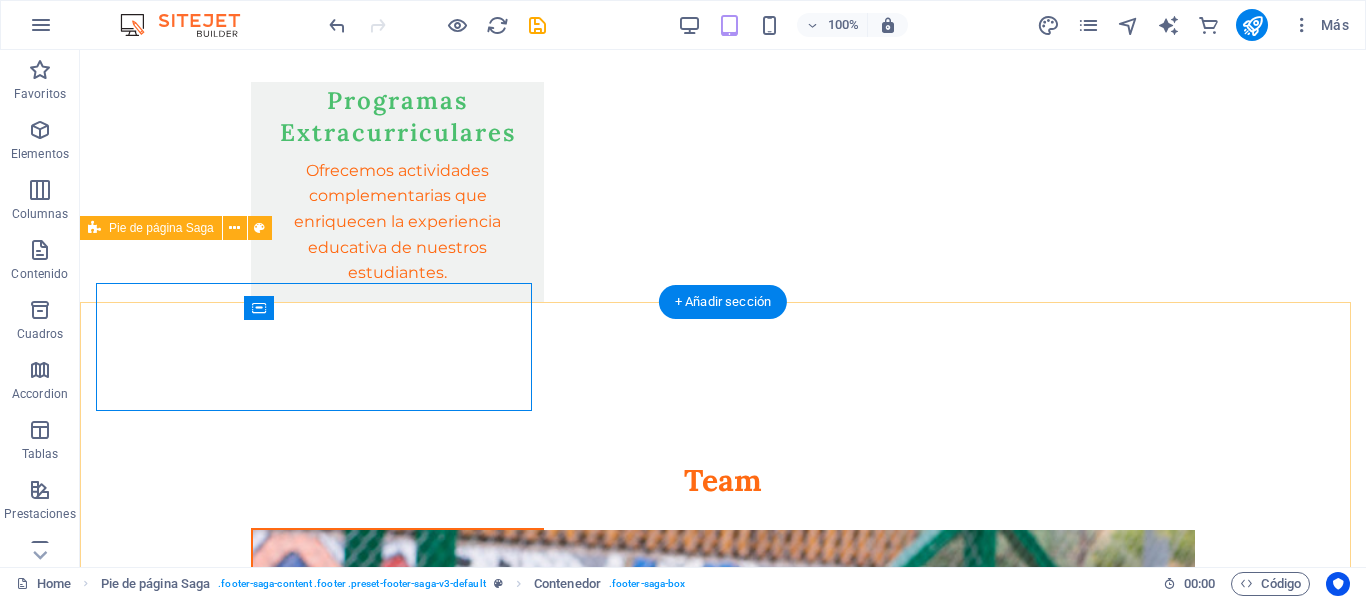 scroll, scrollTop: 4564, scrollLeft: 0, axis: vertical 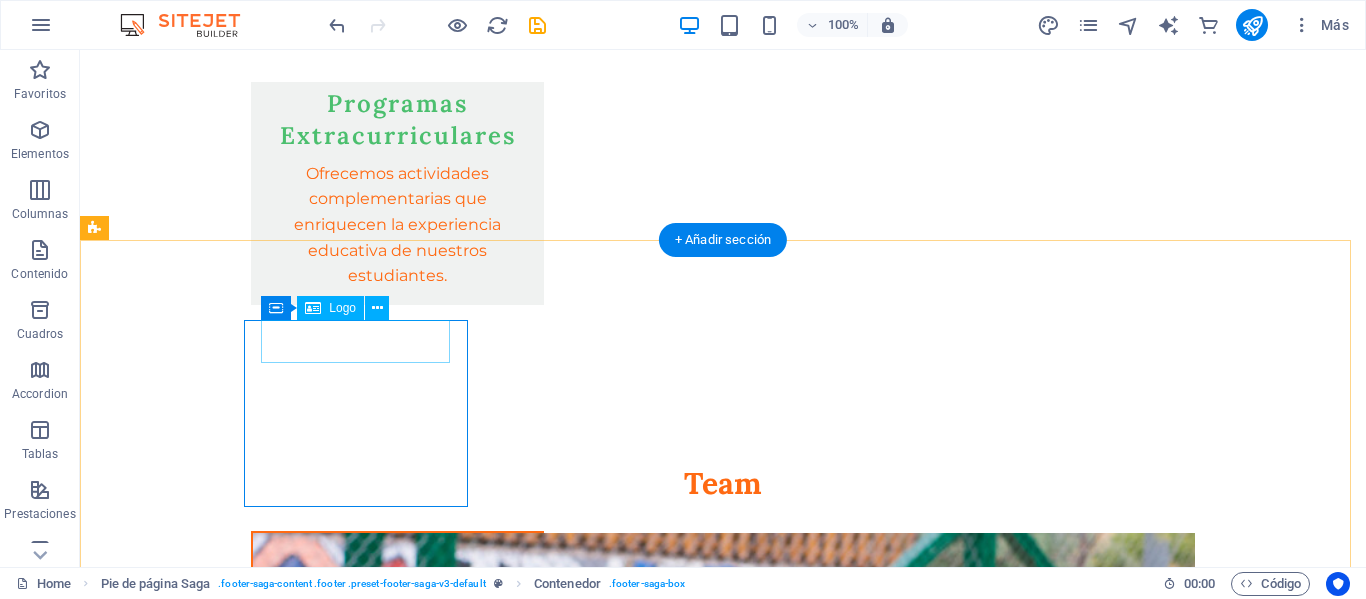 click on "novomar.cl" at bounding box center (208, 3976) 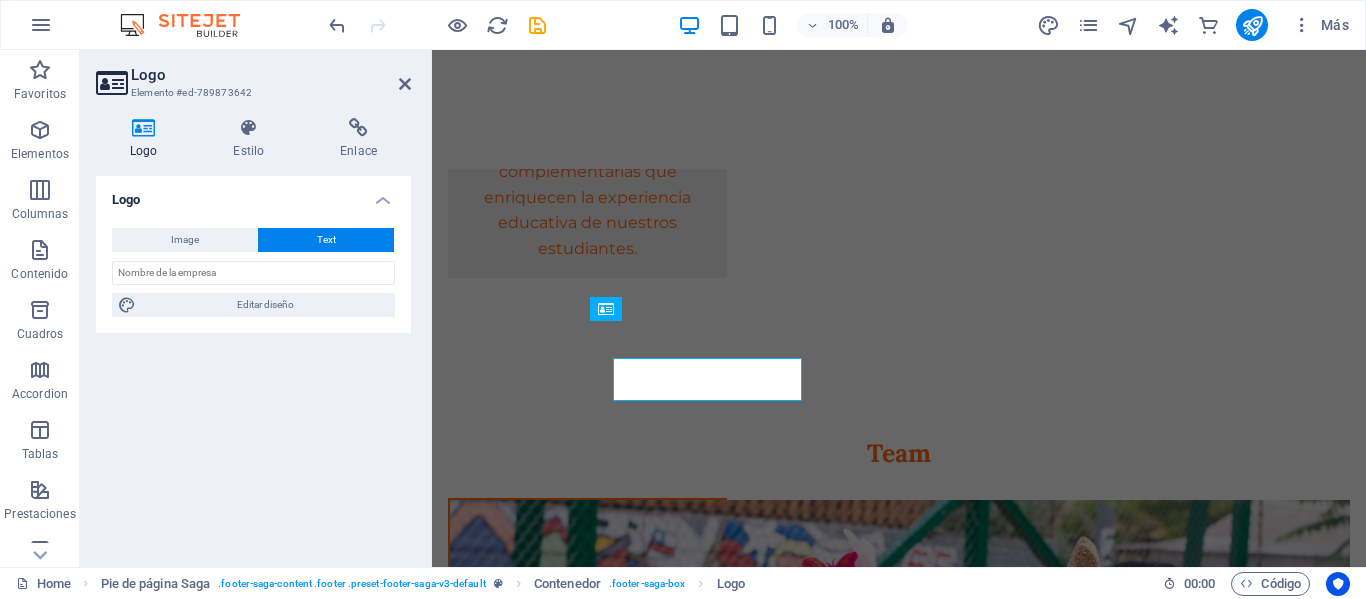 scroll, scrollTop: 4526, scrollLeft: 0, axis: vertical 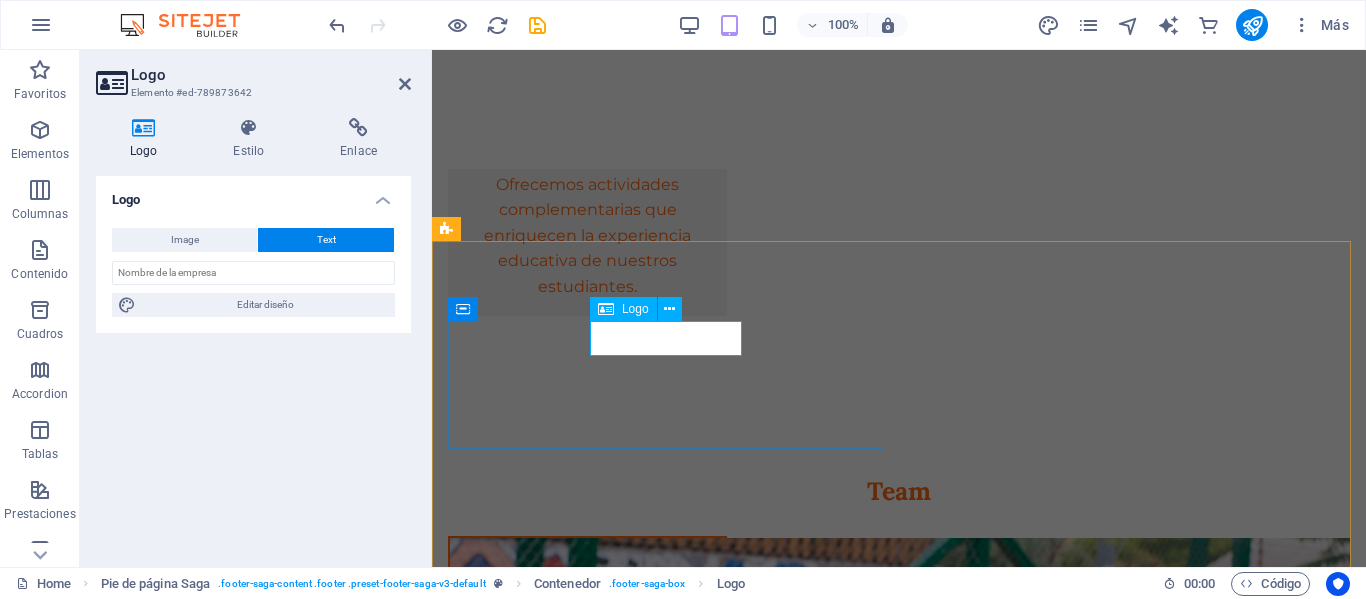 click on "novomar.cl" at bounding box center [669, 3956] 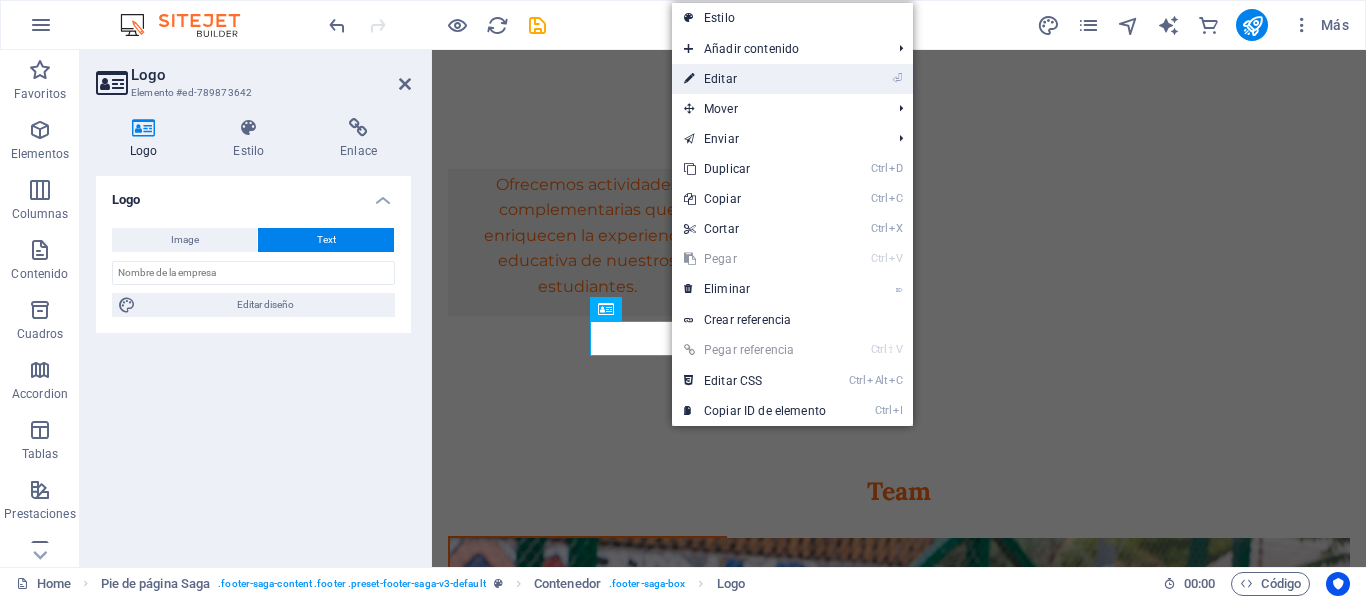 click on "⏎  Editar" at bounding box center (755, 79) 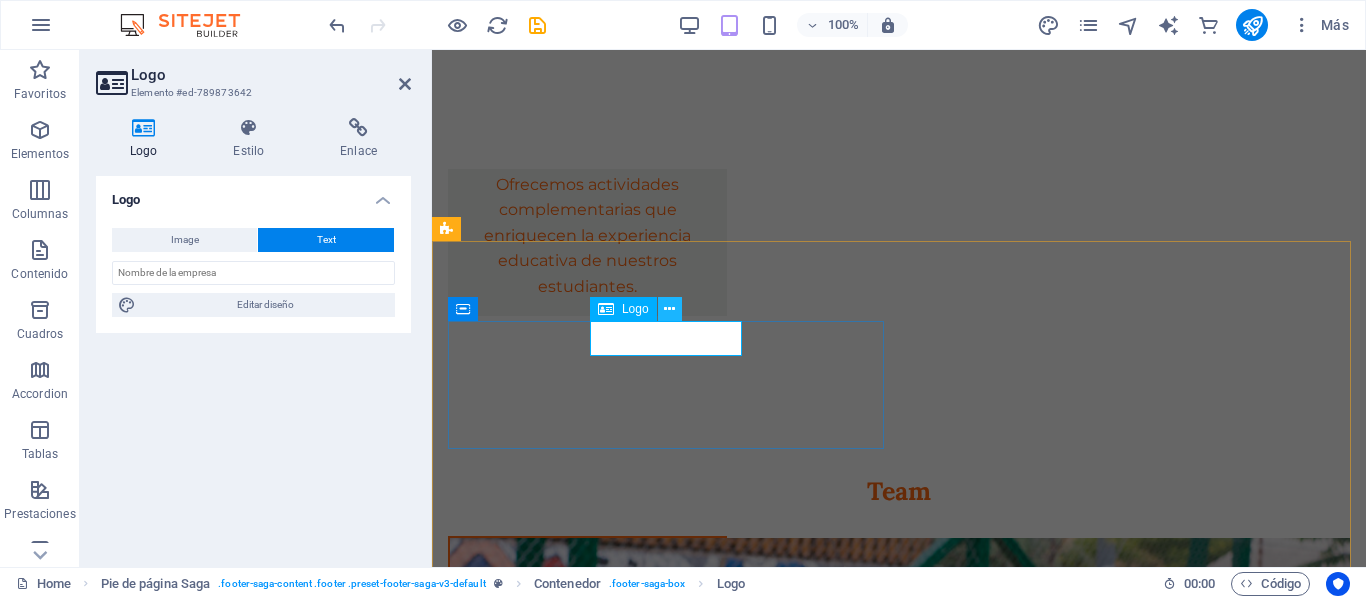 click at bounding box center (669, 309) 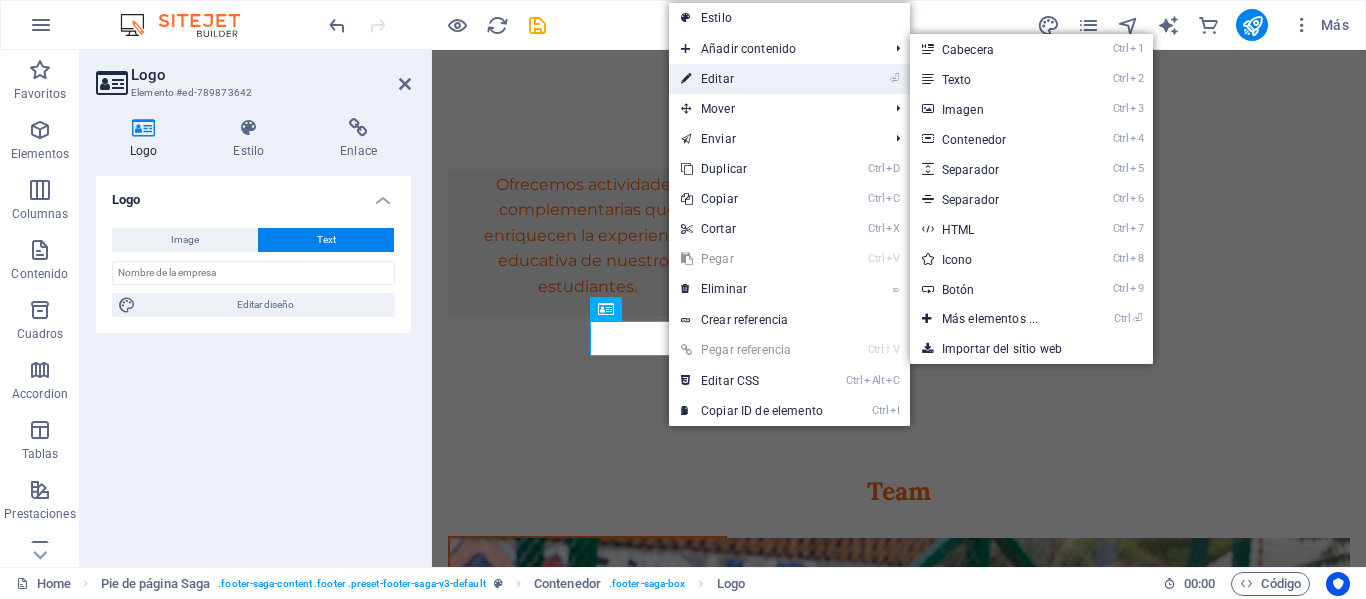 click on "⏎  Editar" at bounding box center [752, 79] 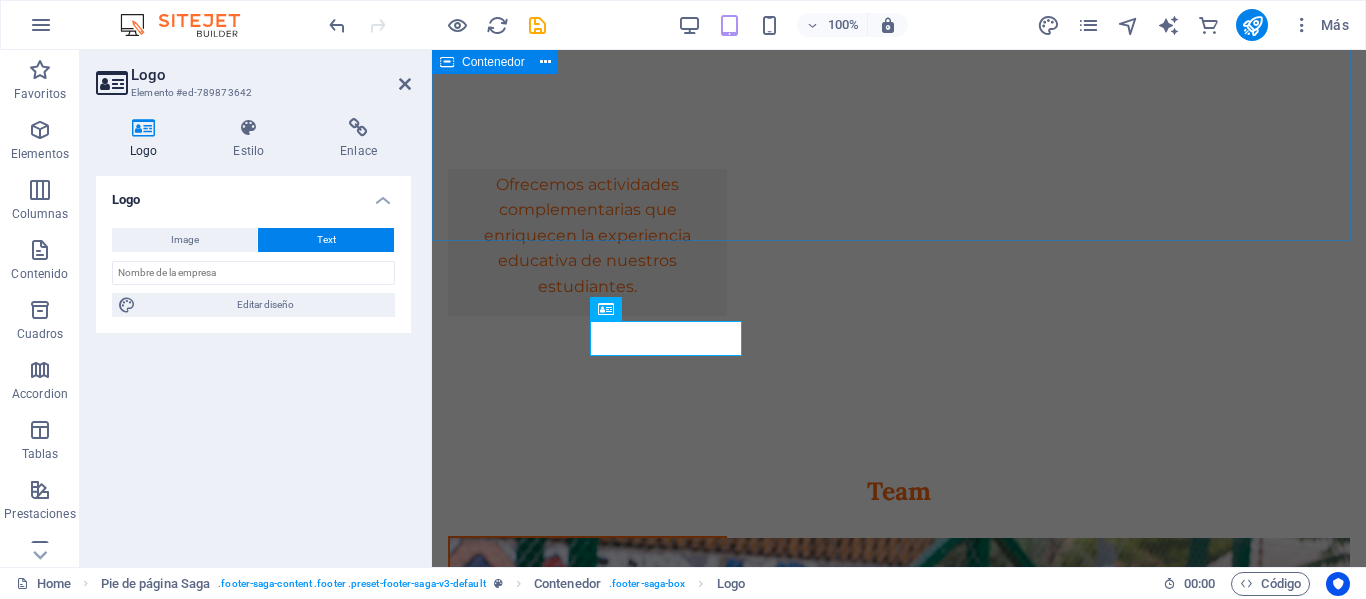 click on "NUESTRA ESCUELA NÓMADA ¿Qué enfoque pedagógico utiliza la escuela? Utilizamos un enfoque innovador que combina el aprendizaje en territorio y en el aula. ¿Cómo se adaptan a las necesidades de los estudiantes? Ofrecemos una educación personalizada y adaptamos nuestro currículo a las necesidades individuales de cada estudiante. ¿Tienen programas extracurriculares? Sí, ofrecemos diversas actividades extracurriculares para enriquecer la educación de nuestros estudiantes. ¿Cómo se involucra la comunidad en el aprendizaje? Fomentamos la participación de la comunidad en nuestras actividades educativas, conectando a los estudiantes con su entorno. ¿Cuál es el proceso de inscripción? Los interesados deben contactar a la escuela por correo electrónico para obtener información sobre el proceso de inscripción. ¿Ofrecen apoyo para estudiantes con necesidades especiales? Sí, implementamos un enfoque inclusivo que garantiza la educación de calidad para todos." at bounding box center (899, 3252) 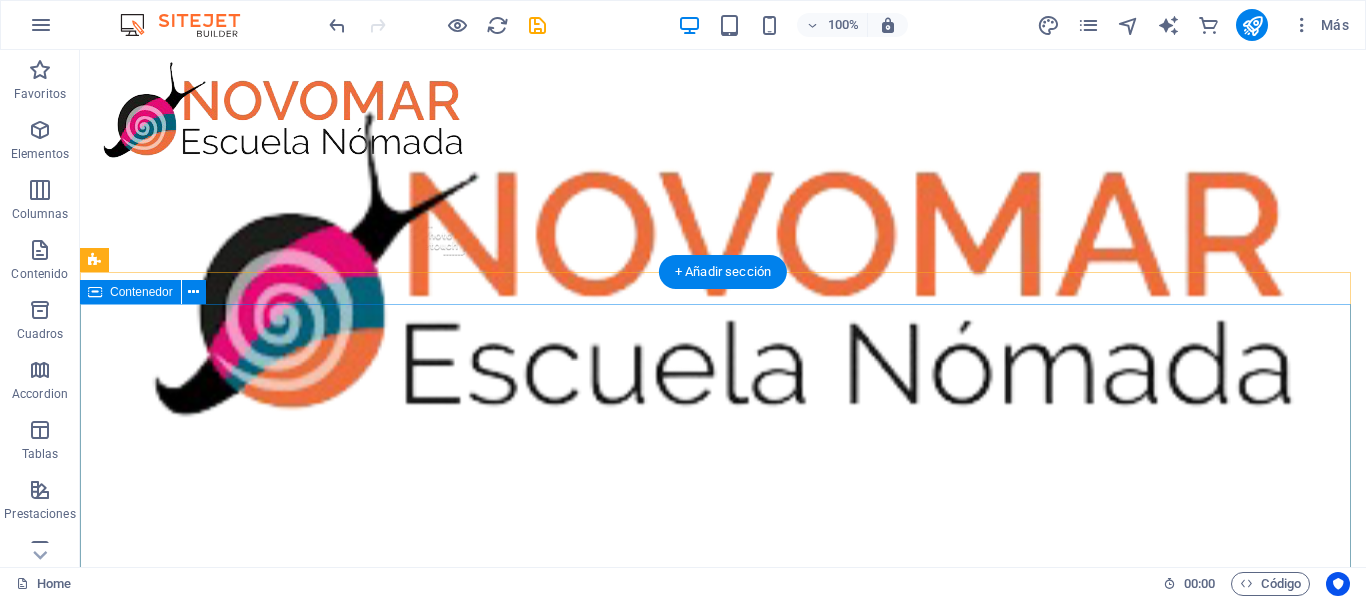 scroll, scrollTop: 0, scrollLeft: 0, axis: both 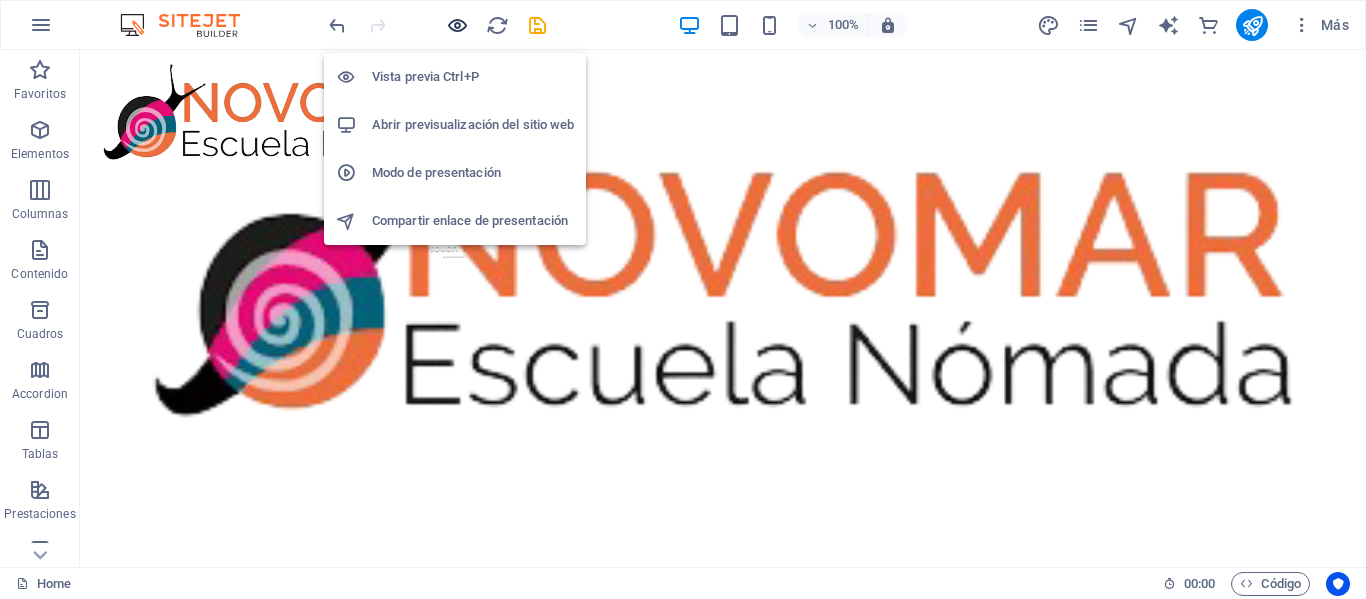 click at bounding box center (457, 25) 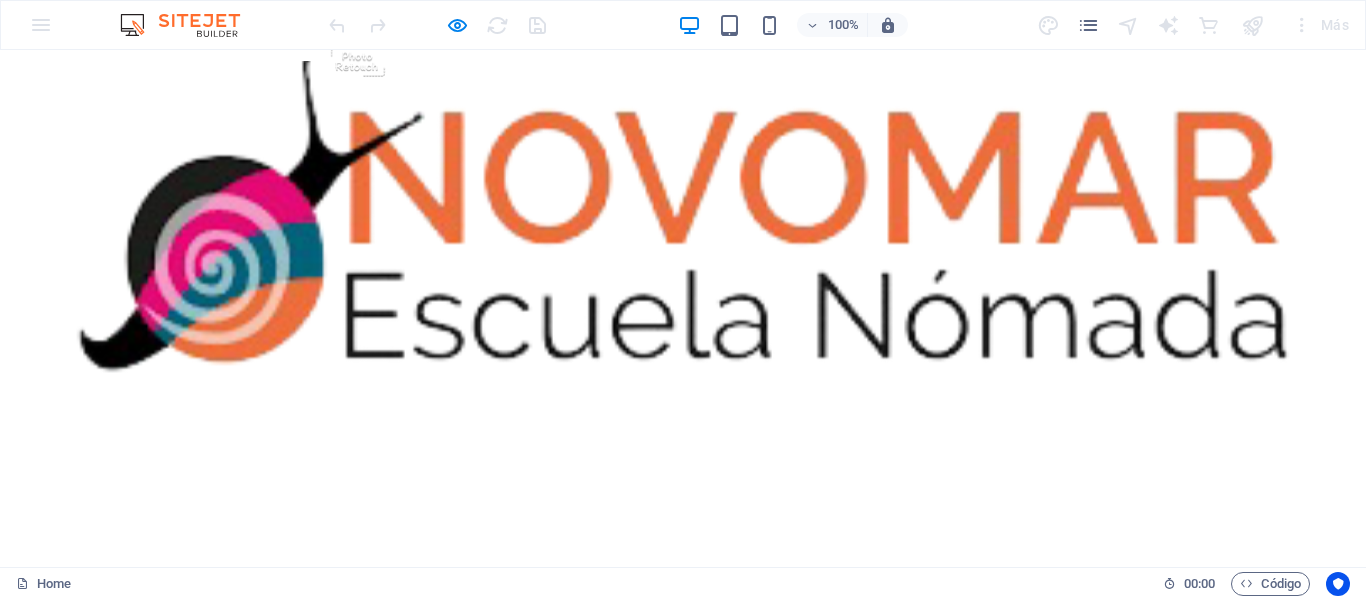 scroll, scrollTop: 137, scrollLeft: 0, axis: vertical 